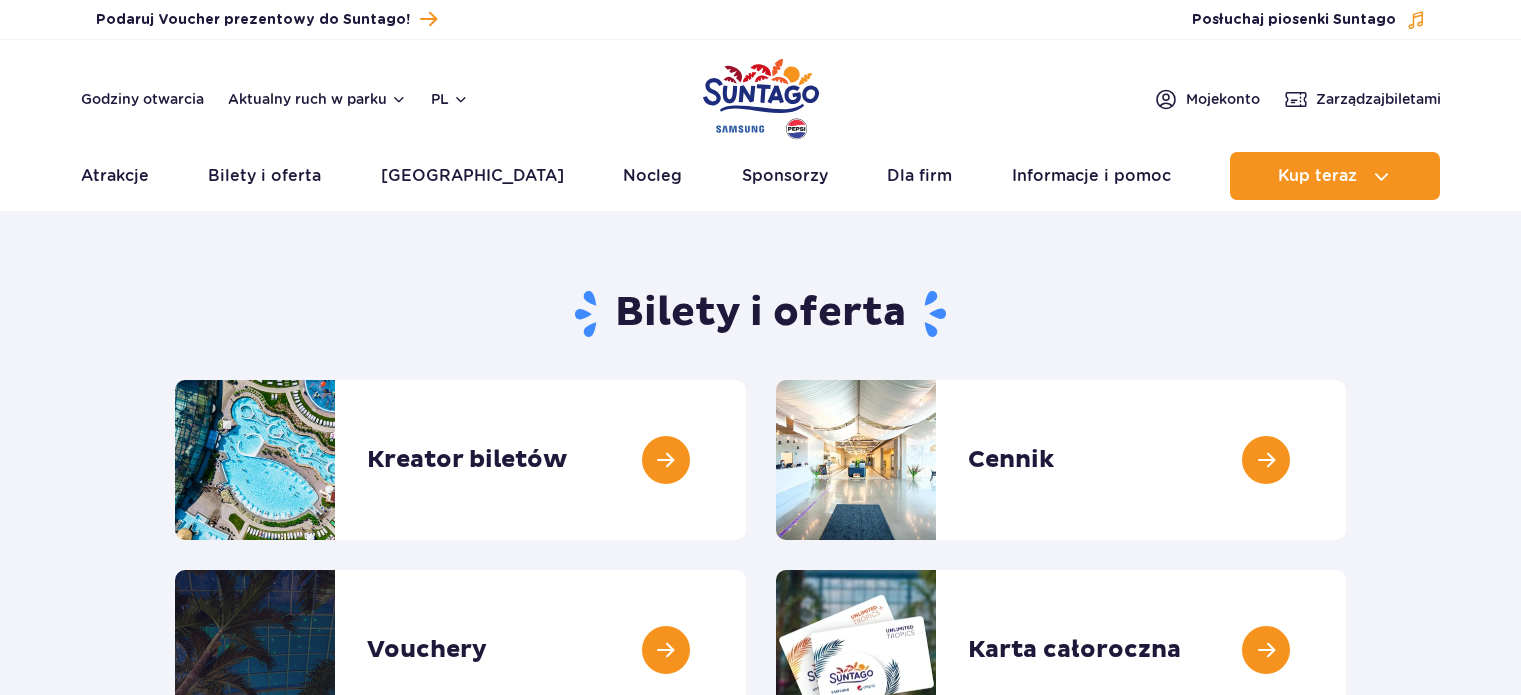 scroll, scrollTop: 0, scrollLeft: 0, axis: both 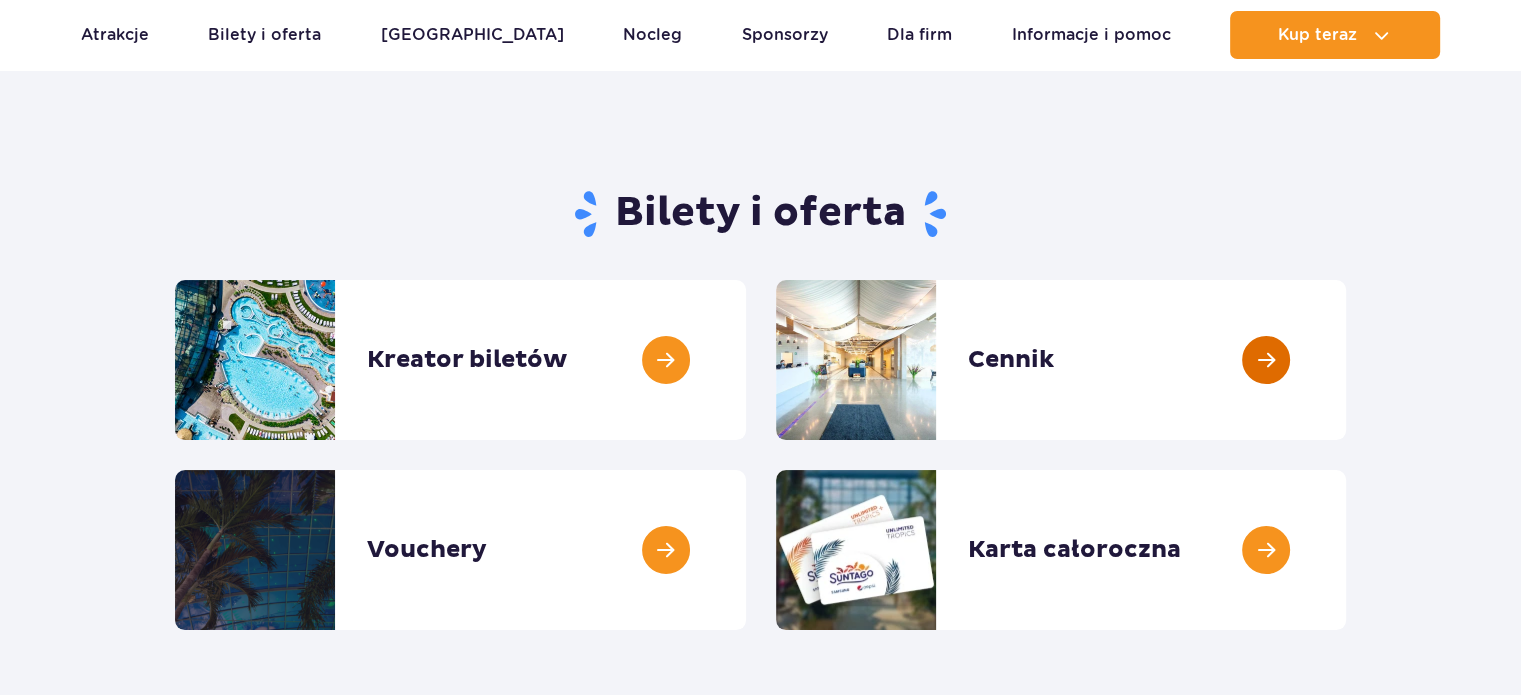 click at bounding box center [1346, 360] 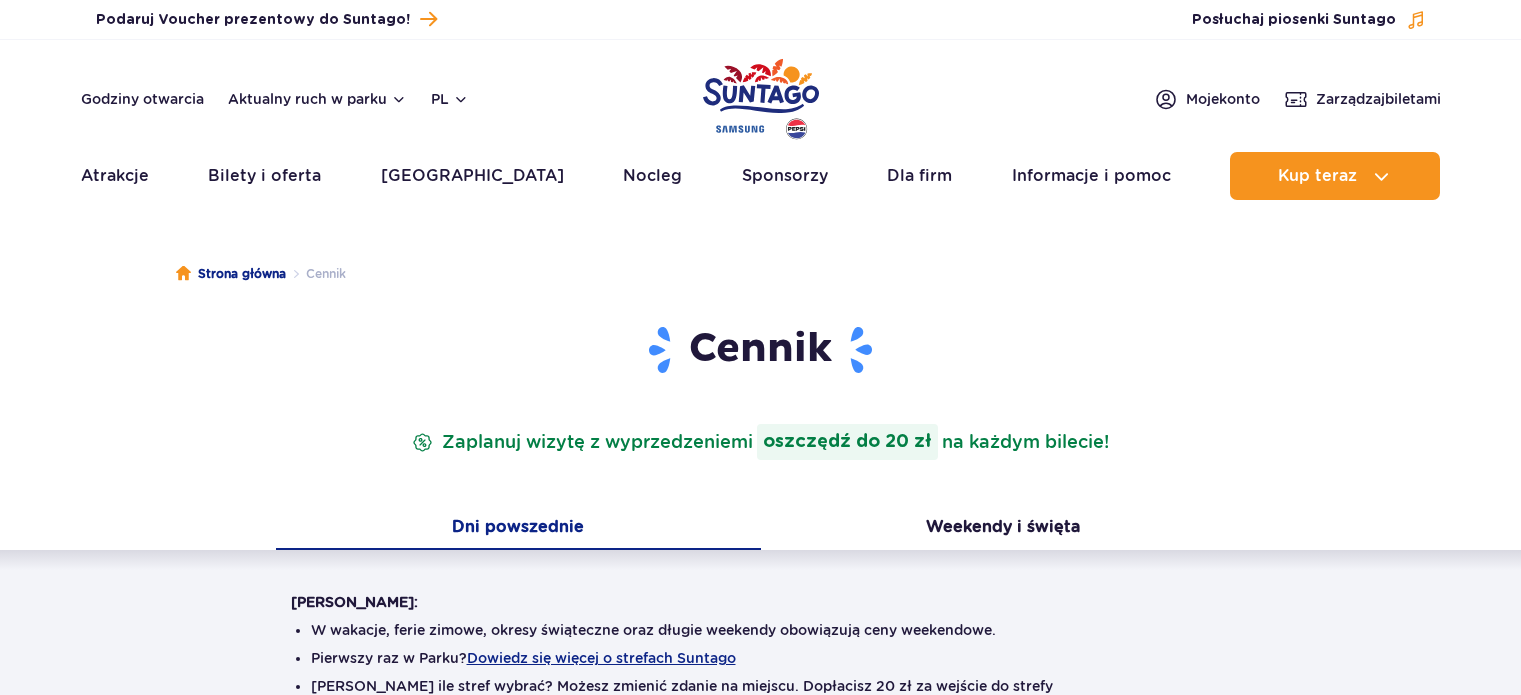 scroll, scrollTop: 0, scrollLeft: 0, axis: both 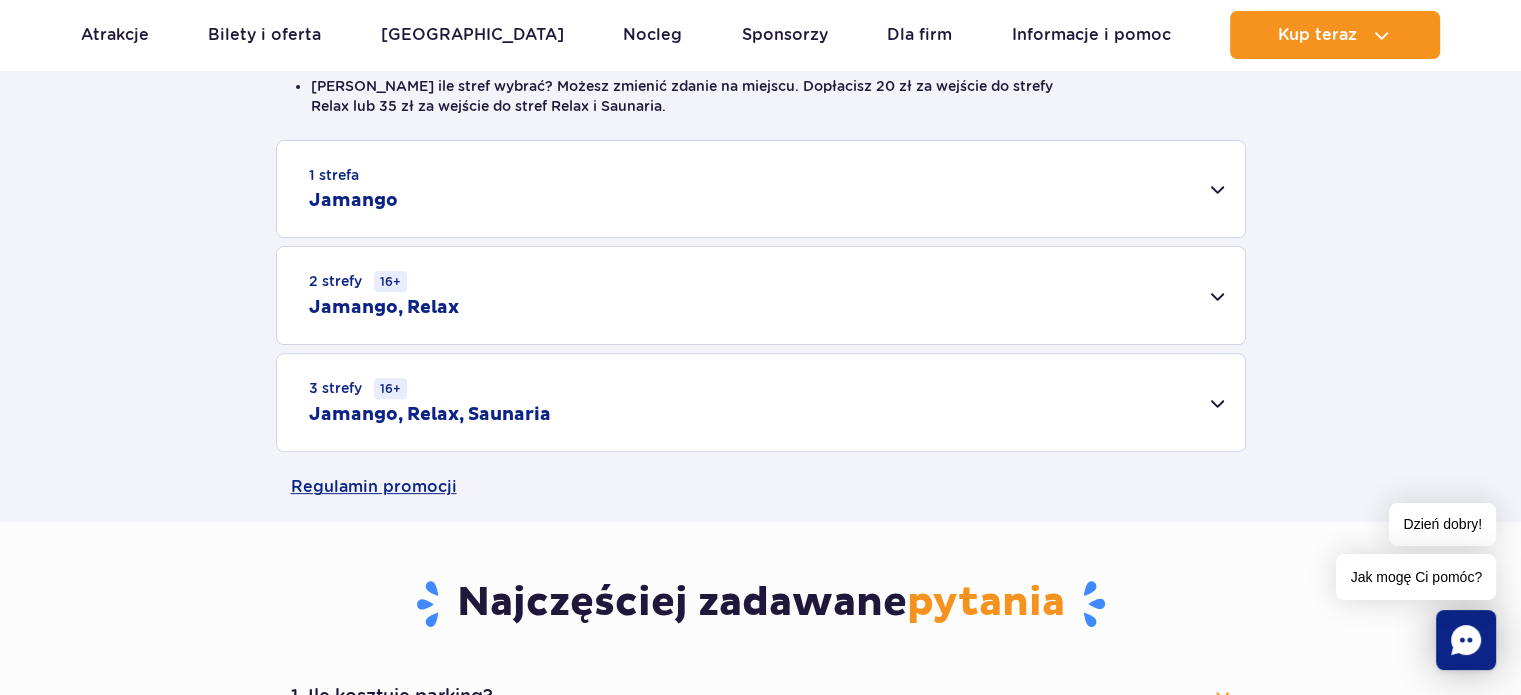 click on "3 strefy  16+
Jamango, Relax, Saunaria" at bounding box center [761, 402] 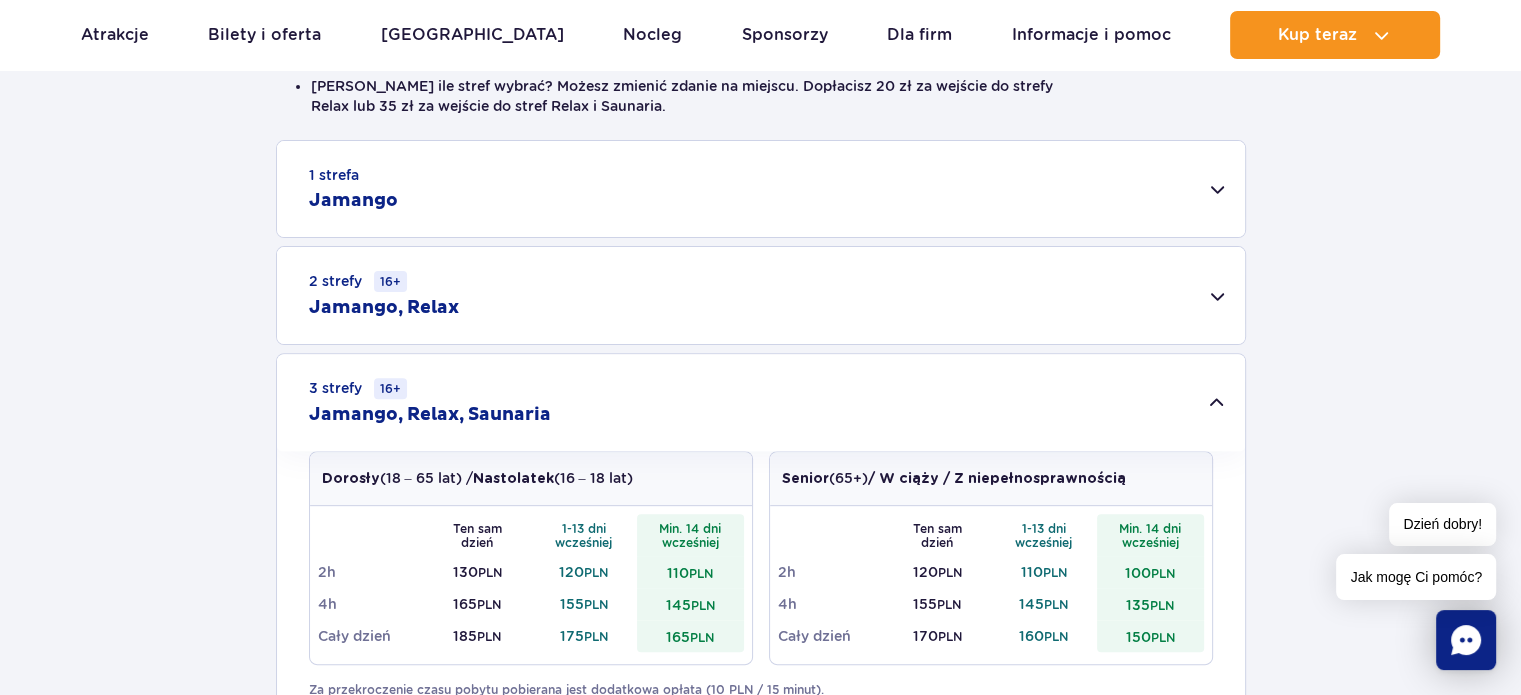 click on "2 strefy  16+
Jamango, Relax" at bounding box center [761, 295] 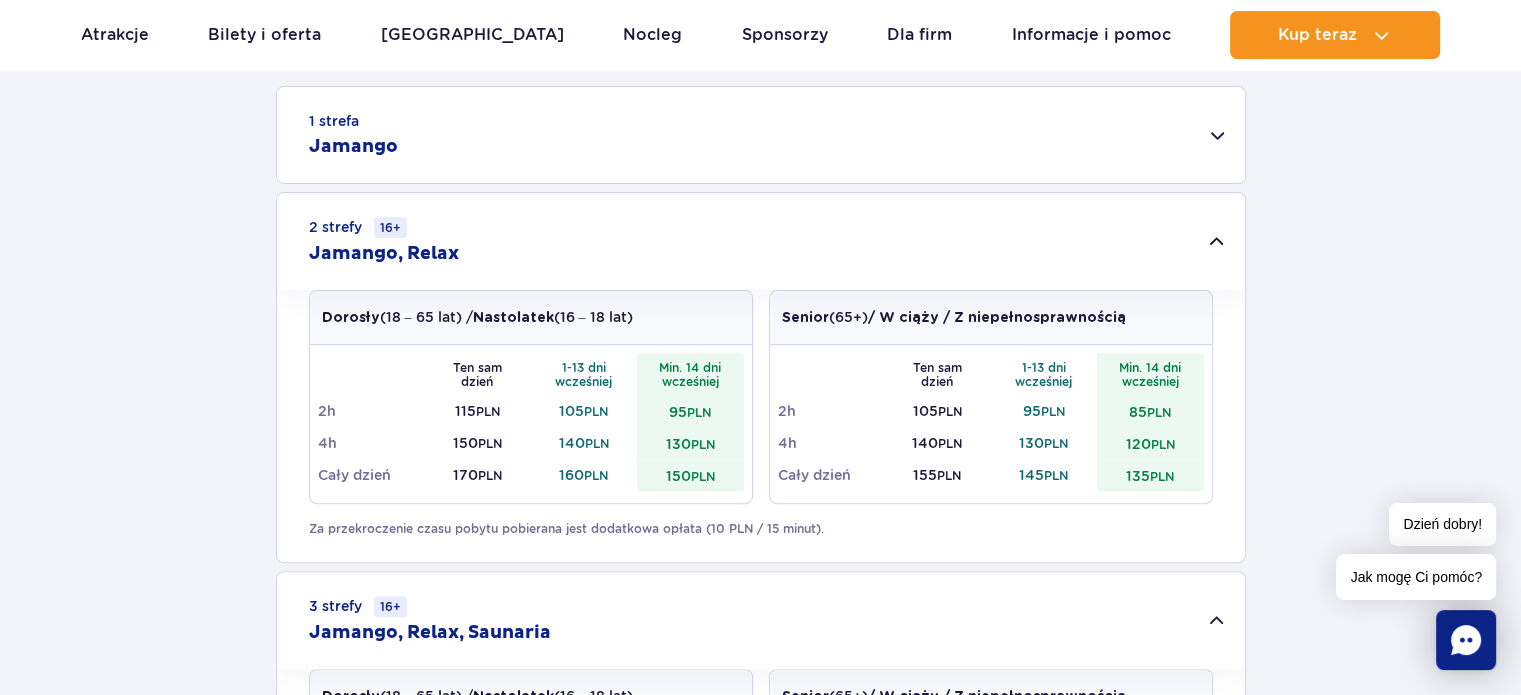 scroll, scrollTop: 700, scrollLeft: 0, axis: vertical 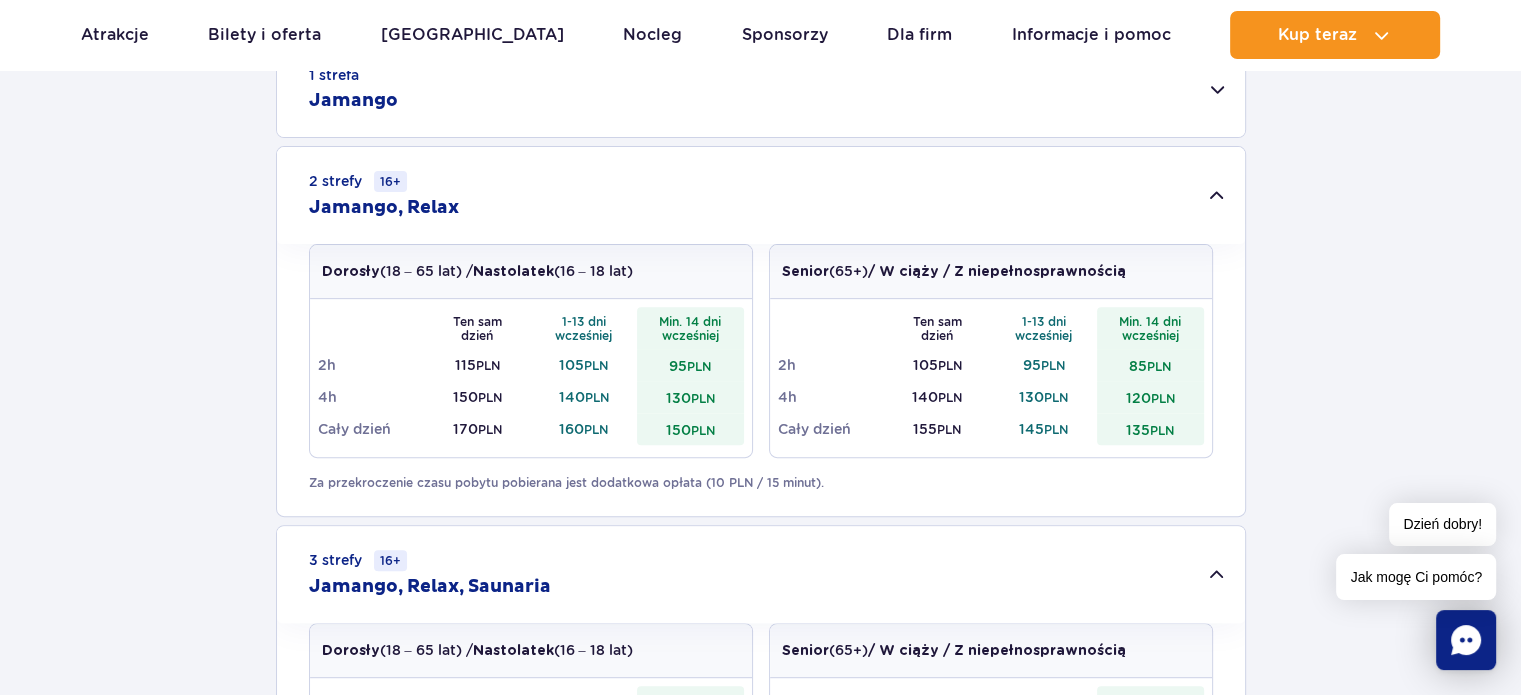 click on "3 strefy  16+
Jamango, Relax, Saunaria" at bounding box center [761, 574] 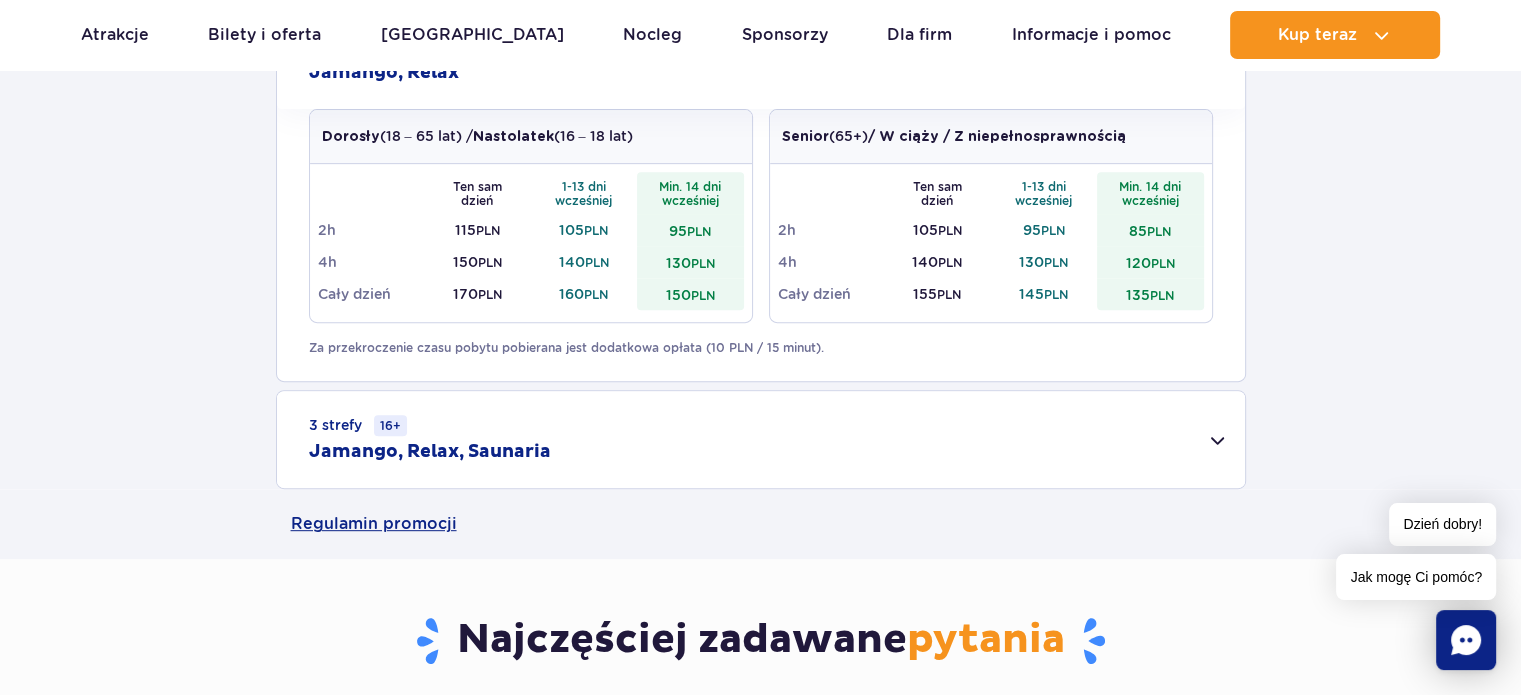 scroll, scrollTop: 1000, scrollLeft: 0, axis: vertical 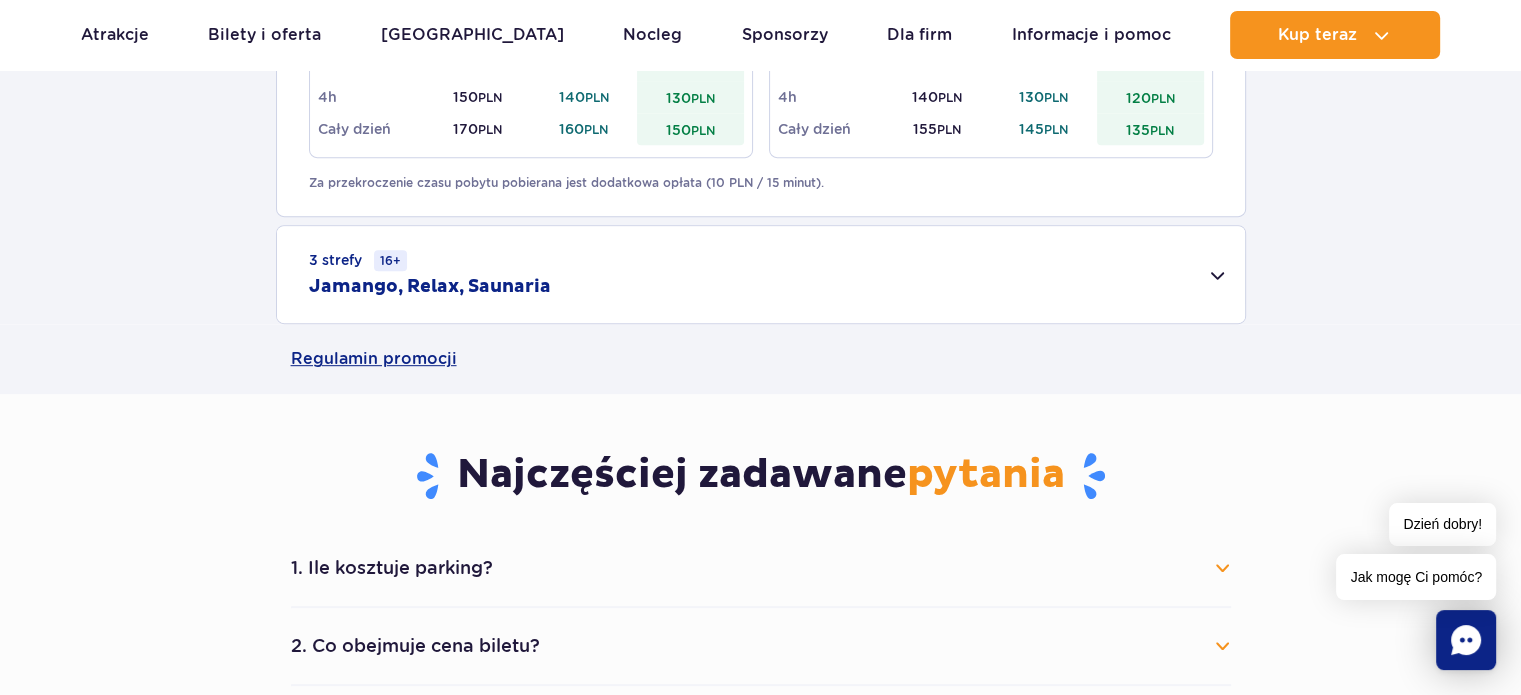 click on "3 strefy  16+
Jamango, Relax, Saunaria" at bounding box center (761, 274) 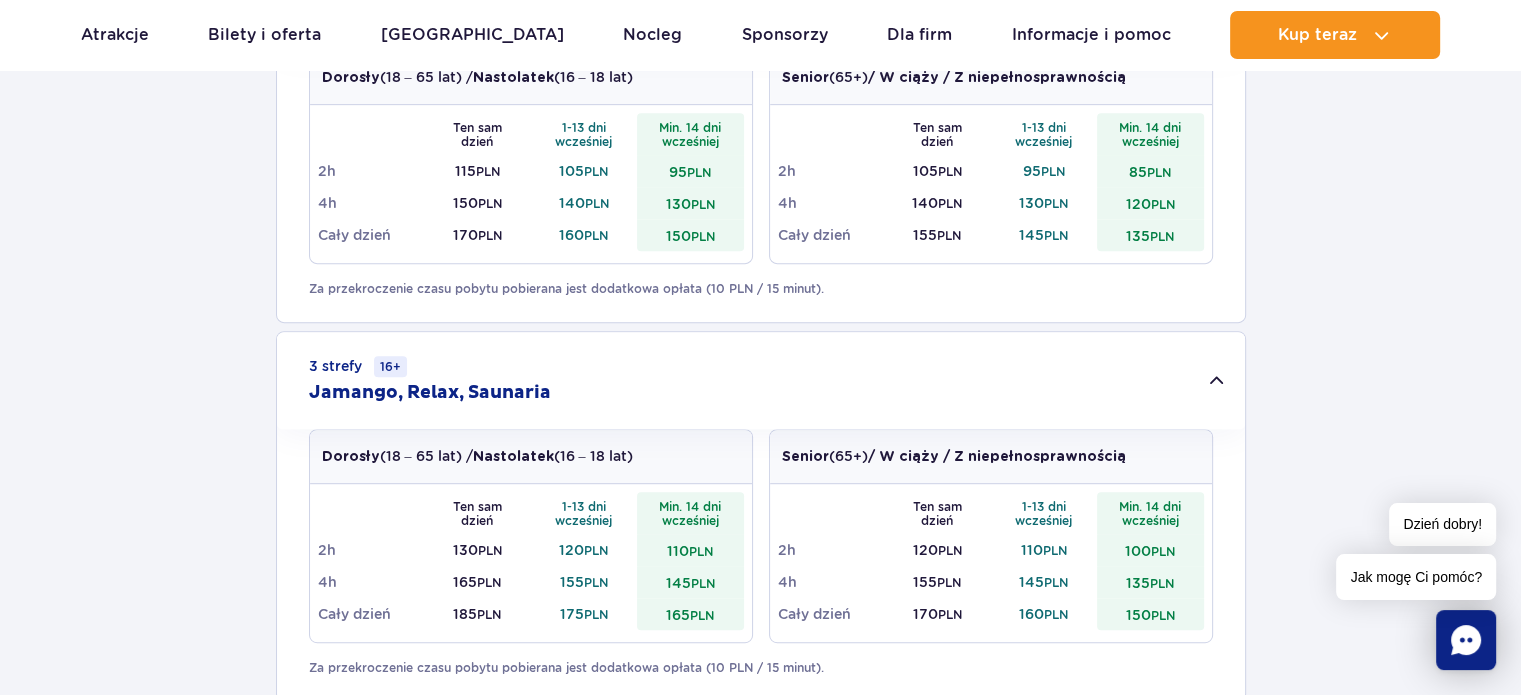 scroll, scrollTop: 1000, scrollLeft: 0, axis: vertical 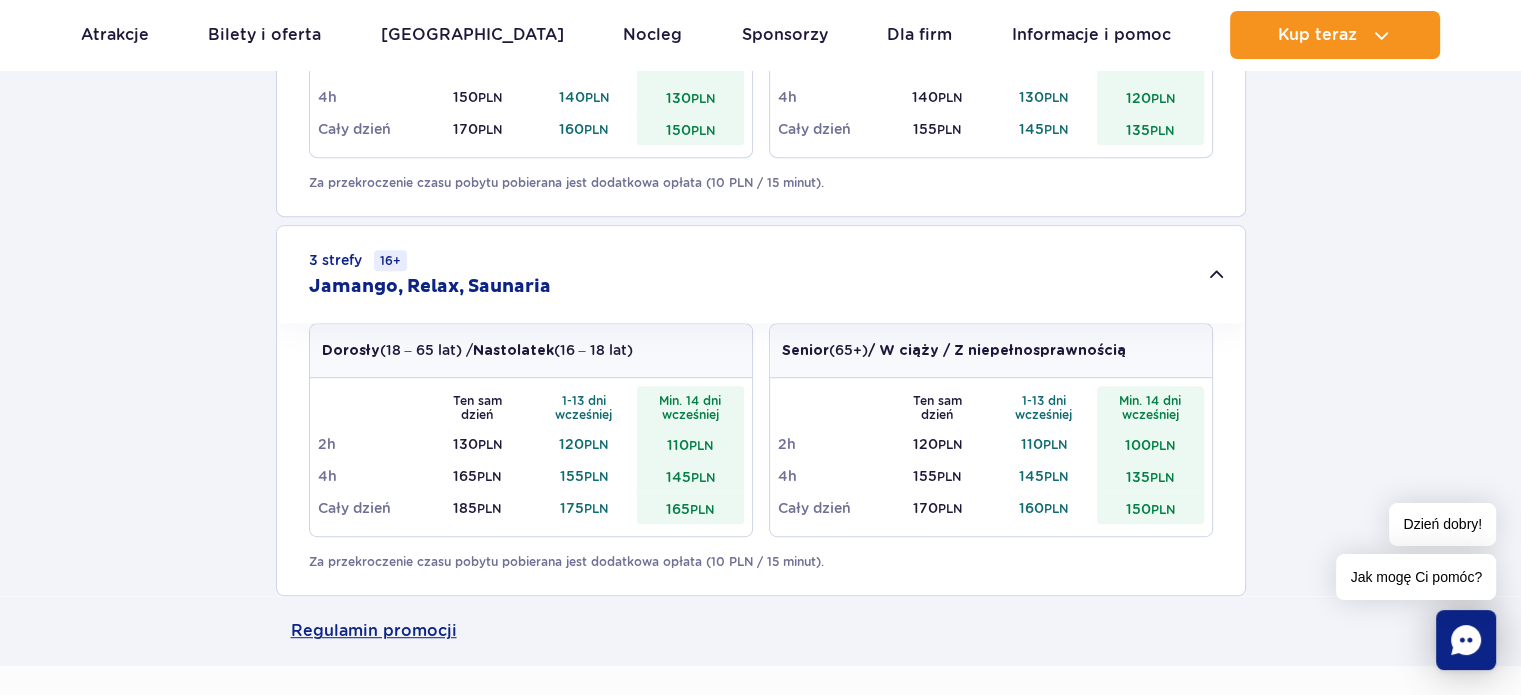 click on "1 strefa
Jamango
Dorosły  (18 – 65 lat) /  Nastolatek  (16 – 18 lat)
Ten sam dzień
1-13 dni wcześniej
Min. 14 dni wcześniej
2h 95  PLN 85  PLN 75  PLN
4h 130  PLN 120  PLN 110  PLN
Cały dzień 150  PLN 140  PLN 130  PLN
Dziecko do 16 lat  (powyżej 120 cm)
Ten sam dzień
1-13 dni wcześniej
Min. 14 dni wcześniej
2h 80  PLN 70  PLN 60  PLN
4h 115  PLN 105  PLN 95  PLN
Cały dzień 130  PLN PLN" at bounding box center (760, 168) 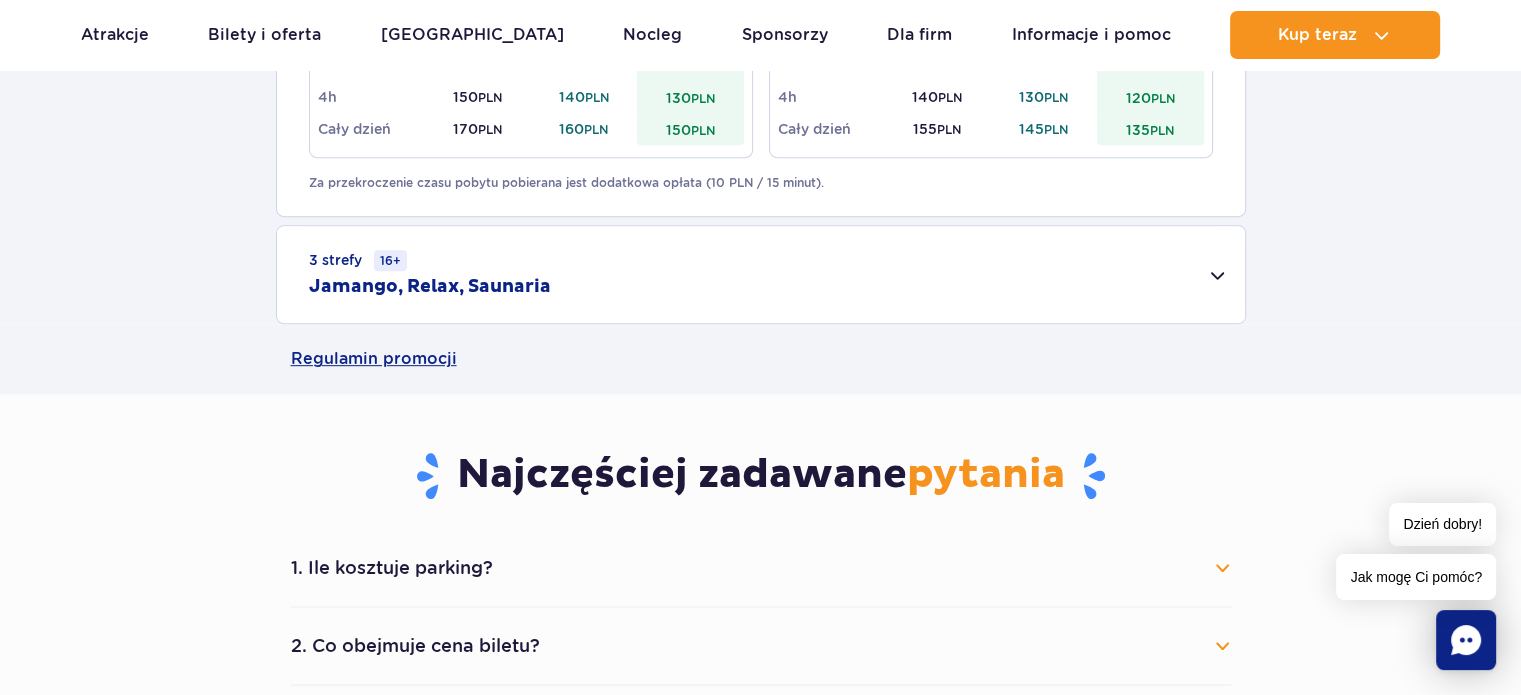click on "Jamango, Relax, Saunaria" at bounding box center [430, 287] 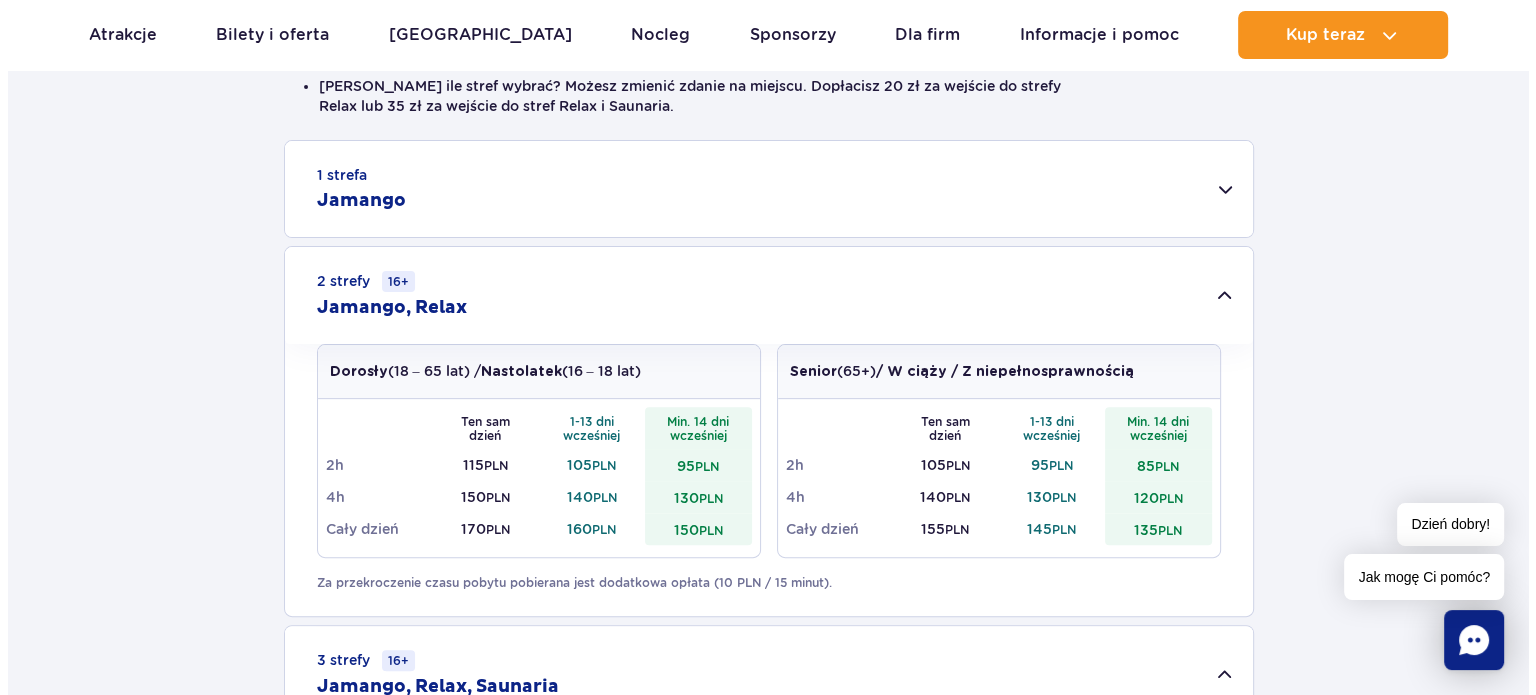 scroll, scrollTop: 500, scrollLeft: 0, axis: vertical 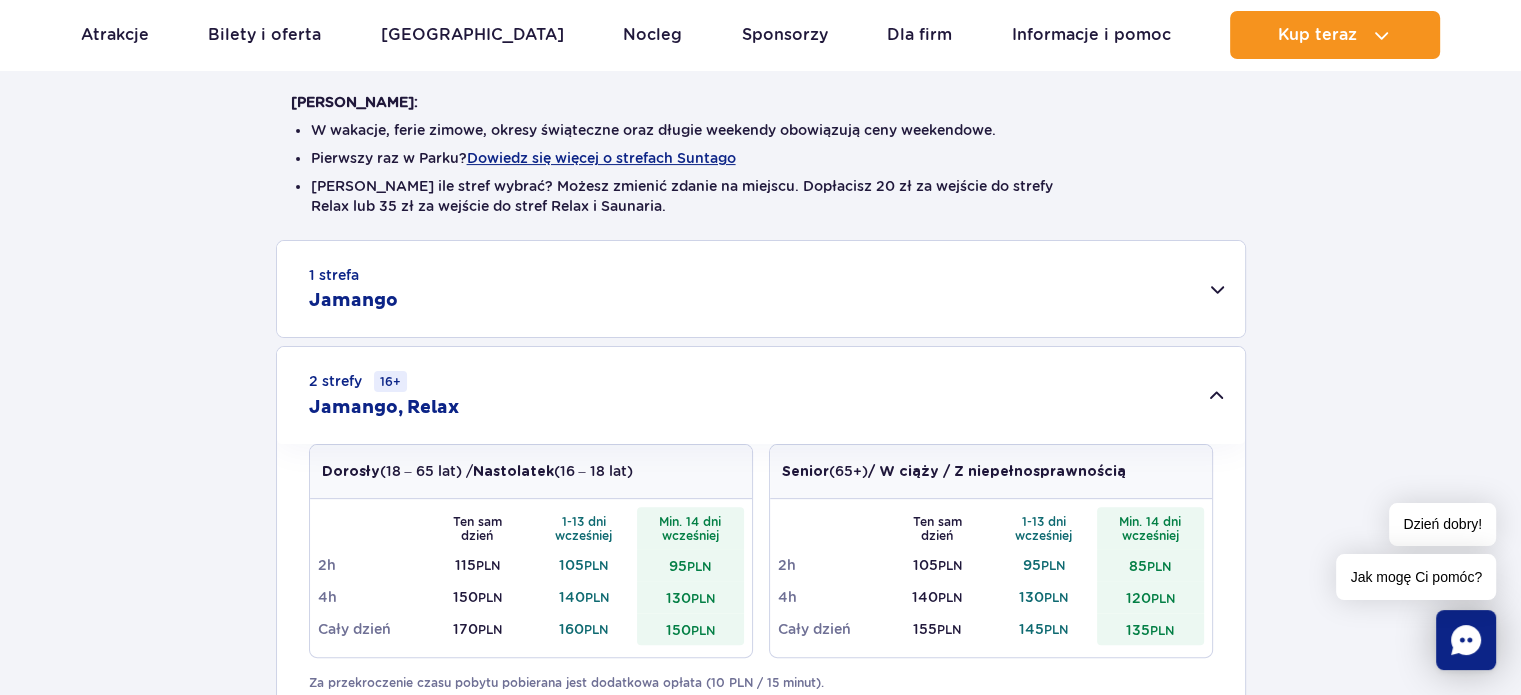 click on "W wakacje, ferie zimowe, okresy świąteczne oraz długie weekendy obowiązują ceny weekendowe." at bounding box center (761, 130) 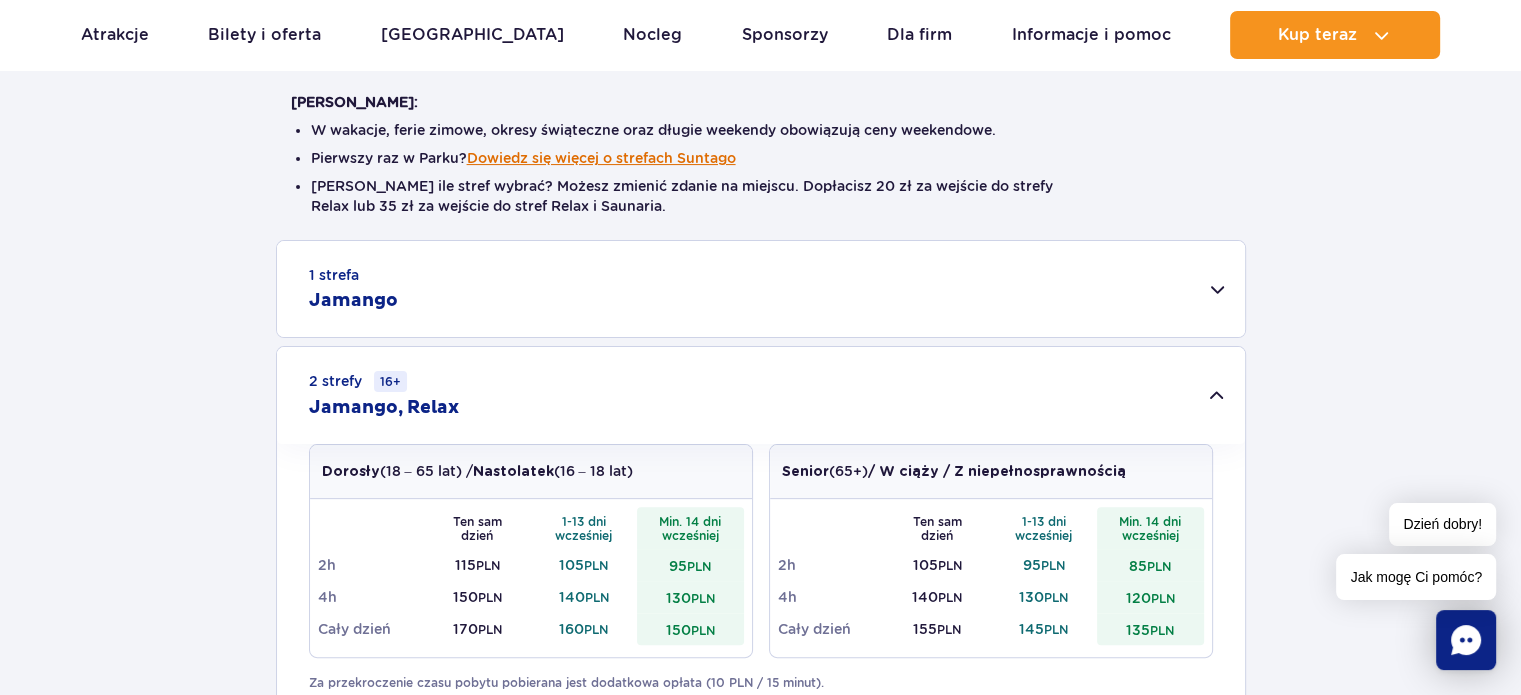 click on "Dowiedz się więcej o strefach Suntago" at bounding box center [601, 158] 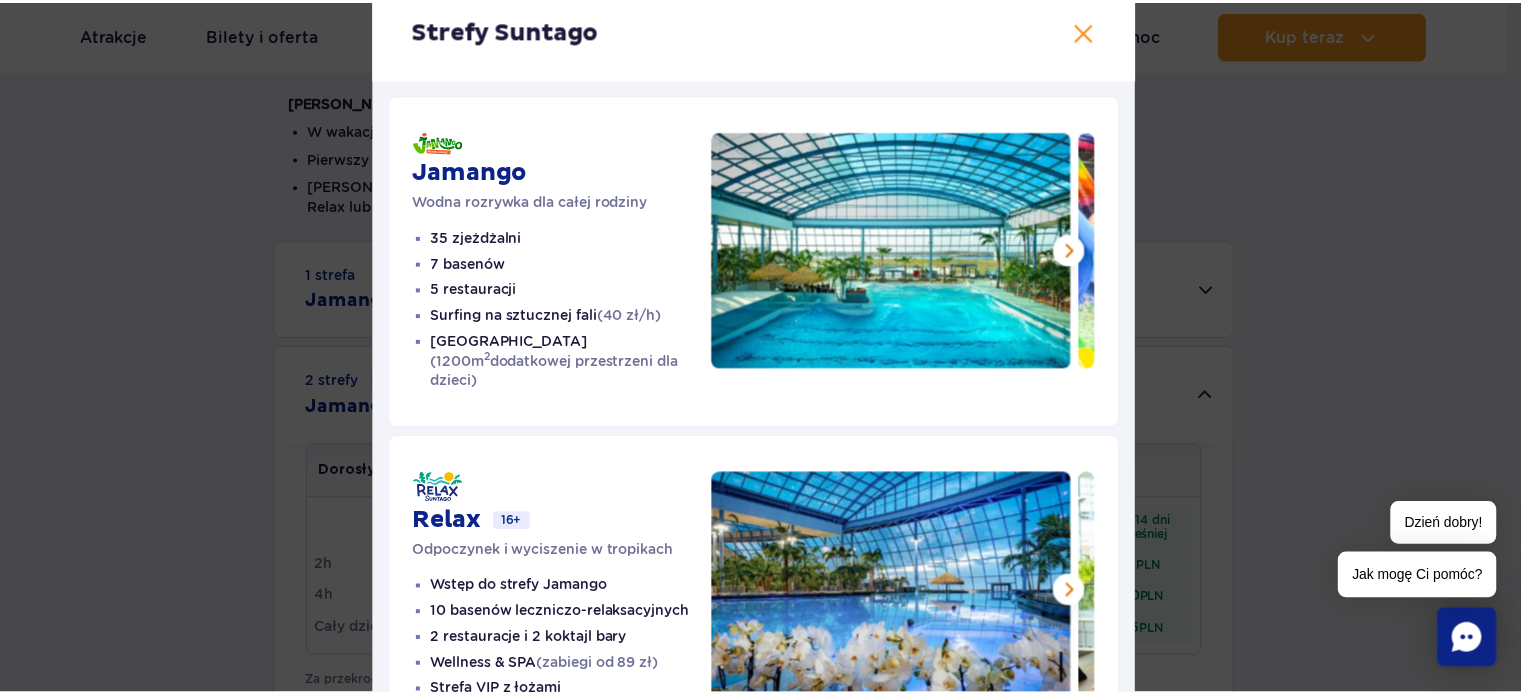 scroll, scrollTop: 0, scrollLeft: 0, axis: both 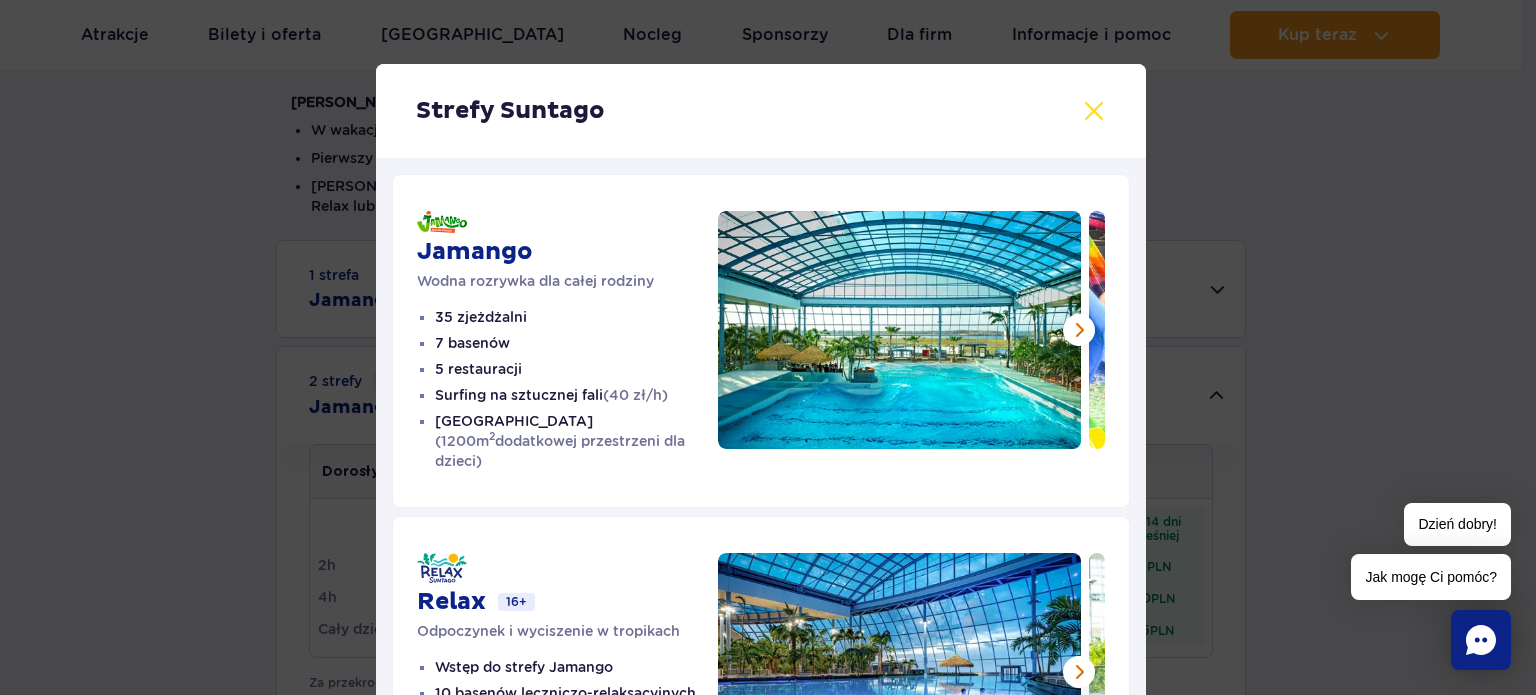click at bounding box center [1094, 111] 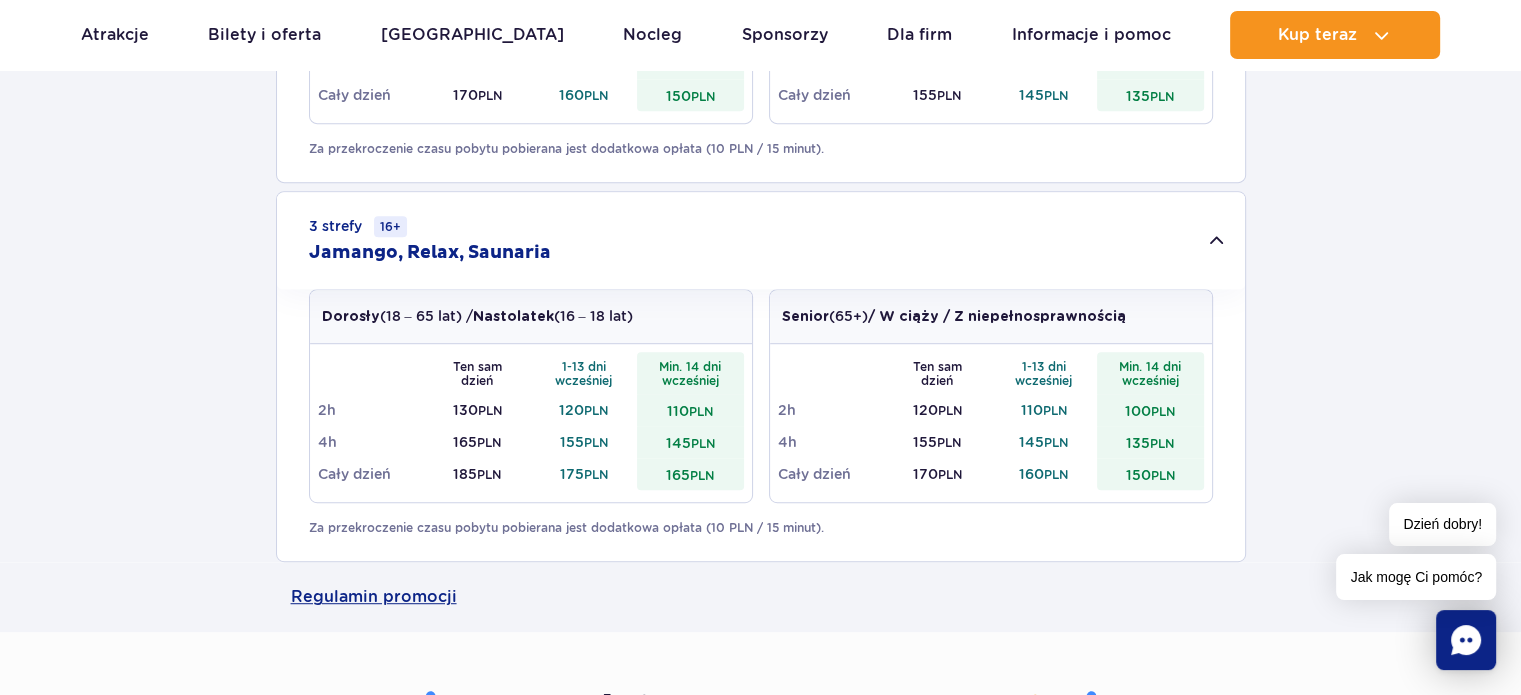 scroll, scrollTop: 1000, scrollLeft: 0, axis: vertical 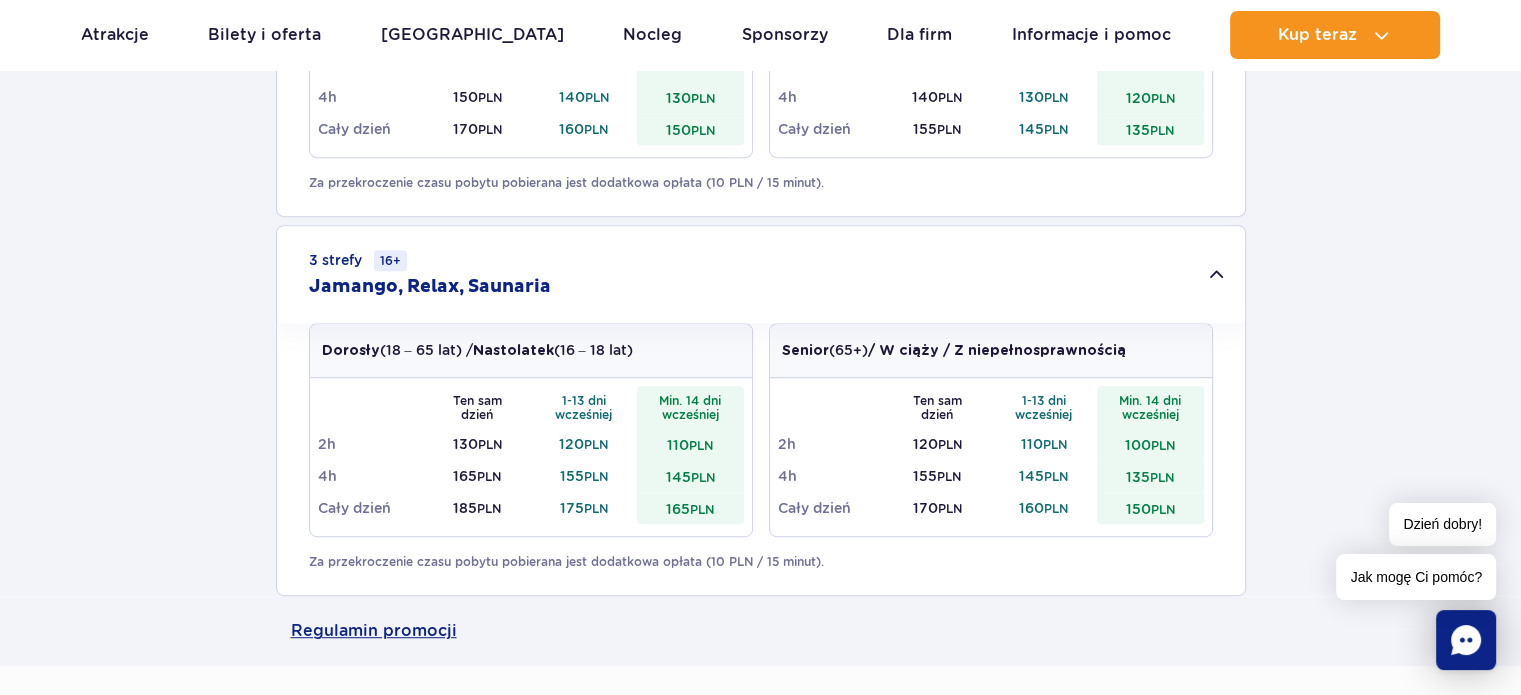 click on "1 strefa
Jamango
Dorosły  (18 – 65 lat) /  Nastolatek  (16 – 18 lat)
Ten sam dzień
1-13 dni wcześniej
Min. 14 dni wcześniej
2h 95  PLN 85  PLN 75  PLN
4h 130  PLN 120  PLN 110  PLN
Cały dzień 150  PLN 140  PLN 130  PLN
Dziecko do 16 lat  (powyżej 120 cm)
Ten sam dzień
1-13 dni wcześniej
Min. 14 dni wcześniej
2h 80  PLN 70  PLN 60  PLN
4h 115  PLN 105  PLN 95  PLN
Cały dzień 130  PLN PLN" at bounding box center (760, 168) 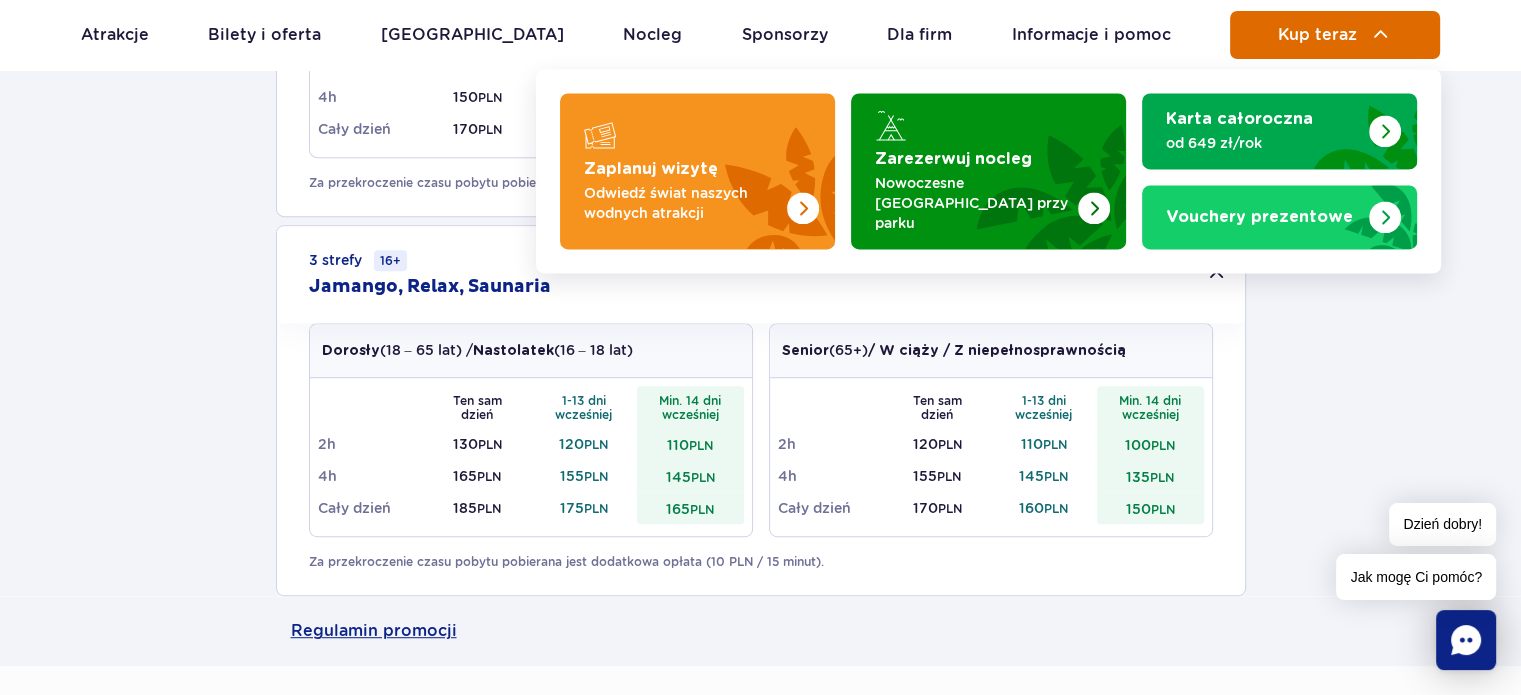 click at bounding box center (1381, 35) 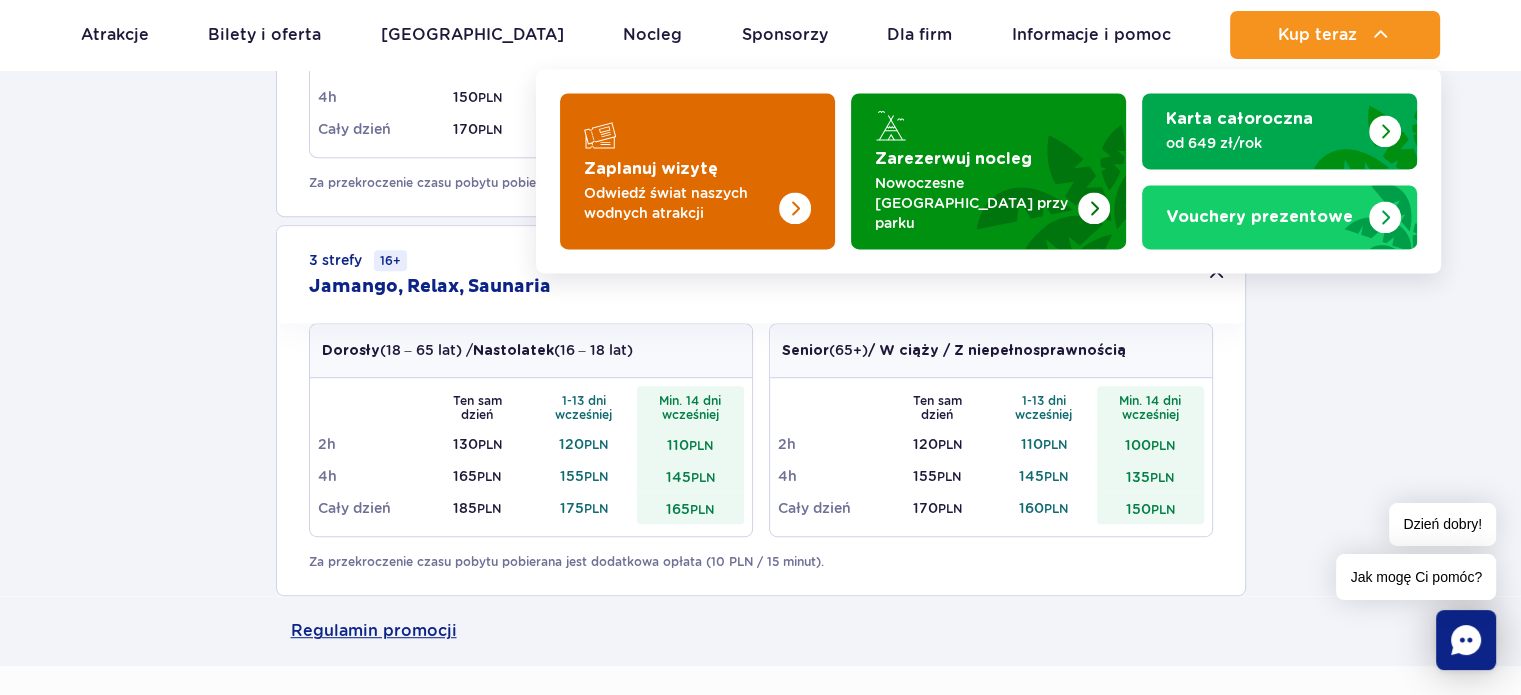 click at bounding box center [697, 171] 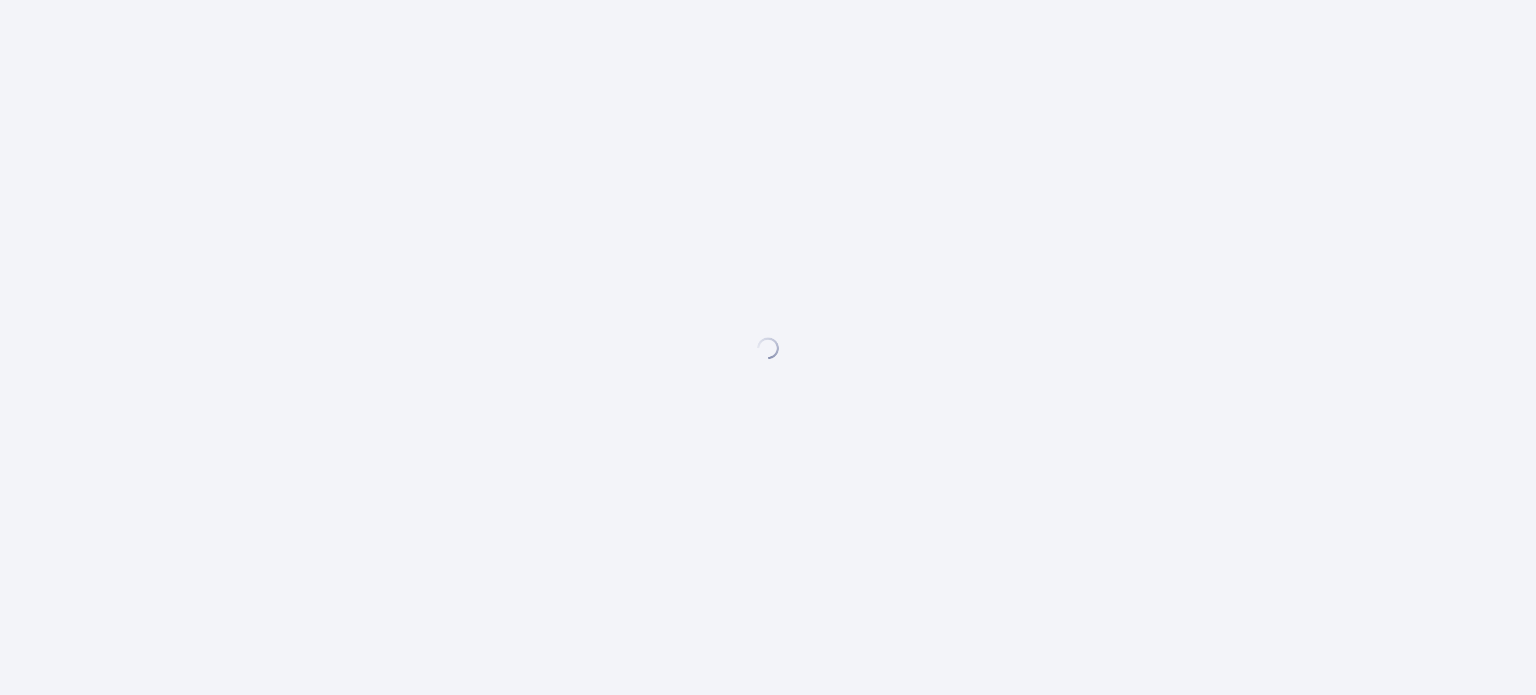 scroll, scrollTop: 0, scrollLeft: 0, axis: both 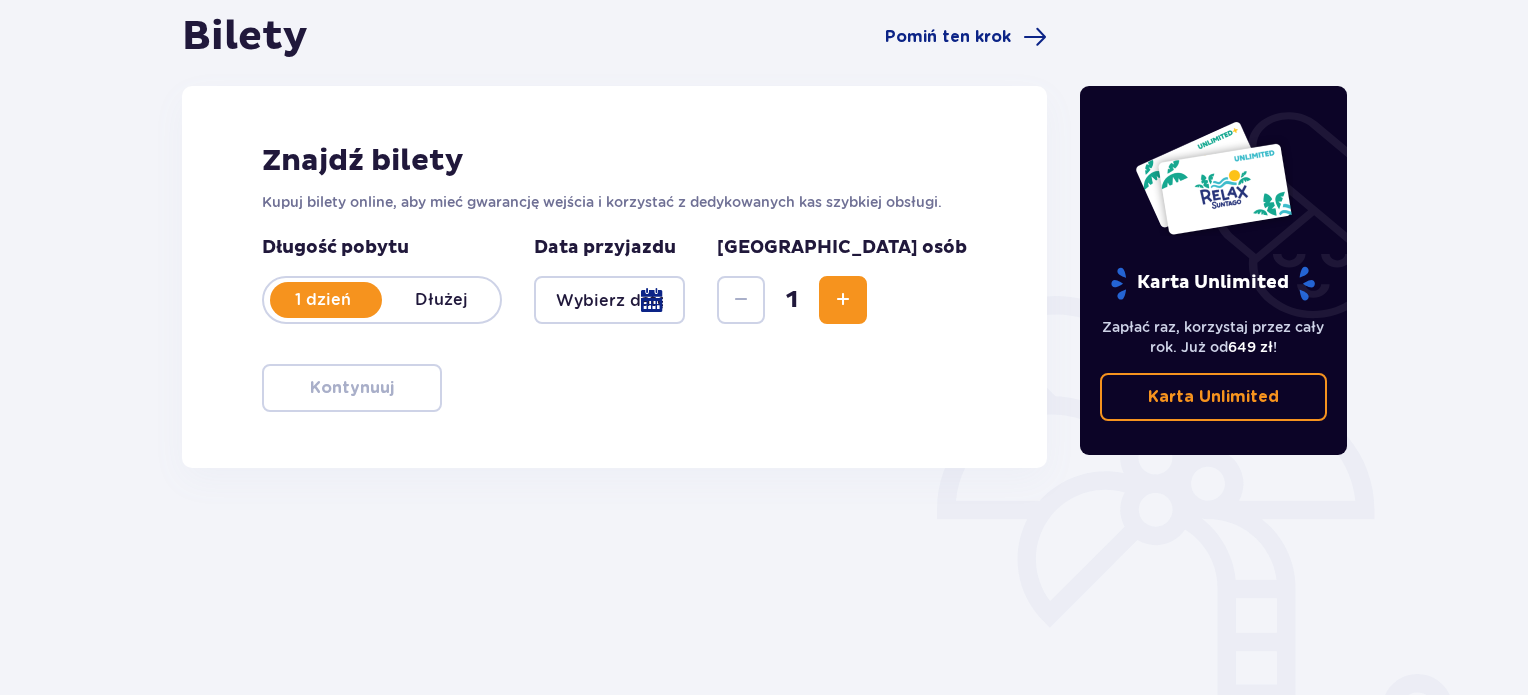 click at bounding box center [609, 300] 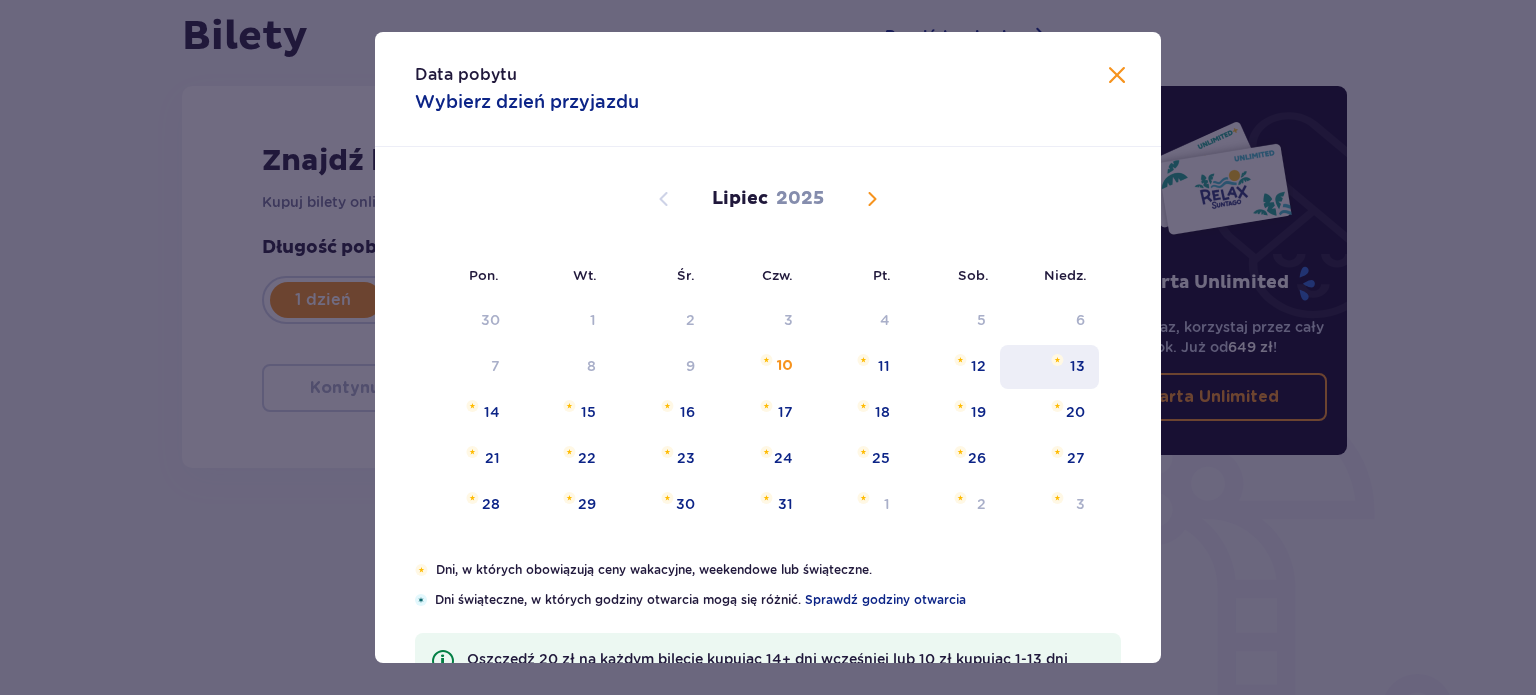 click on "13" at bounding box center (1049, 367) 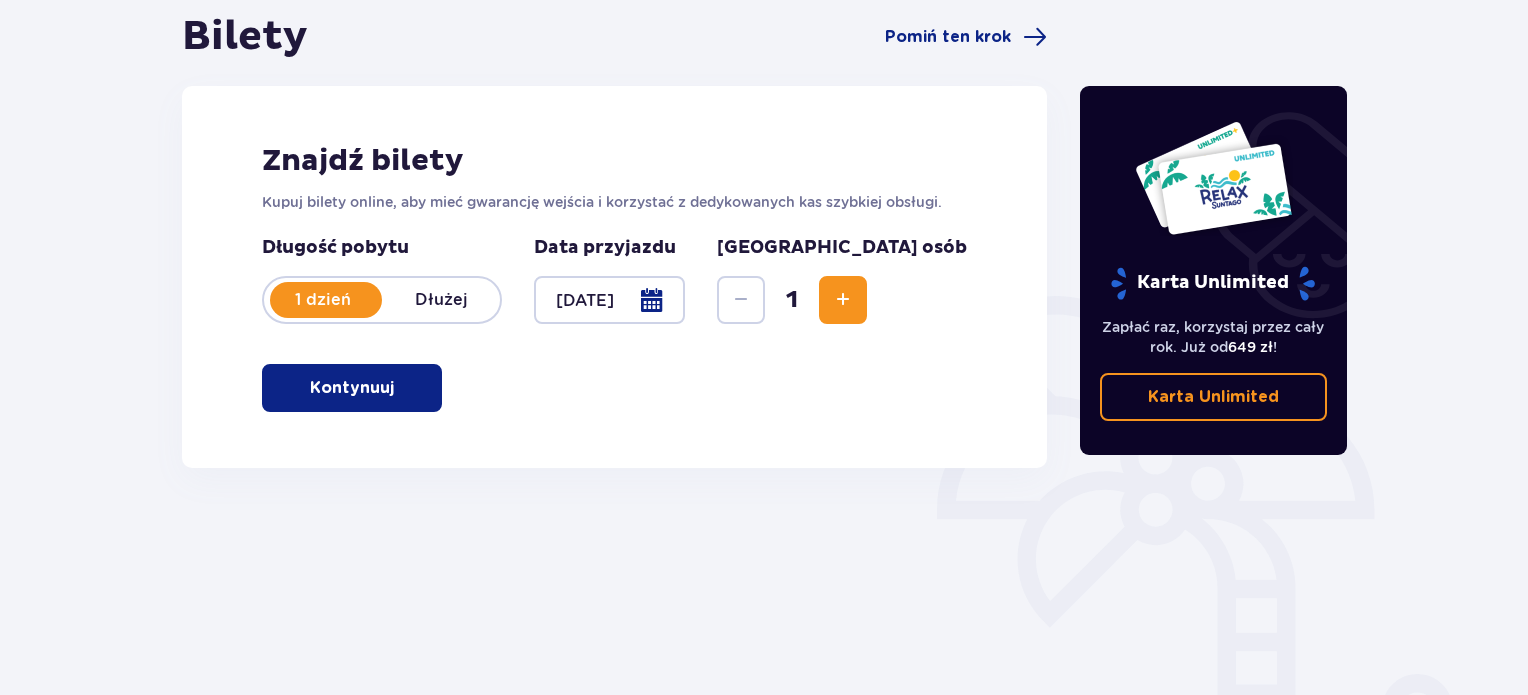 click at bounding box center [843, 300] 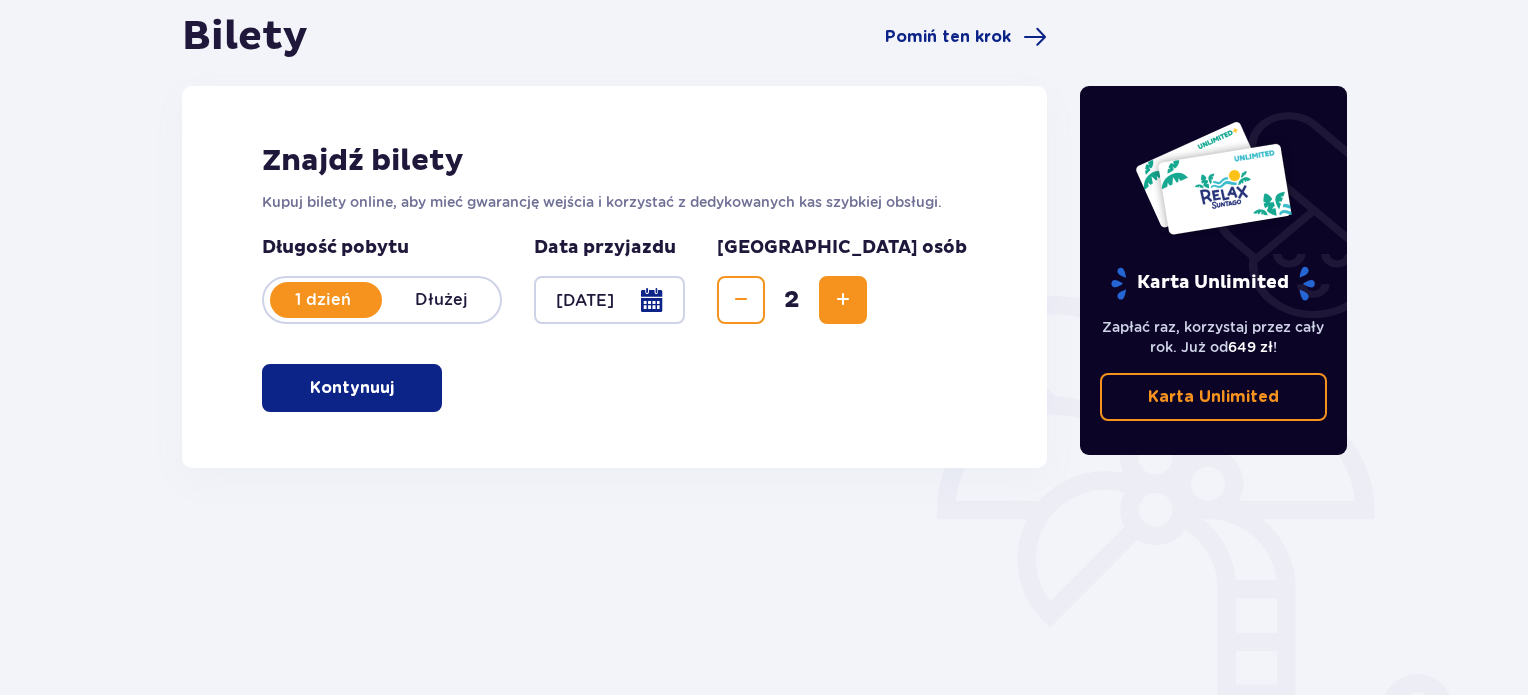 click on "Kontynuuj" at bounding box center (352, 388) 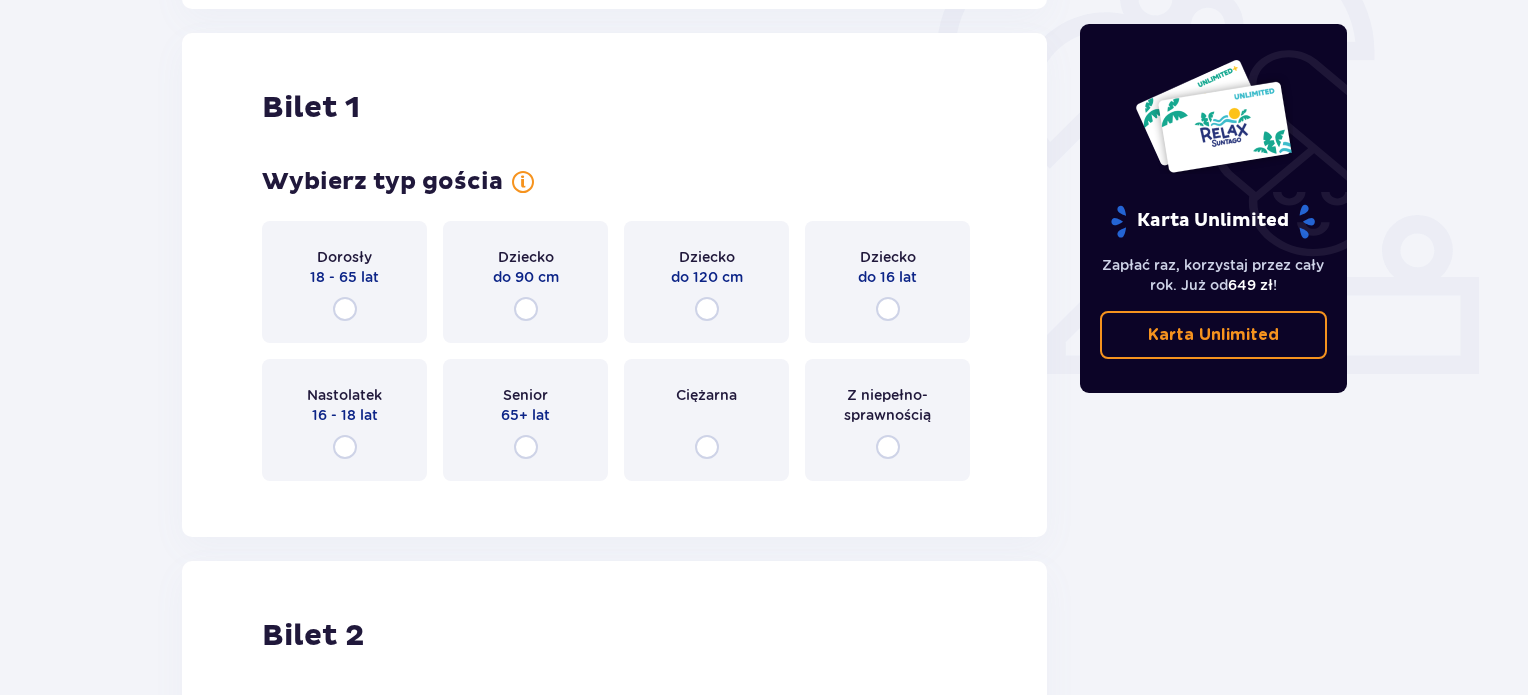 scroll, scrollTop: 668, scrollLeft: 0, axis: vertical 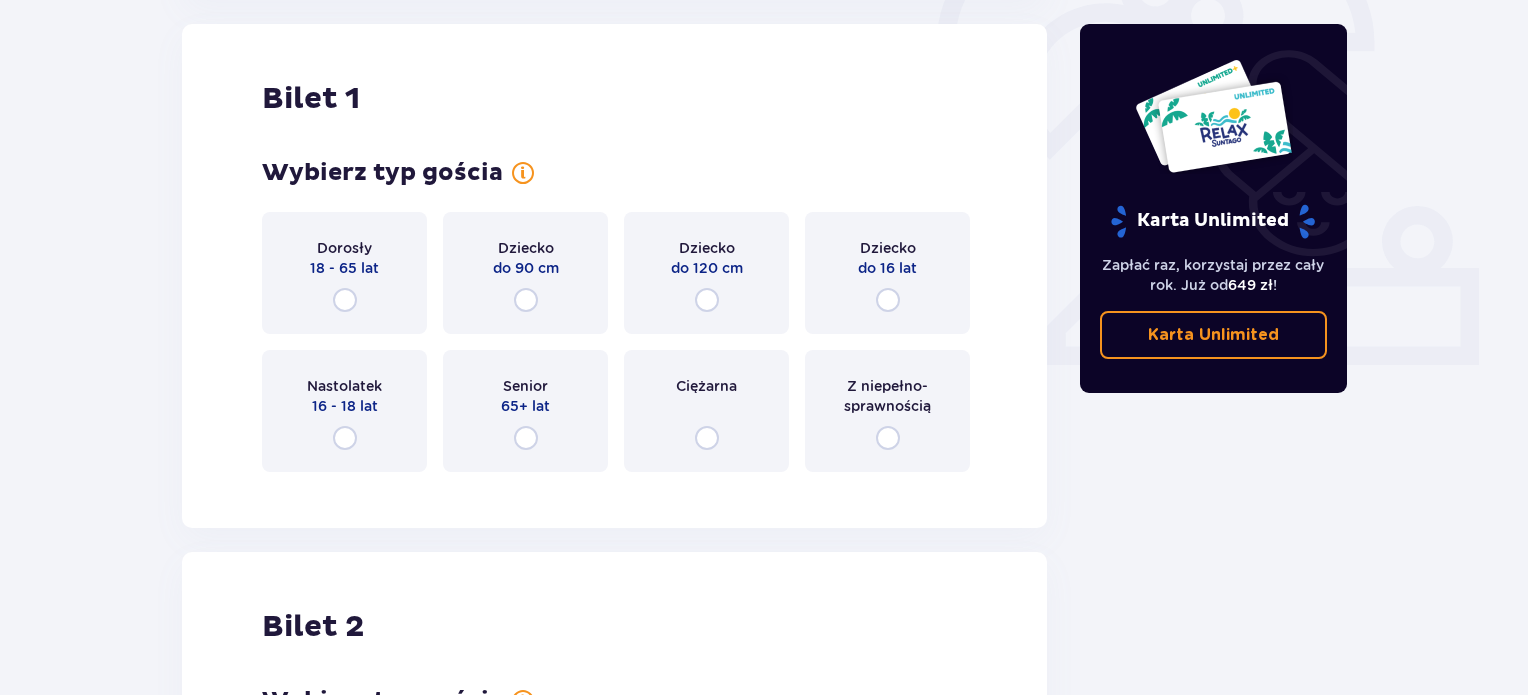click on "Dorosły 18 - 65 lat" at bounding box center (344, 273) 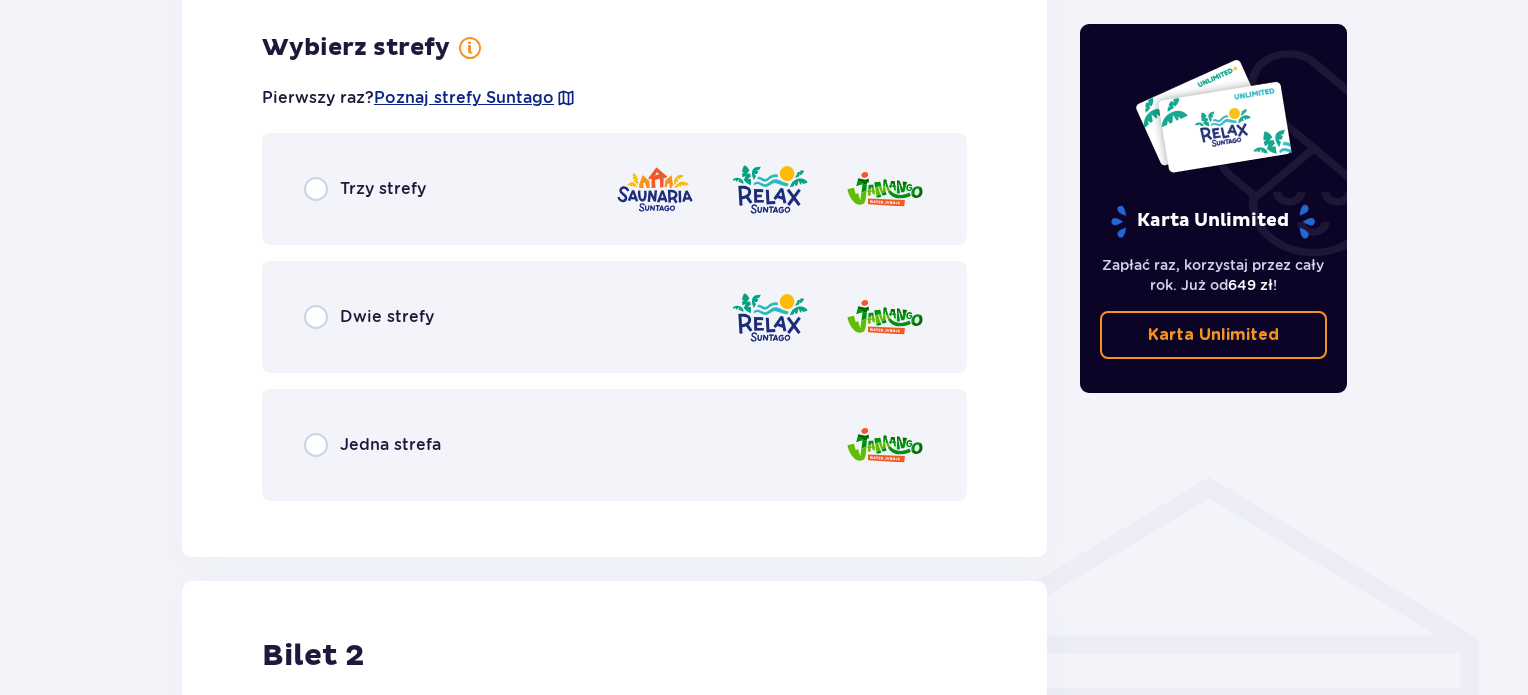 scroll, scrollTop: 1156, scrollLeft: 0, axis: vertical 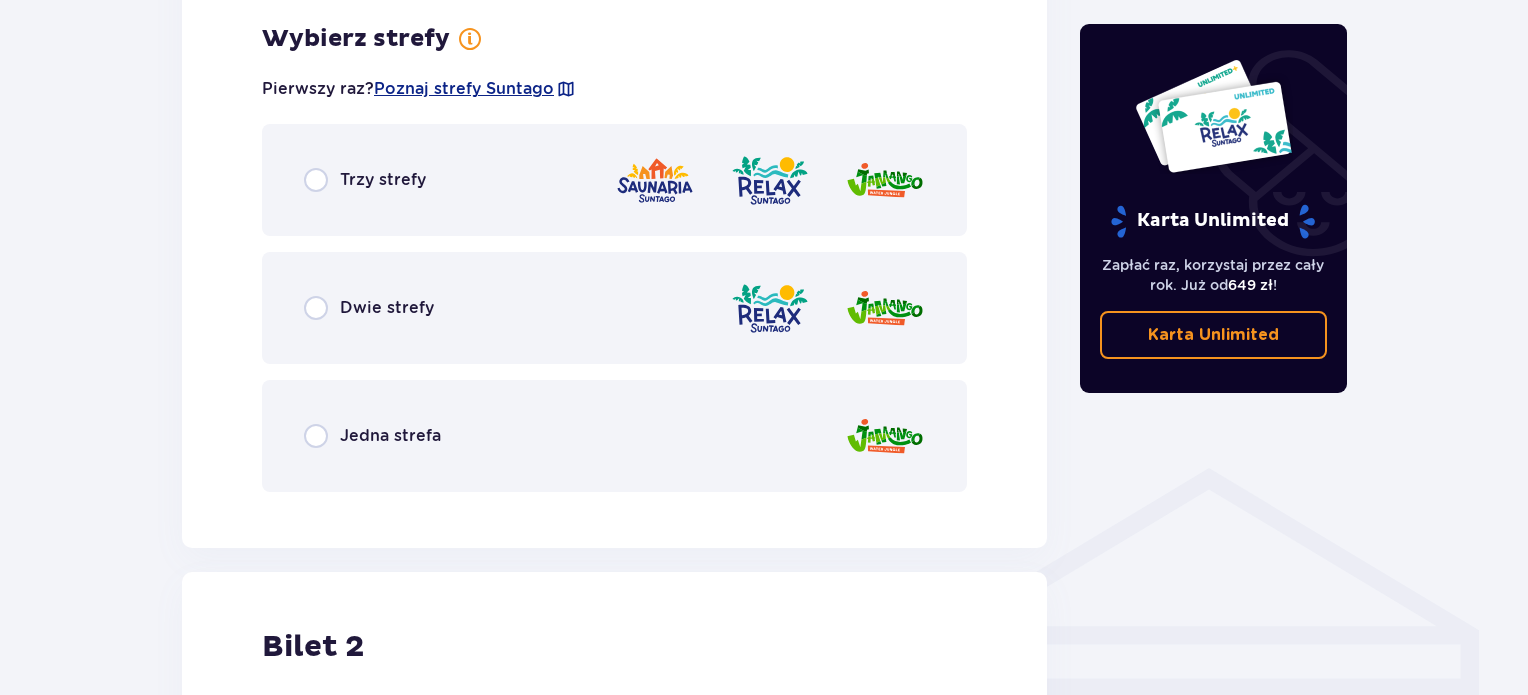 click on "Trzy strefy" at bounding box center (614, 180) 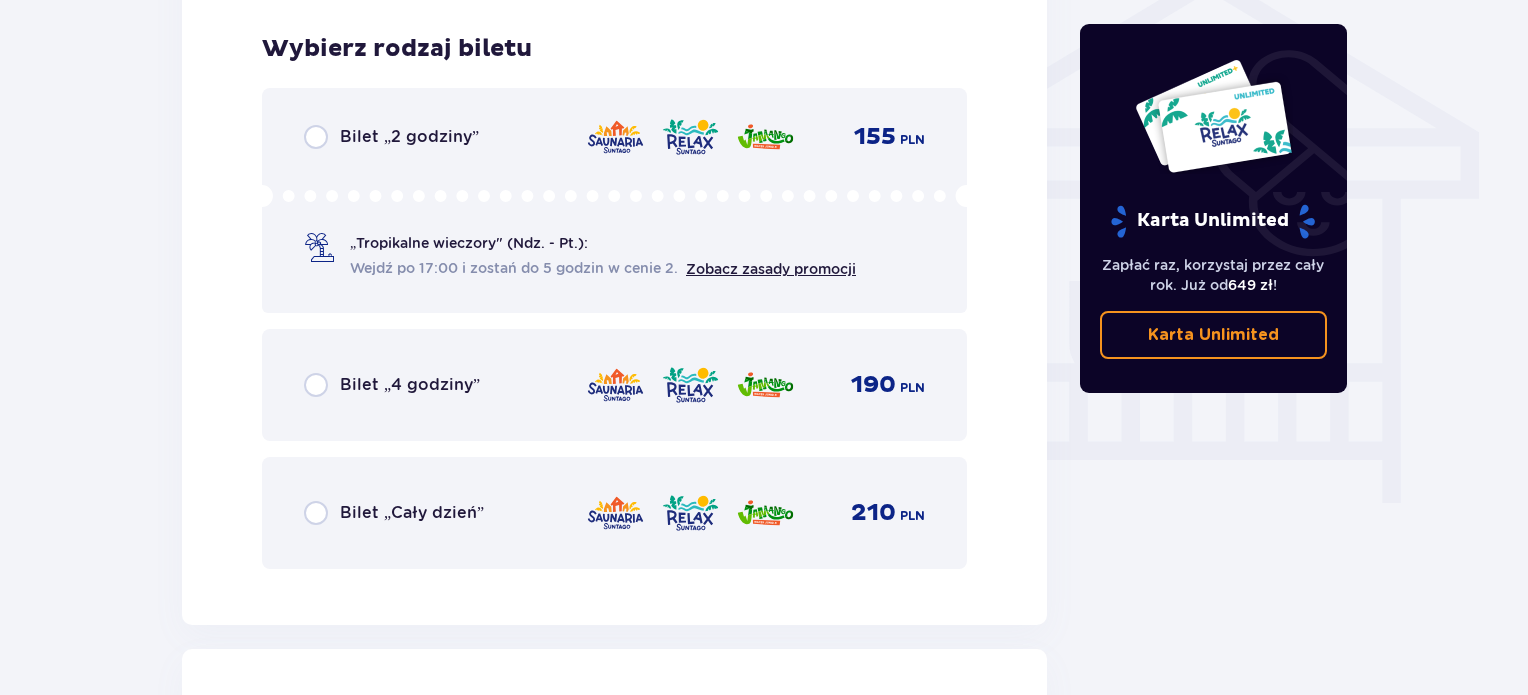 scroll, scrollTop: 1664, scrollLeft: 0, axis: vertical 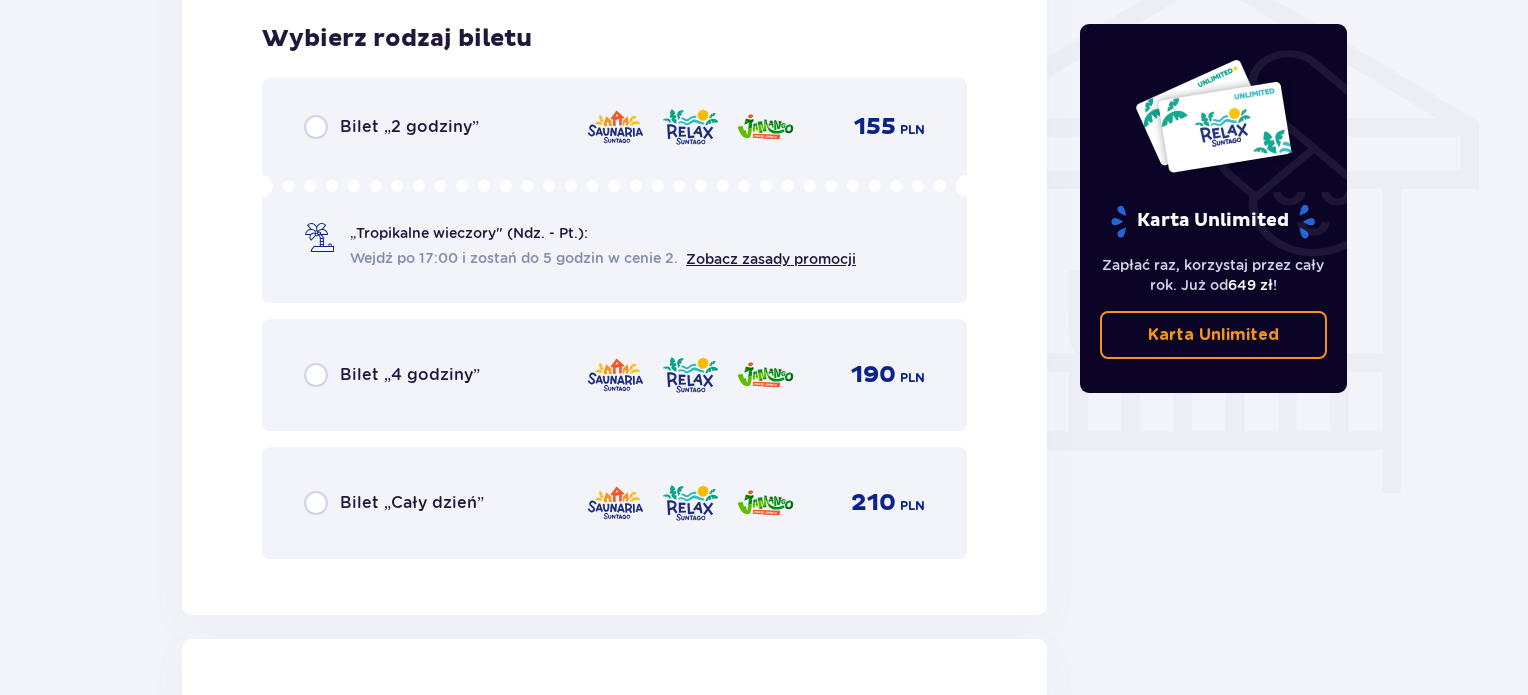 click on "Bilet „Cały dzień”" at bounding box center (412, 503) 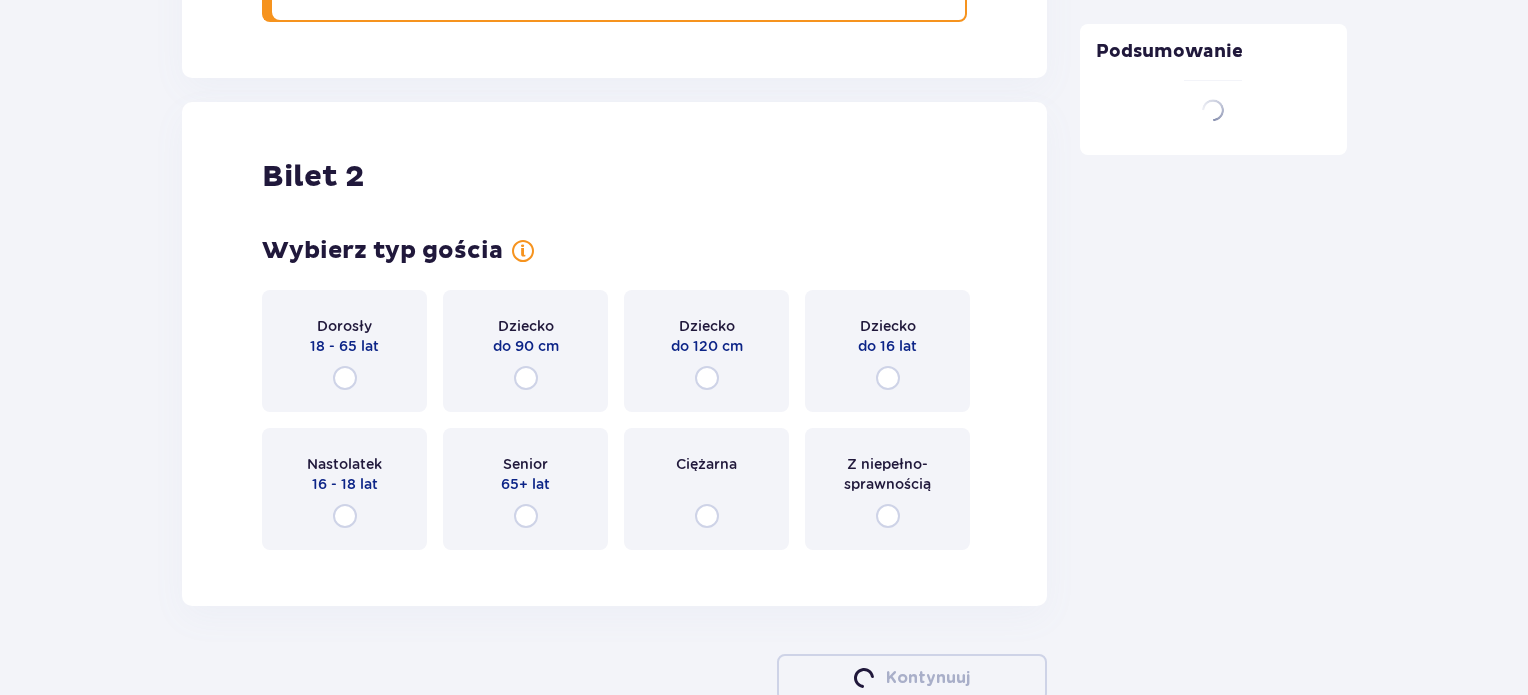scroll, scrollTop: 2278, scrollLeft: 0, axis: vertical 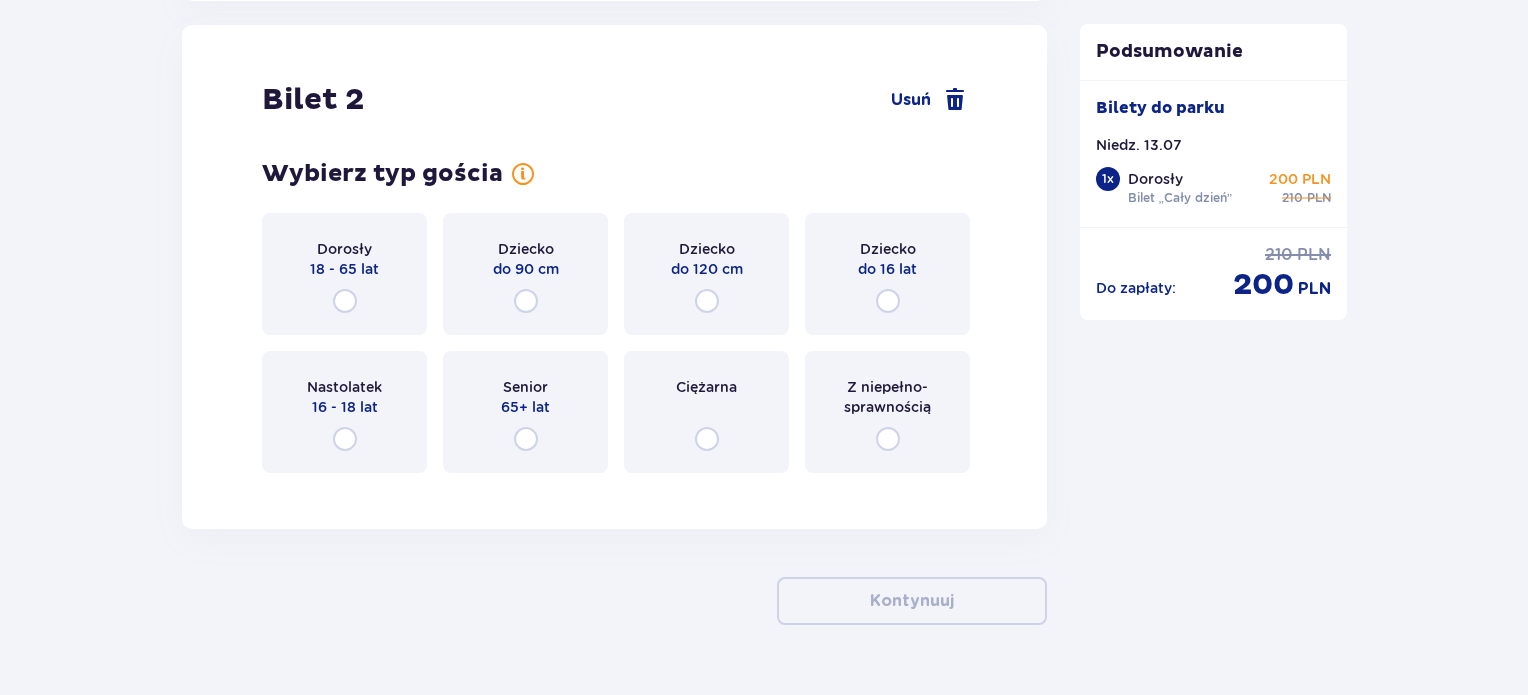 click on "Dorosły 18 - 65 lat" at bounding box center [344, 274] 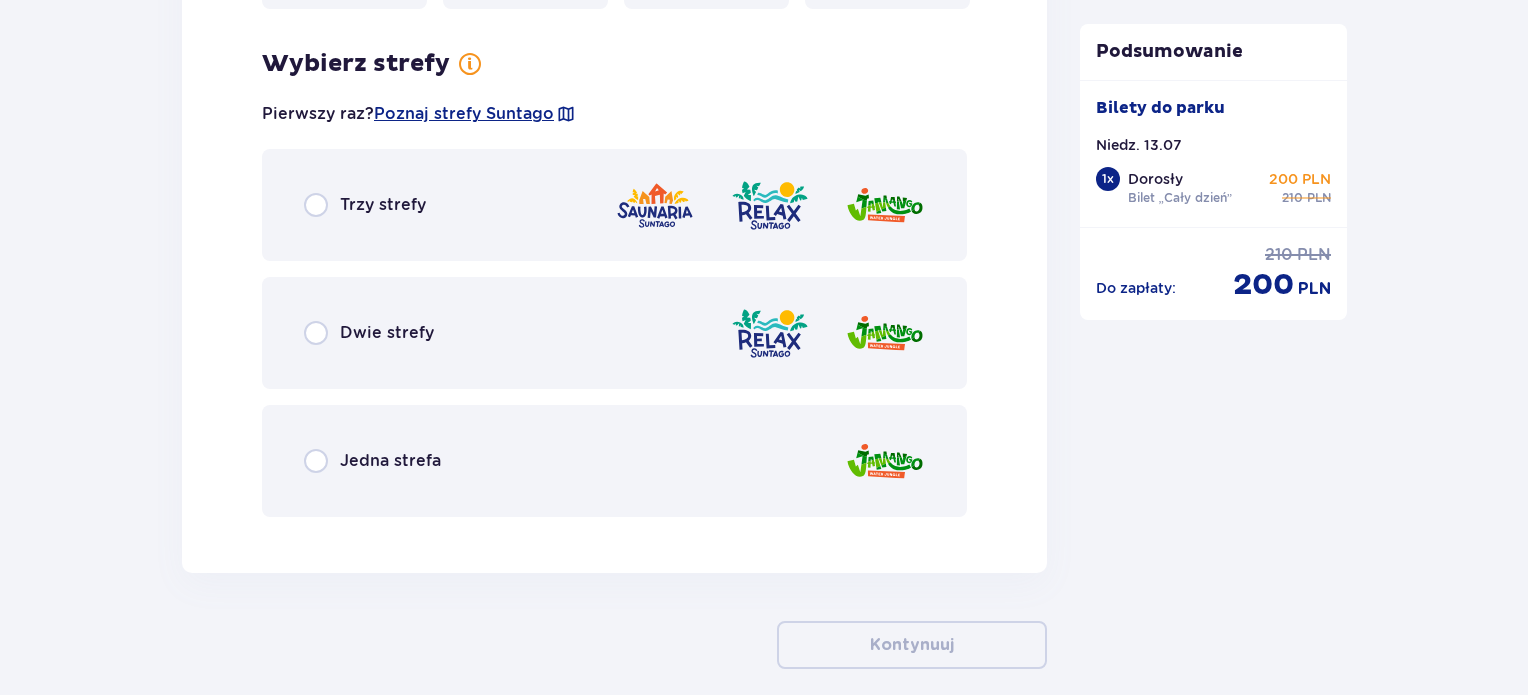 scroll, scrollTop: 2766, scrollLeft: 0, axis: vertical 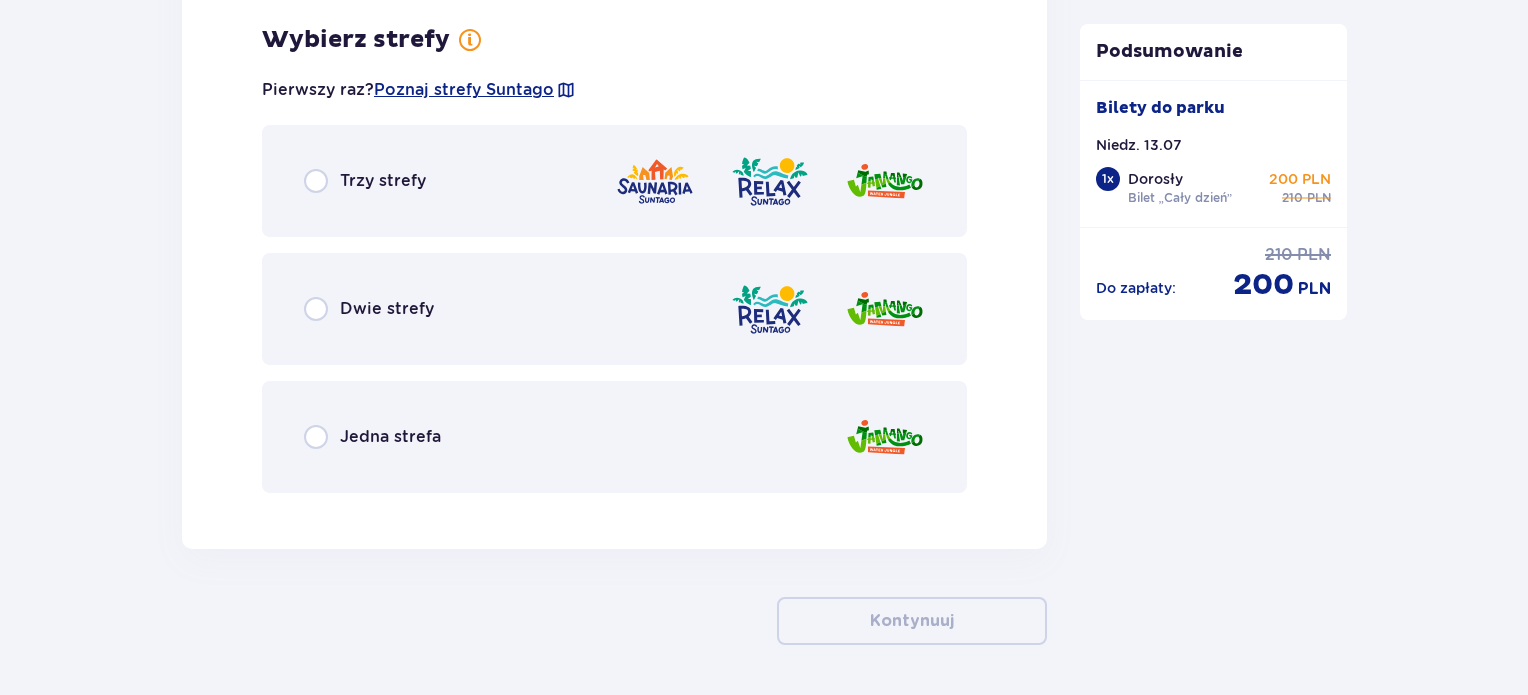 click on "Trzy strefy" at bounding box center [614, 181] 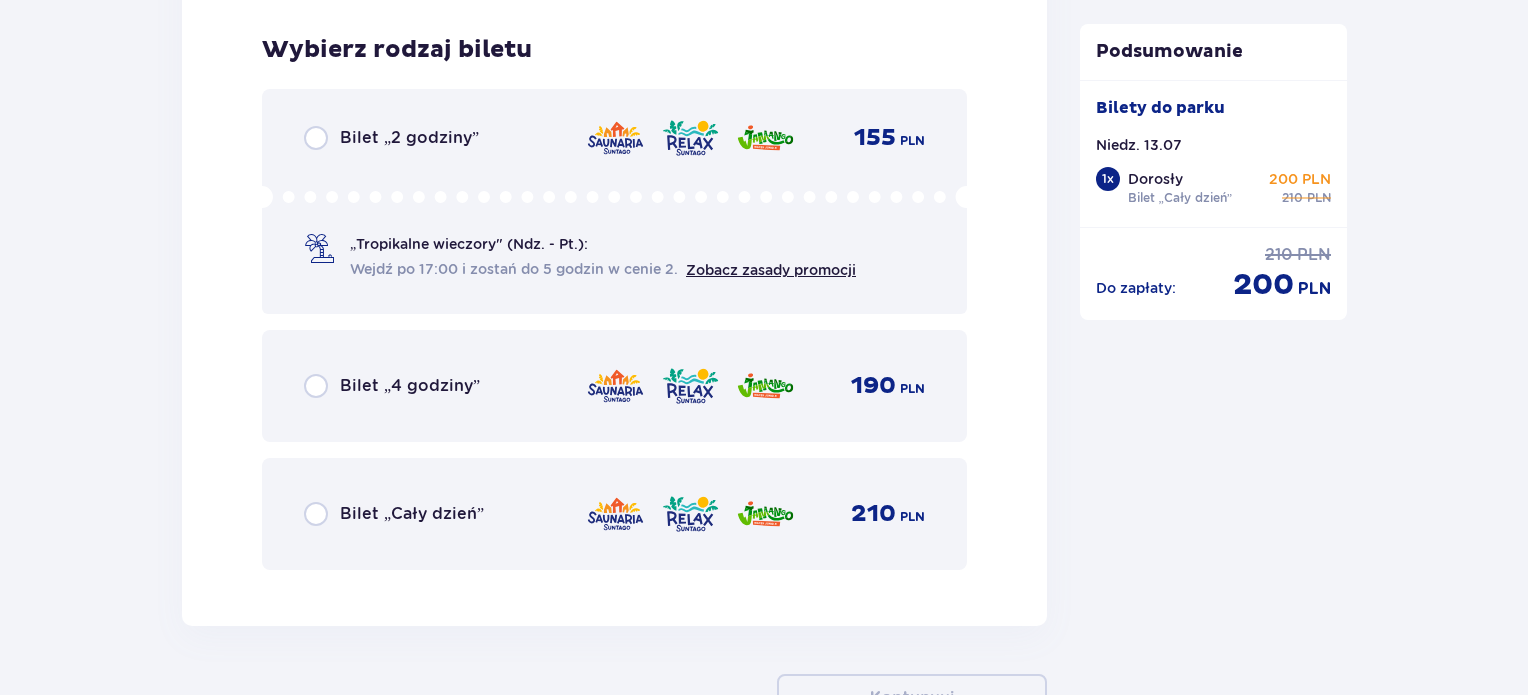scroll, scrollTop: 3274, scrollLeft: 0, axis: vertical 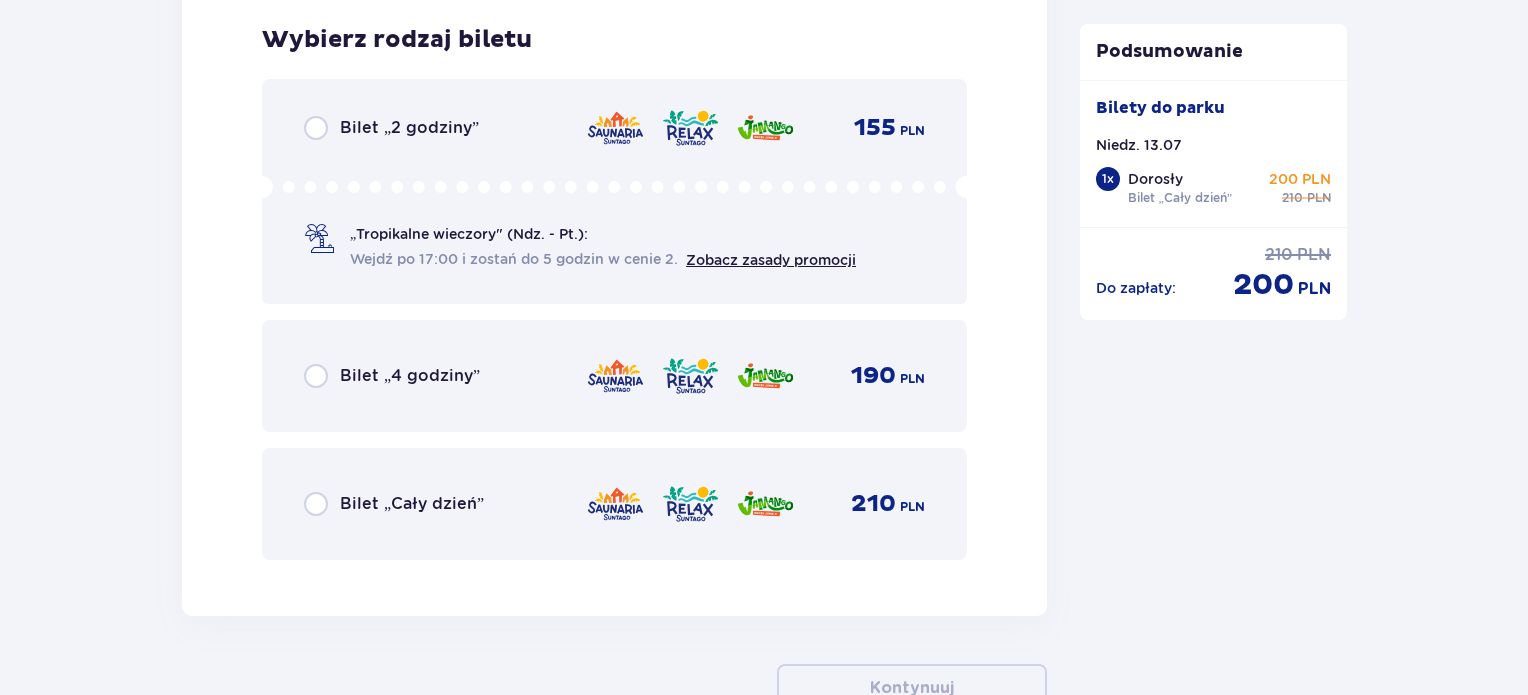 click on "Wejdź po 17:00 i zostań do 5 godzin w cenie 2. Zobacz zasady promocji" at bounding box center [603, 259] 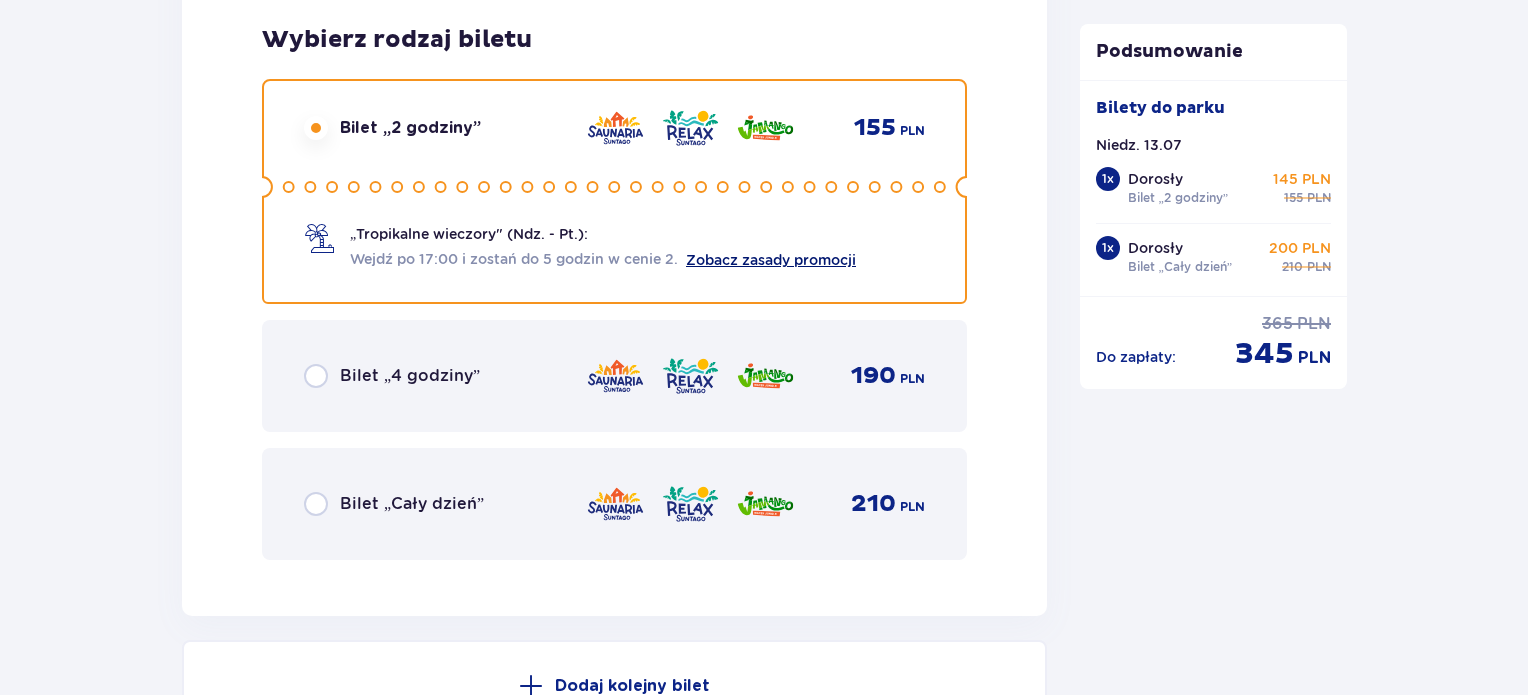 click on "Zobacz zasady promocji" at bounding box center [771, 260] 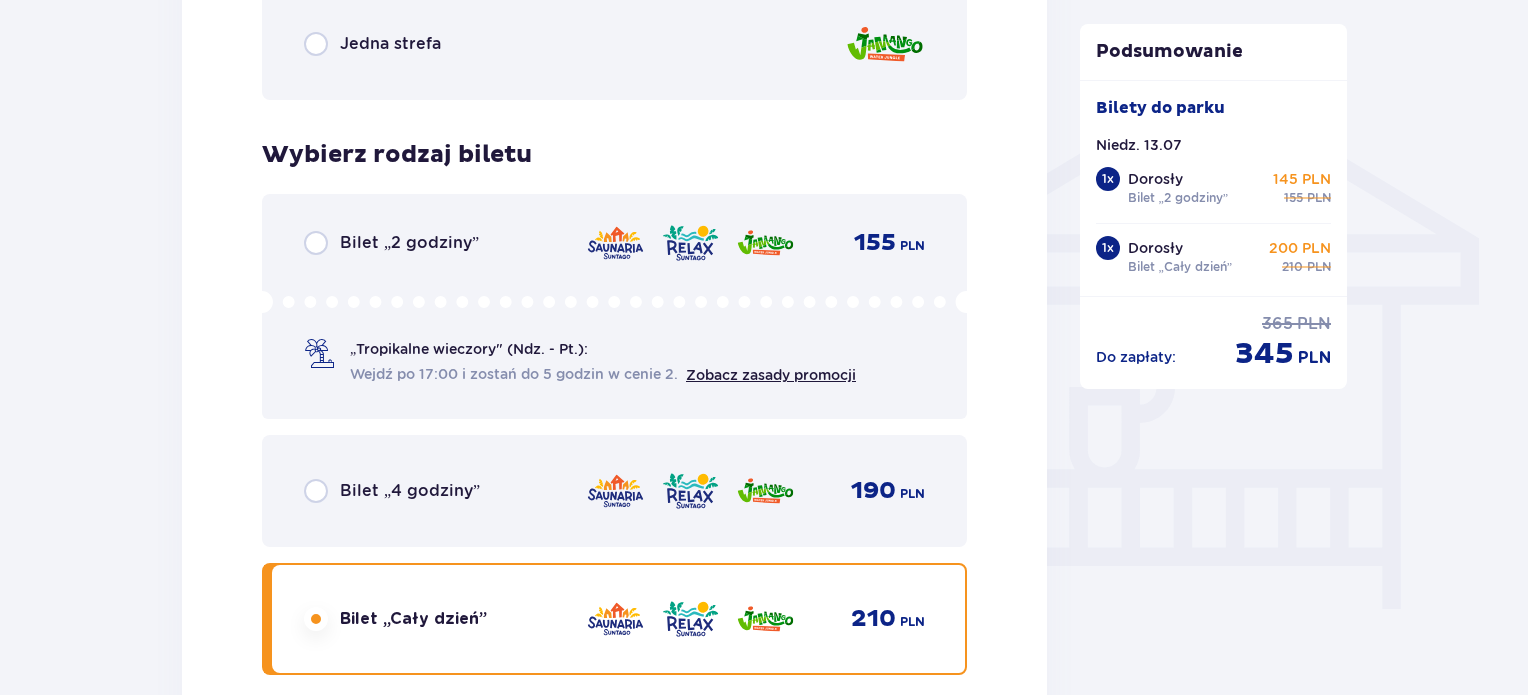 scroll, scrollTop: 1512, scrollLeft: 0, axis: vertical 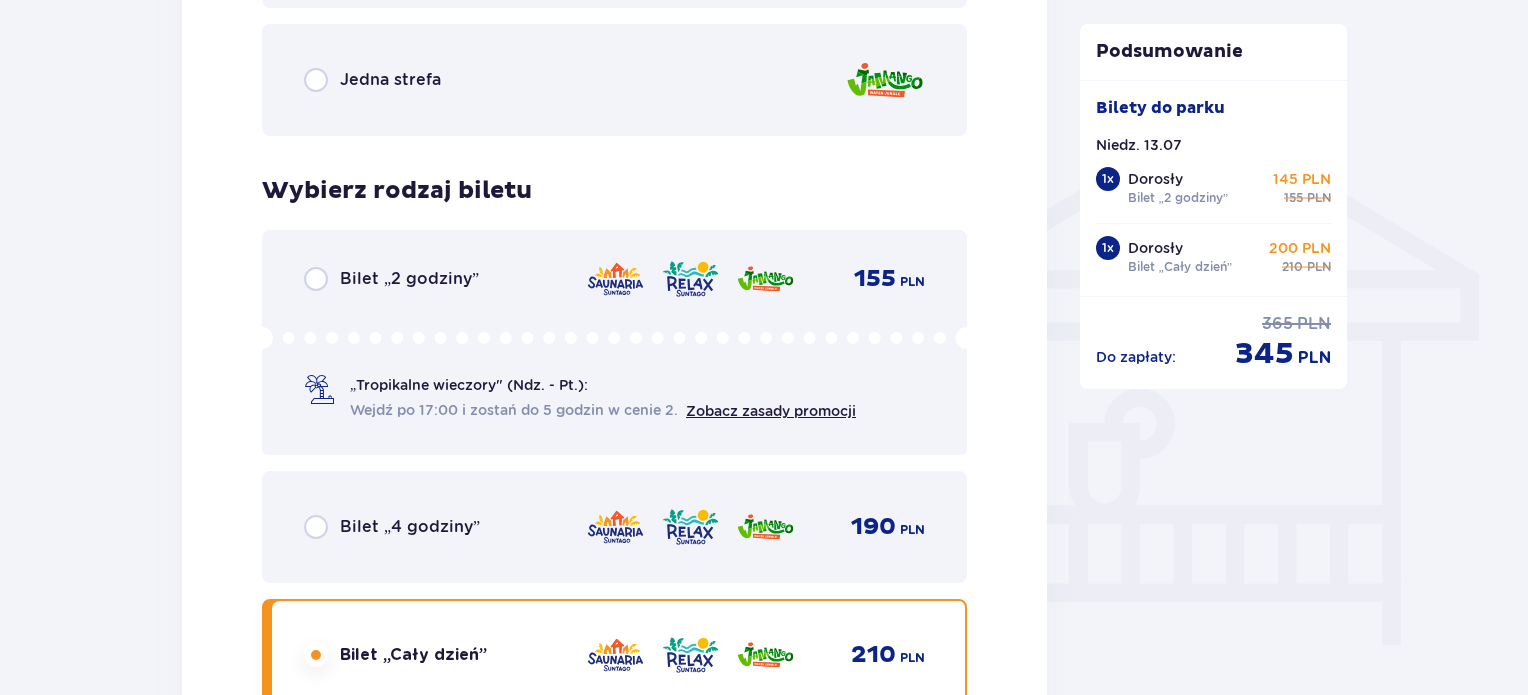 click on "Bilet „2 godziny”" at bounding box center (391, 279) 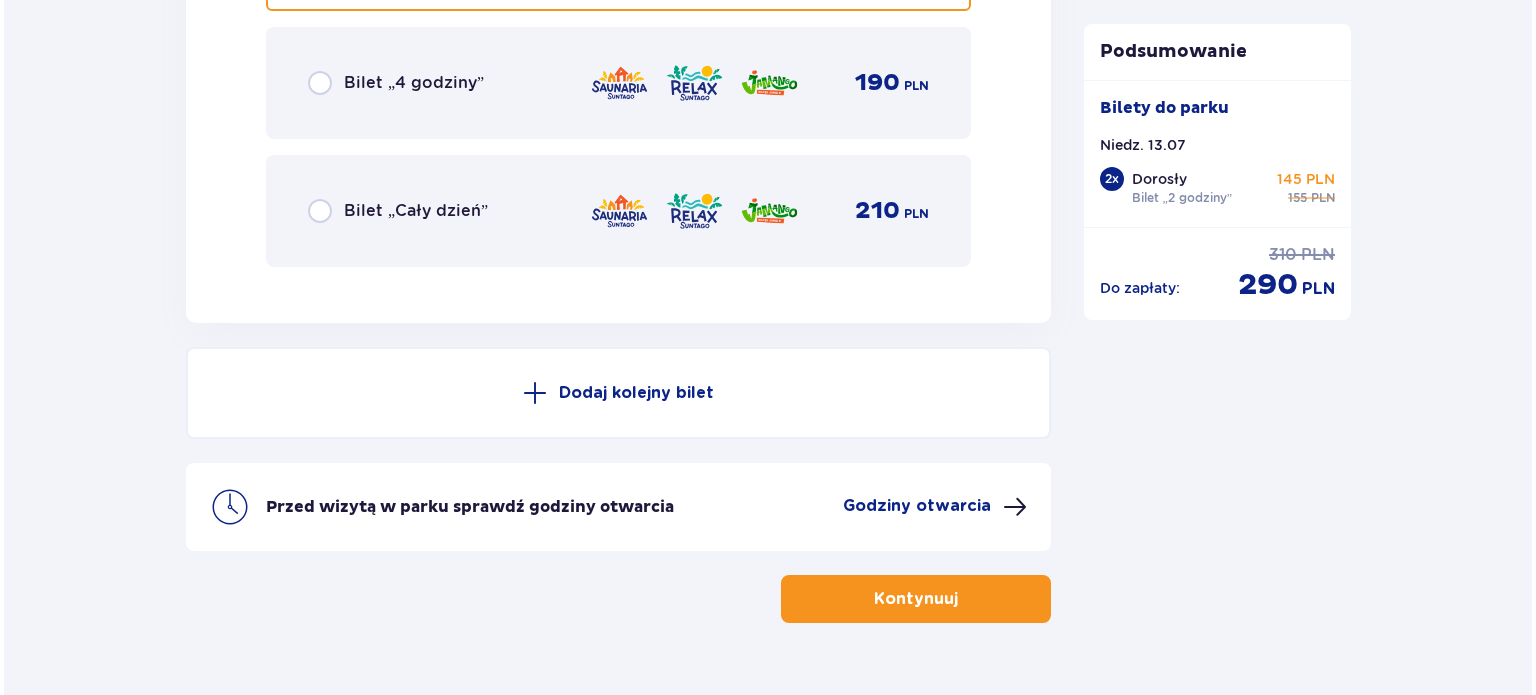 scroll, scrollTop: 3612, scrollLeft: 0, axis: vertical 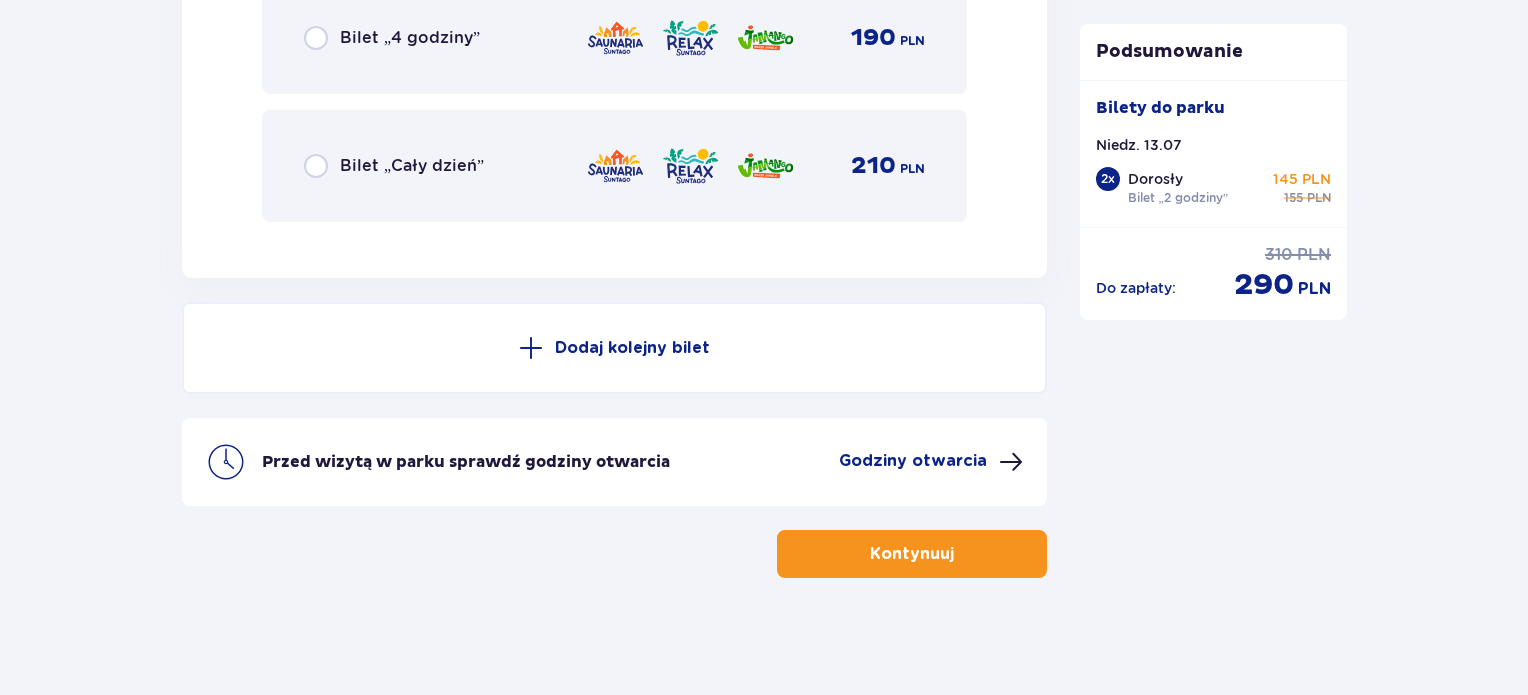 click on "Godziny otwarcia" at bounding box center [931, 462] 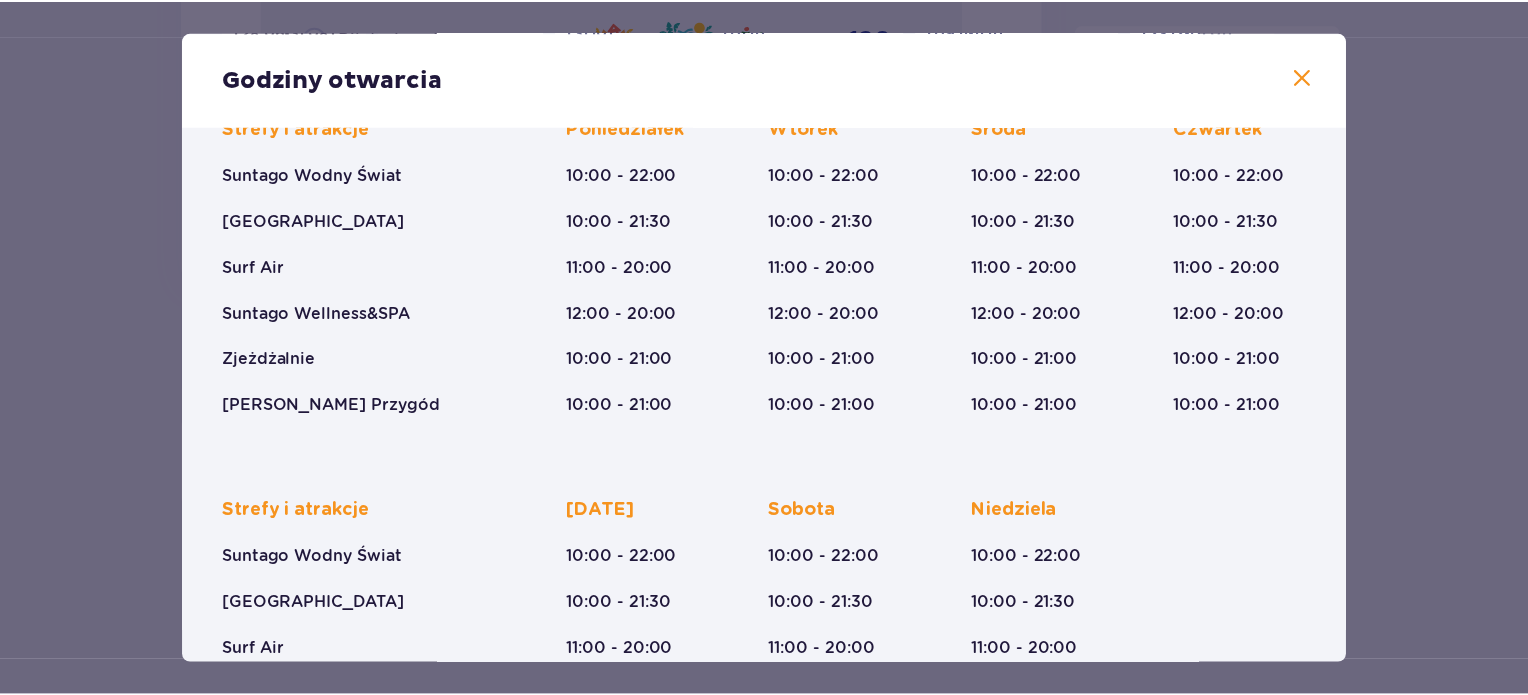 scroll, scrollTop: 343, scrollLeft: 0, axis: vertical 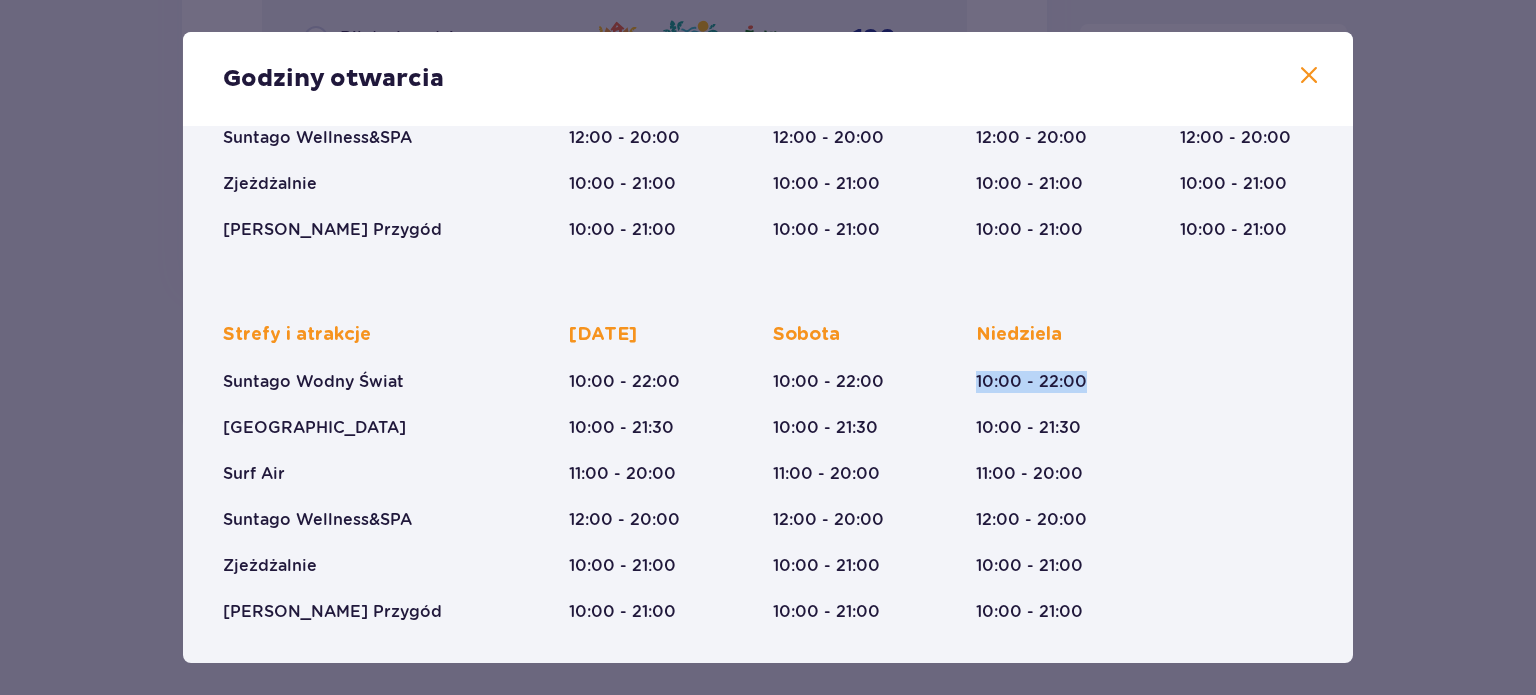 drag, startPoint x: 1106, startPoint y: 374, endPoint x: 969, endPoint y: 382, distance: 137.23338 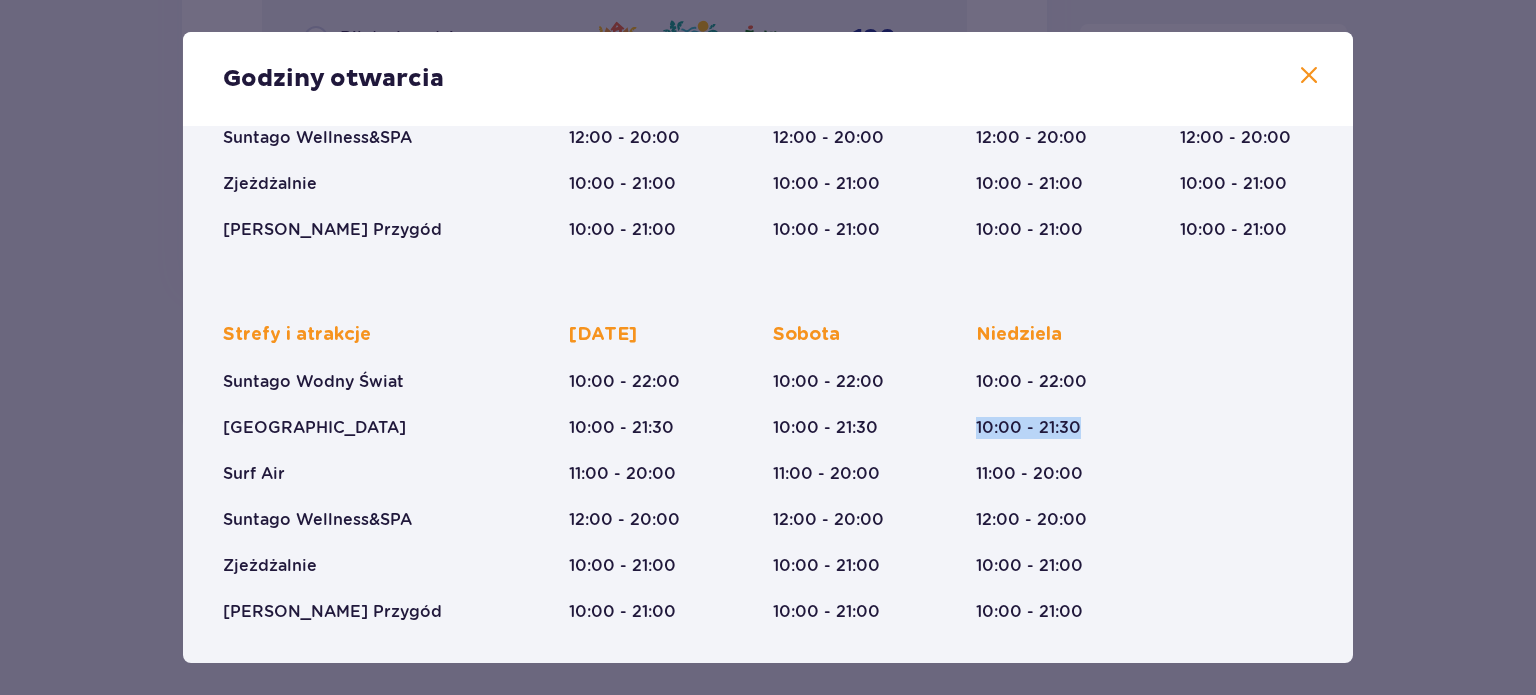 drag, startPoint x: 1093, startPoint y: 423, endPoint x: 975, endPoint y: 427, distance: 118.06778 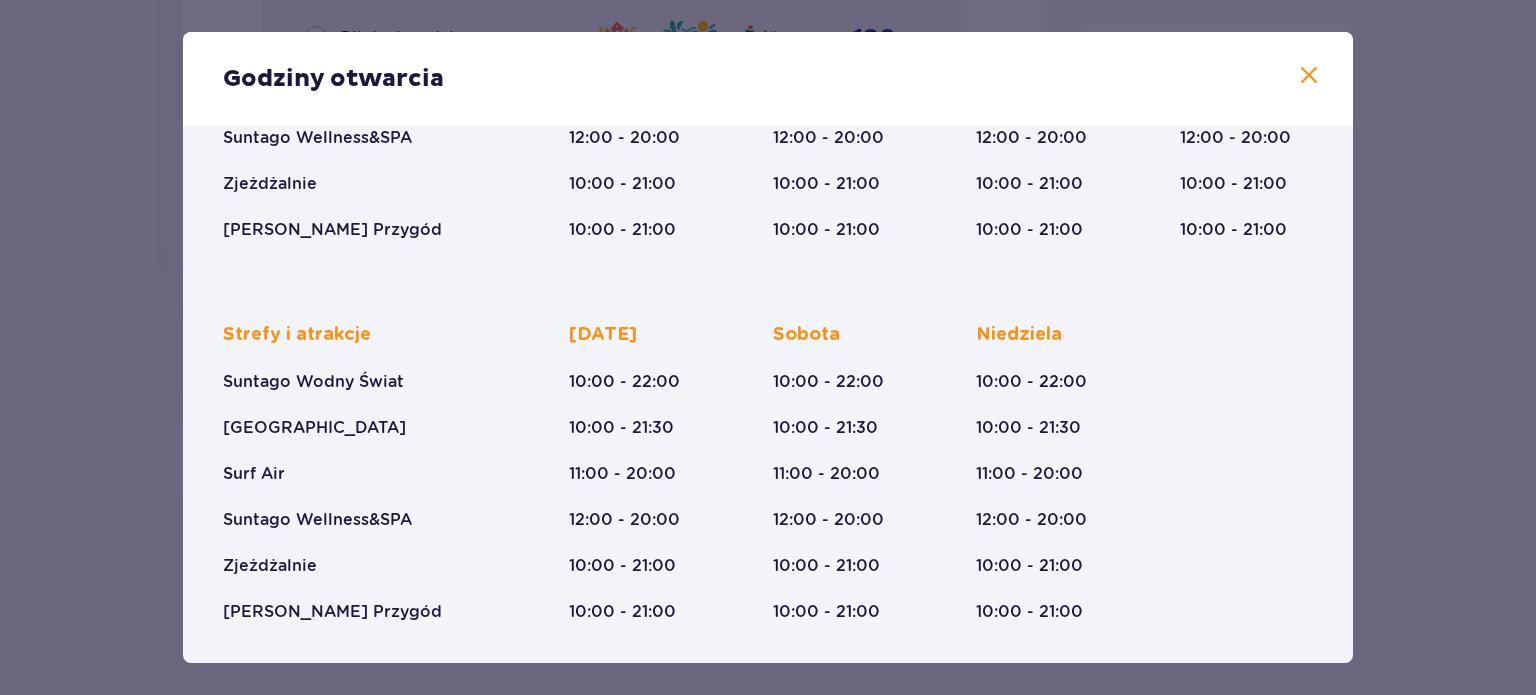 click on "Niedziela 10:00 - 22:00 10:00 - 21:30 11:00 - 20:00 12:00 - 20:00 10:00 - 21:00 10:00 - 21:00" at bounding box center (1043, 473) 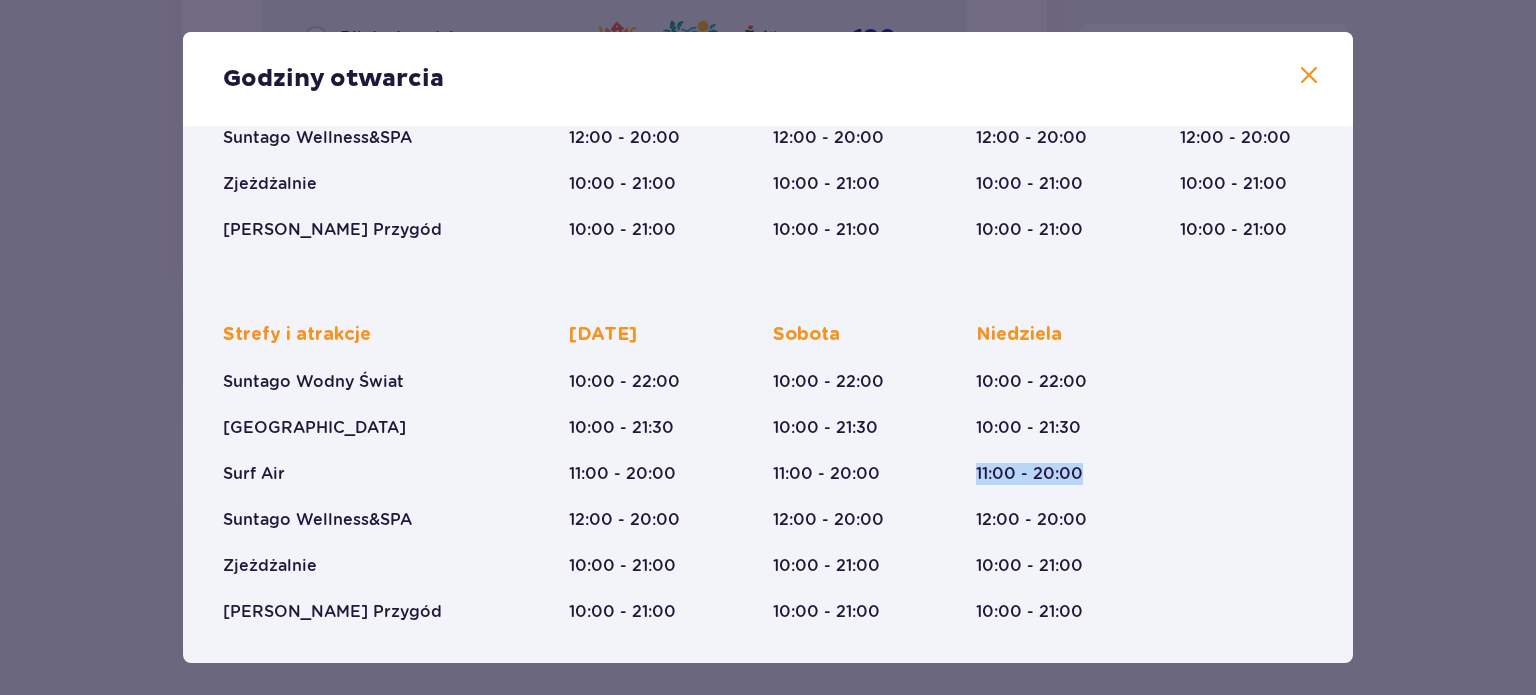 drag, startPoint x: 1088, startPoint y: 470, endPoint x: 952, endPoint y: 472, distance: 136.01471 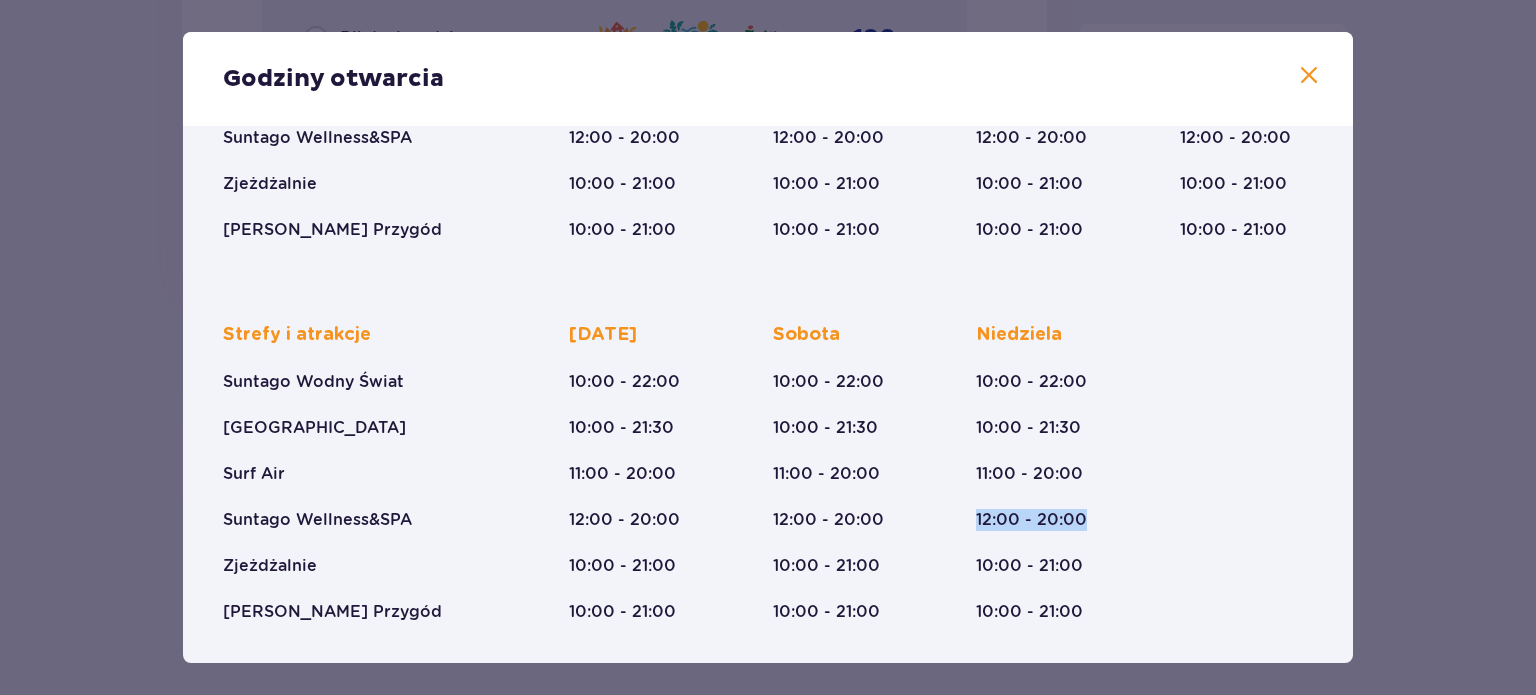 drag, startPoint x: 1096, startPoint y: 515, endPoint x: 1055, endPoint y: 537, distance: 46.52956 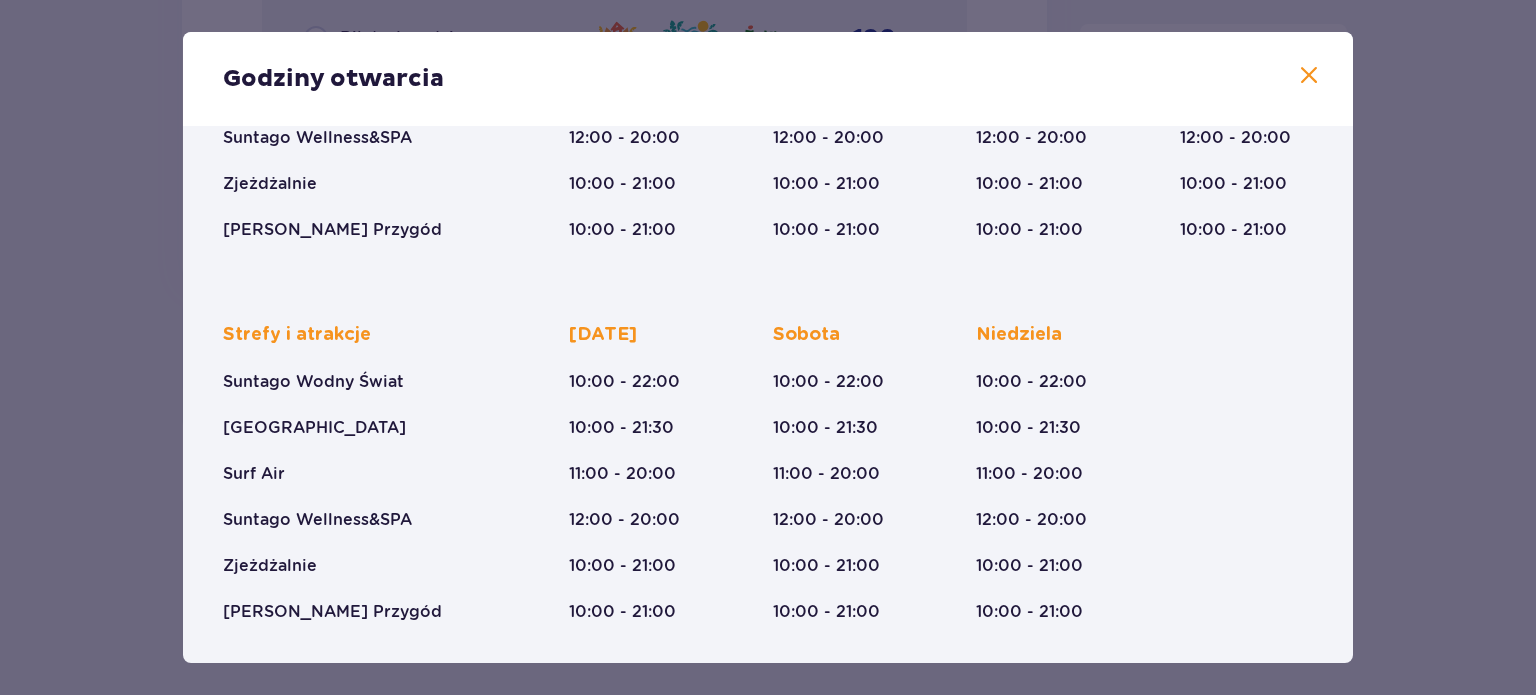 click on "Niedziela 10:00 - 22:00 10:00 - 21:30 11:00 - 20:00 12:00 - 20:00 10:00 - 21:00 10:00 - 21:00" at bounding box center (1043, 473) 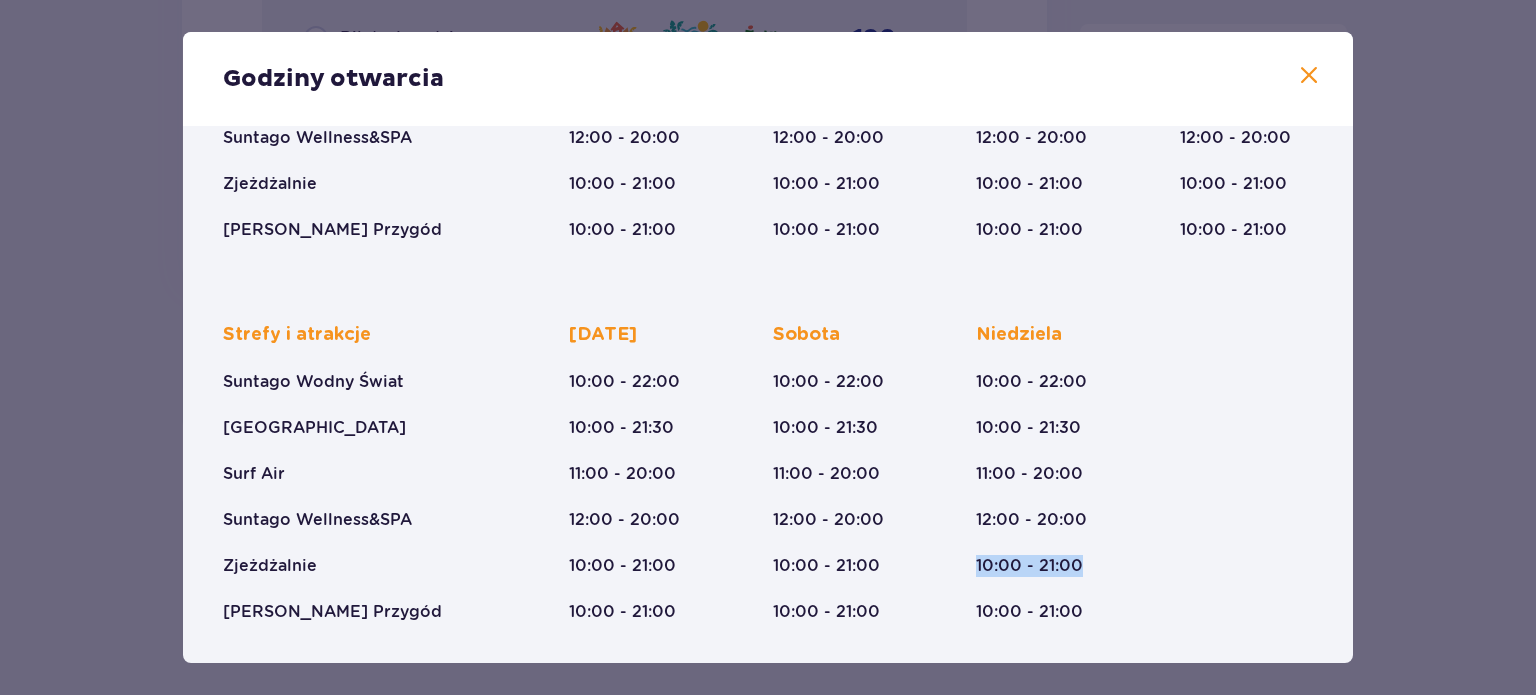 drag, startPoint x: 1085, startPoint y: 567, endPoint x: 971, endPoint y: 561, distance: 114.15778 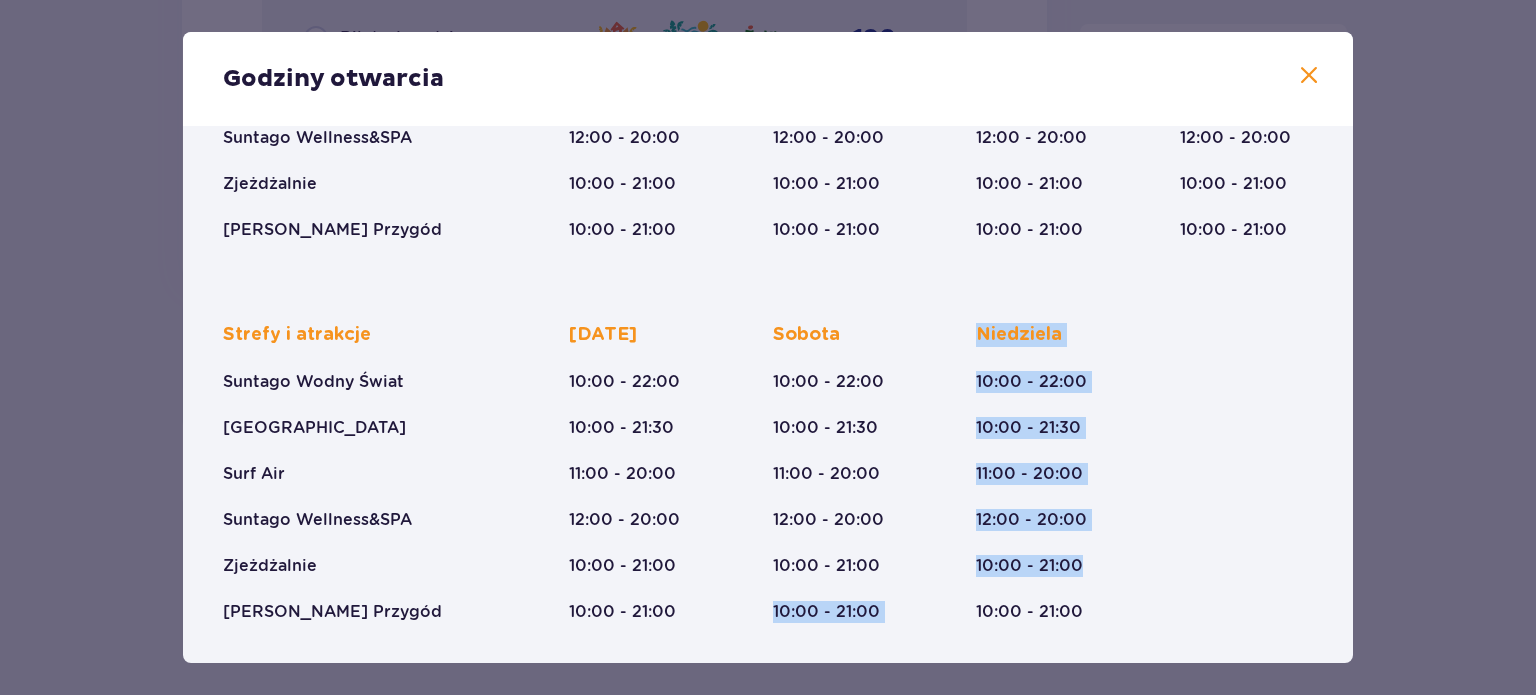 click on "Niedziela 10:00 - 22:00 10:00 - 21:30 11:00 - 20:00 12:00 - 20:00 10:00 - 21:00 10:00 - 21:00" at bounding box center [1043, 473] 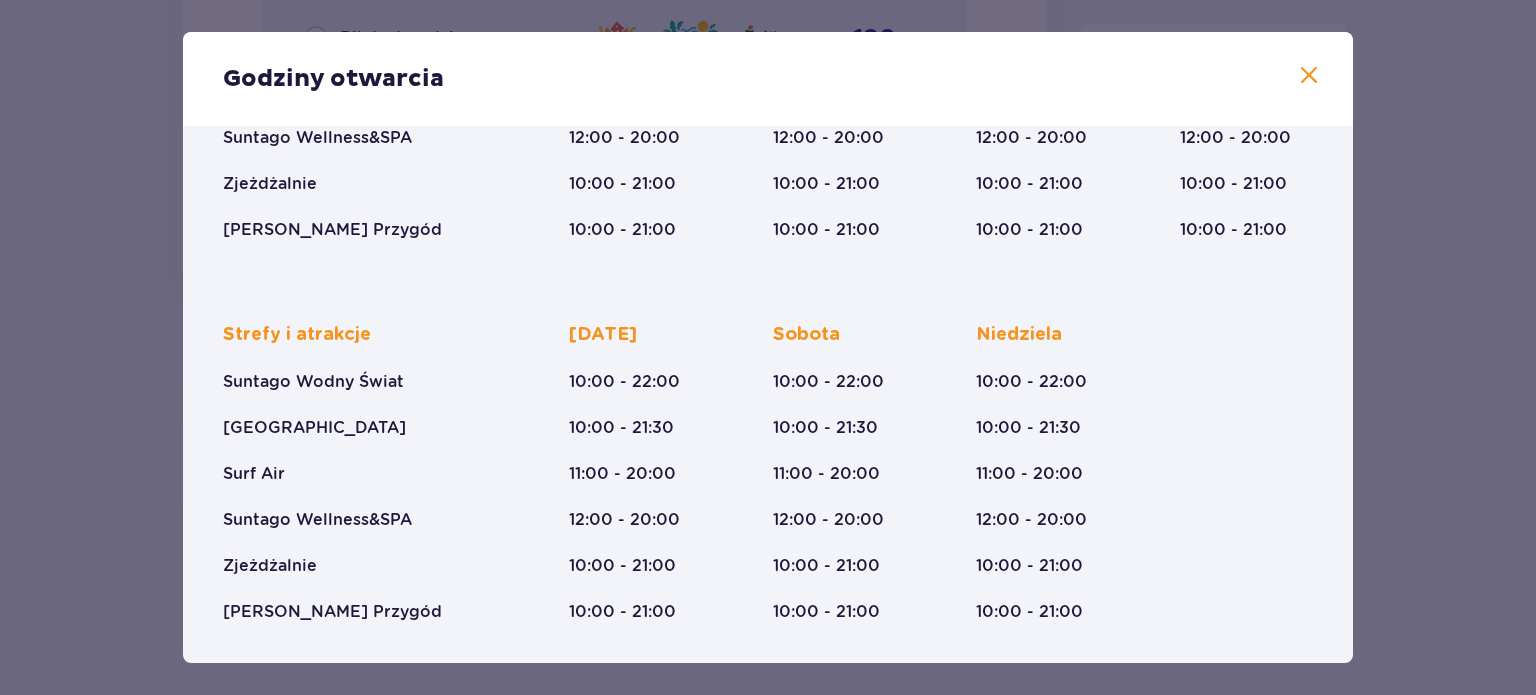 click at bounding box center [1309, 76] 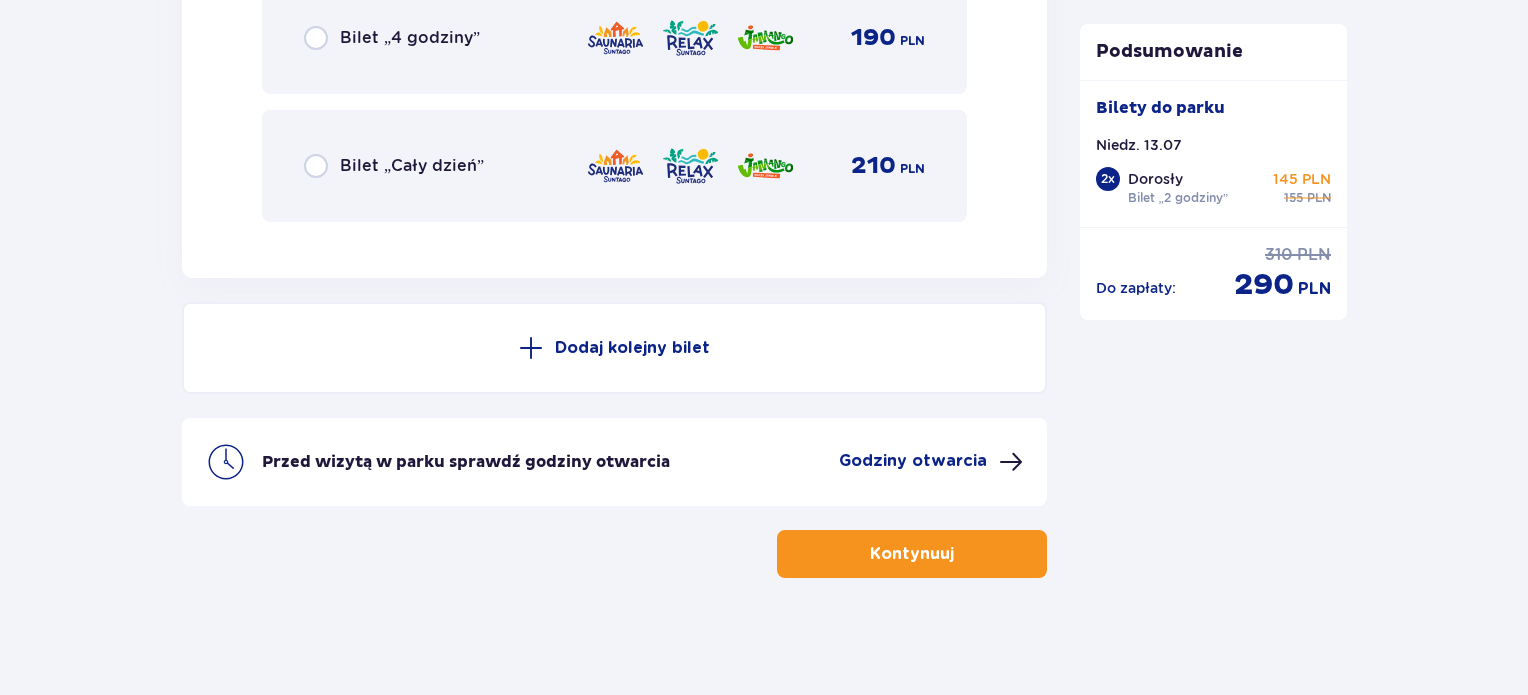 click on "Kontynuuj" at bounding box center [912, 554] 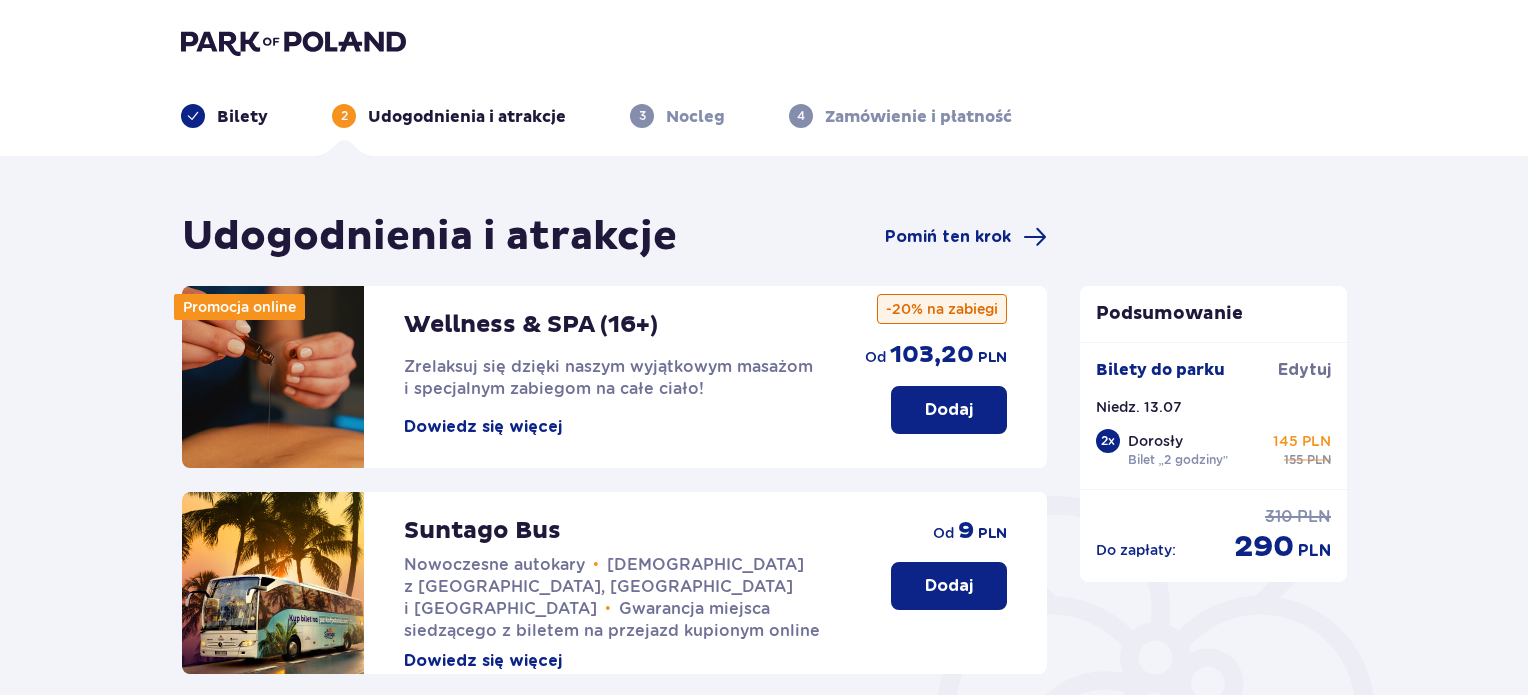 scroll, scrollTop: 100, scrollLeft: 0, axis: vertical 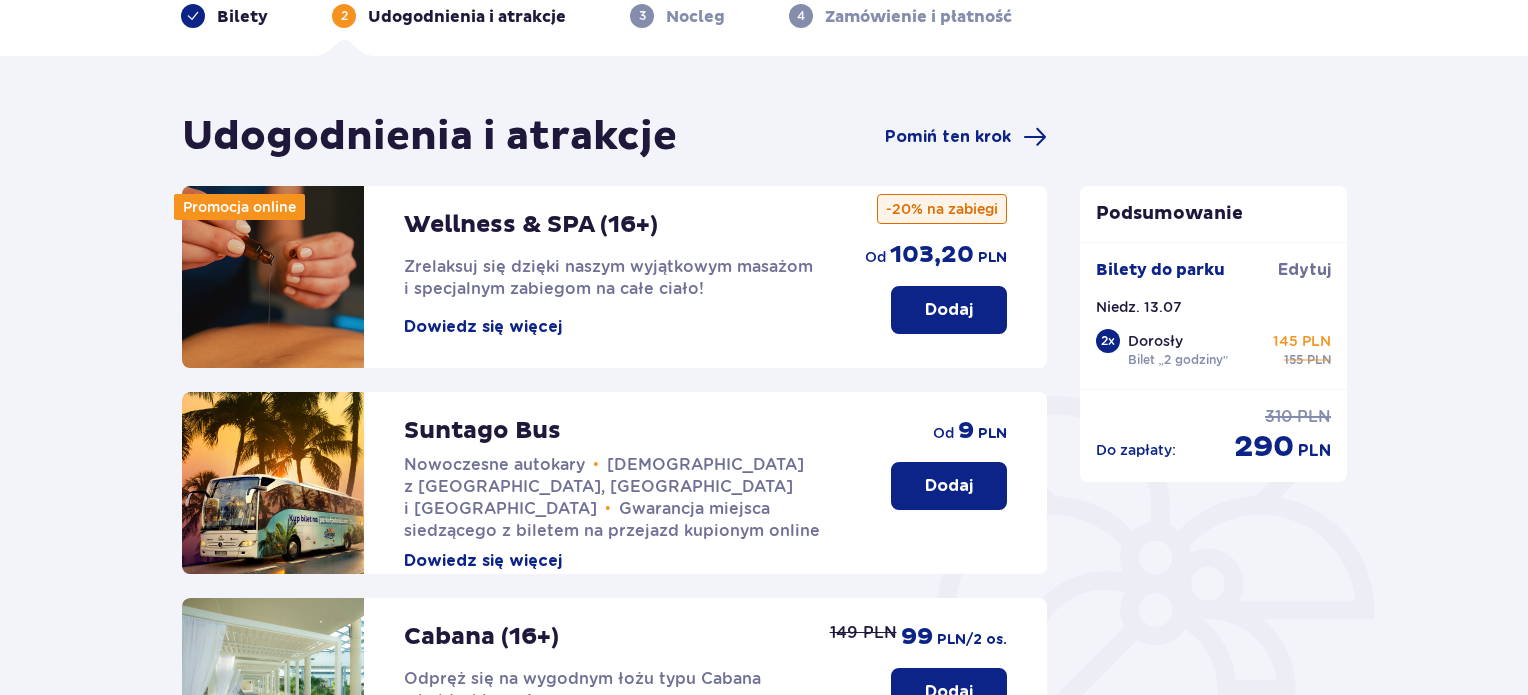 click on "Dodaj" at bounding box center [949, 310] 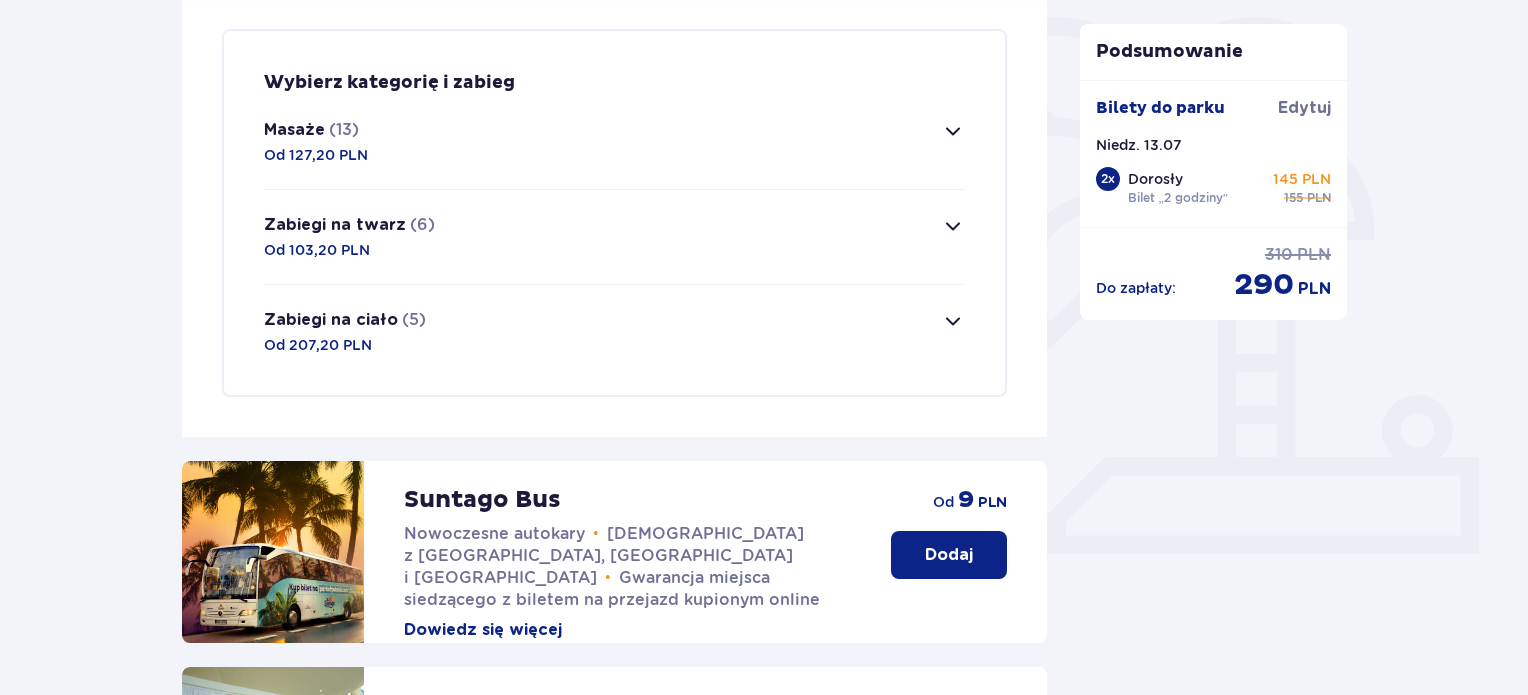 scroll, scrollTop: 484, scrollLeft: 0, axis: vertical 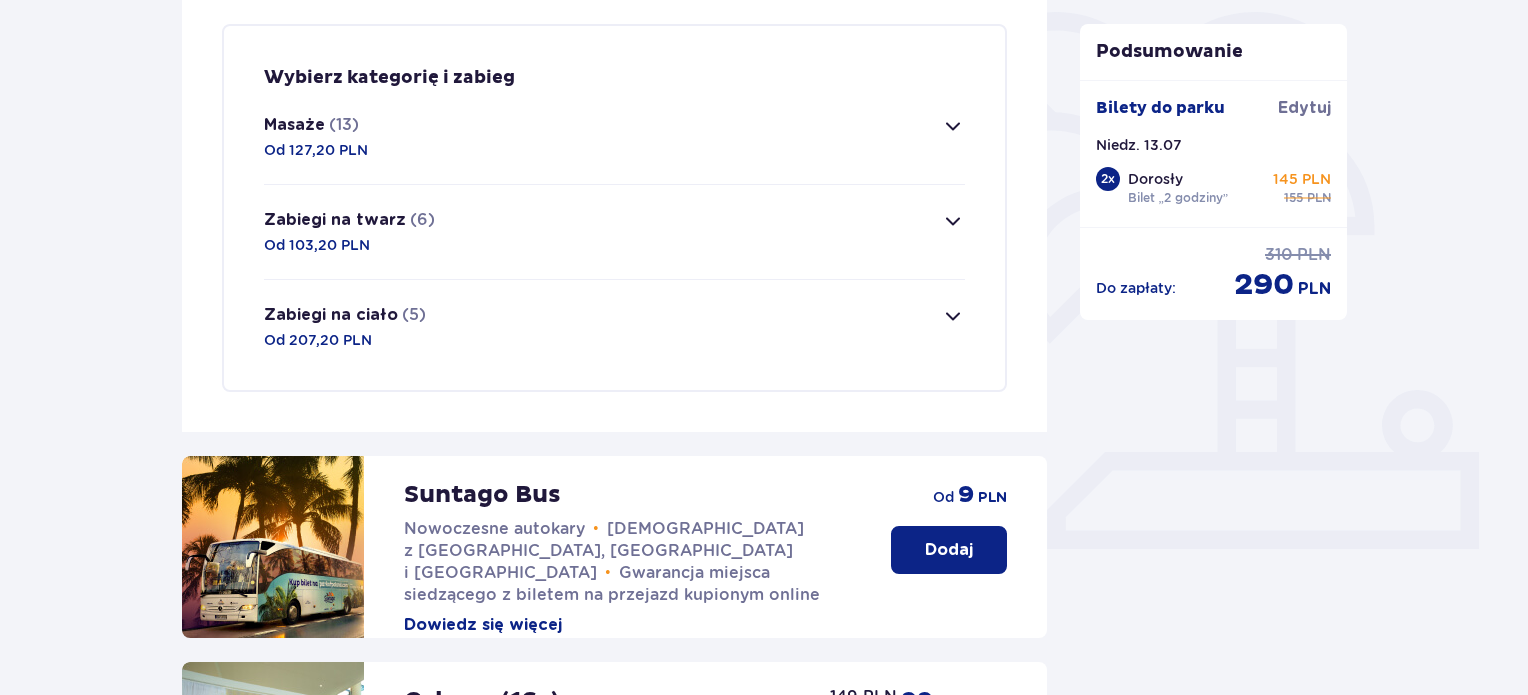 click on "Masaże (13) Od 127,20 PLN" at bounding box center (614, 137) 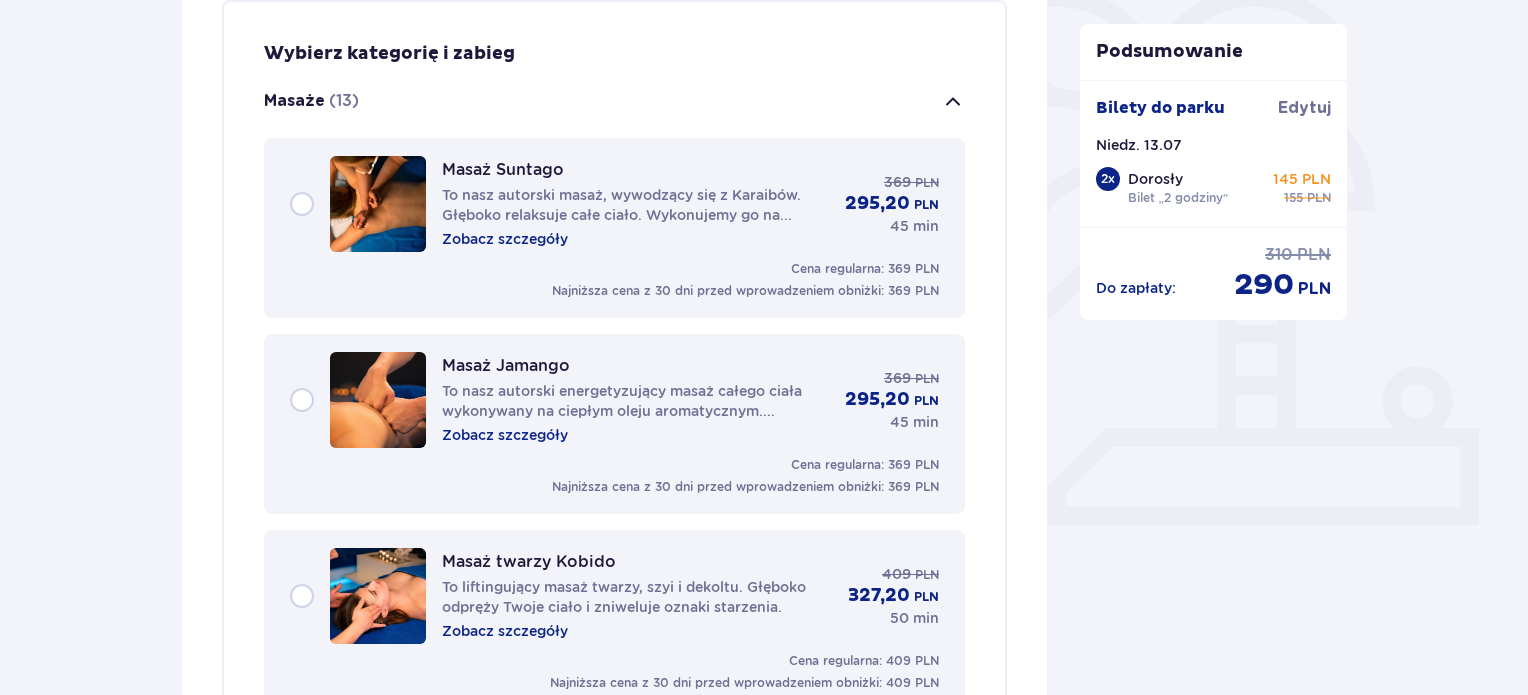 scroll, scrollTop: 373, scrollLeft: 0, axis: vertical 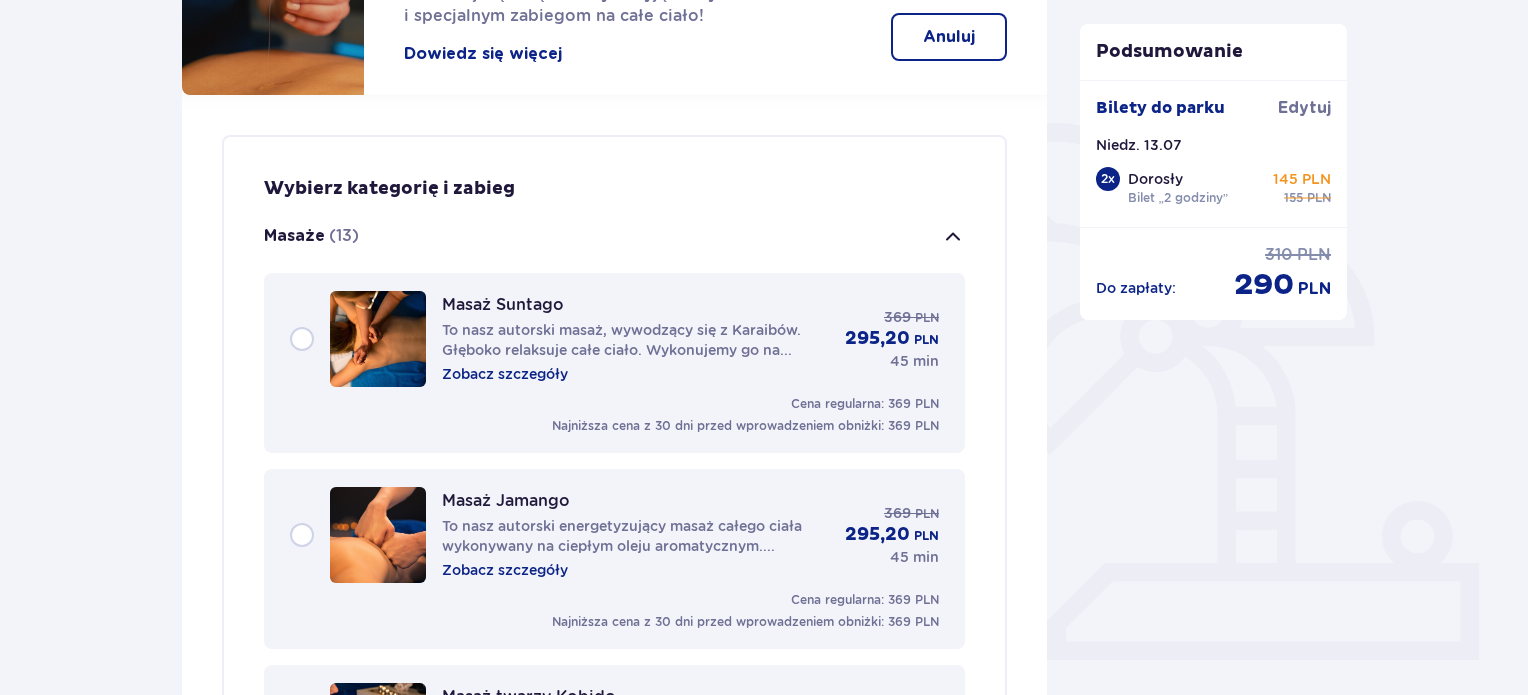 click at bounding box center (953, 237) 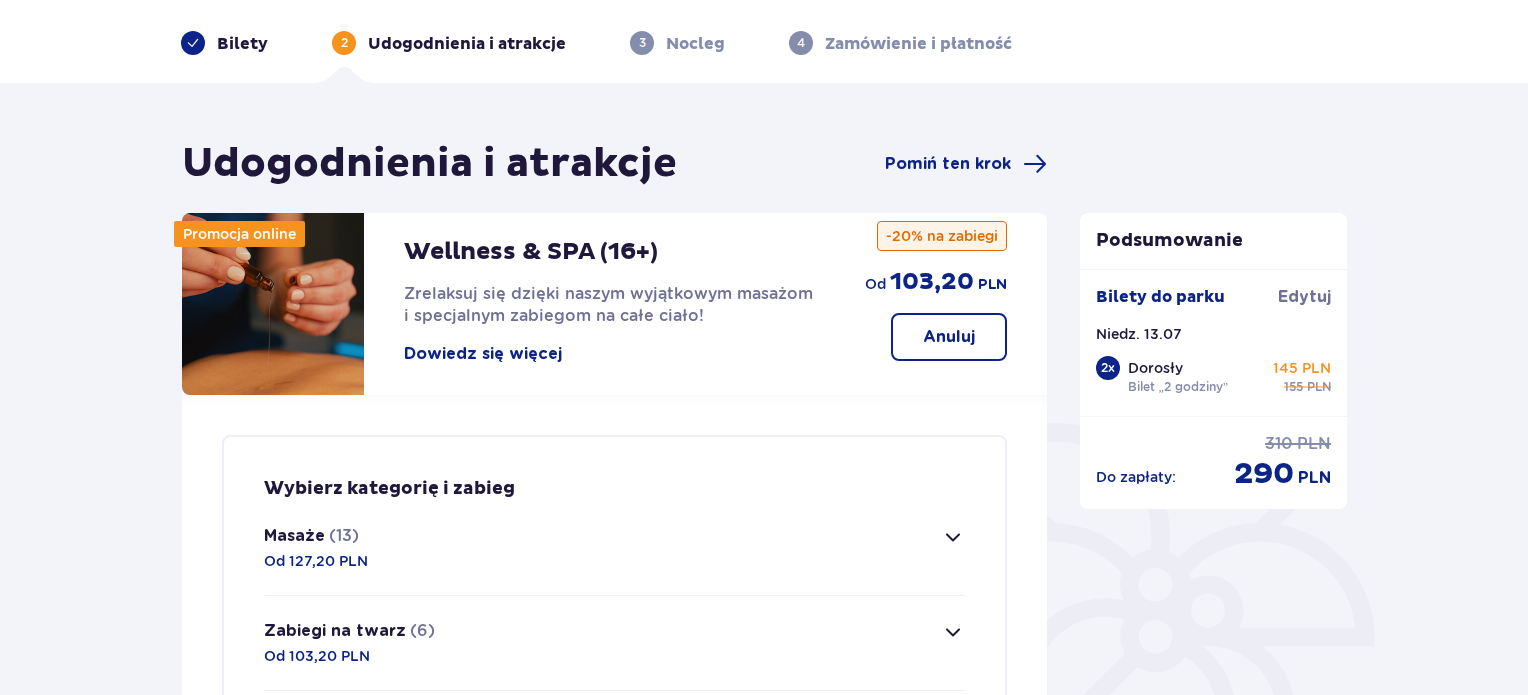 click on "Anuluj" at bounding box center [949, 337] 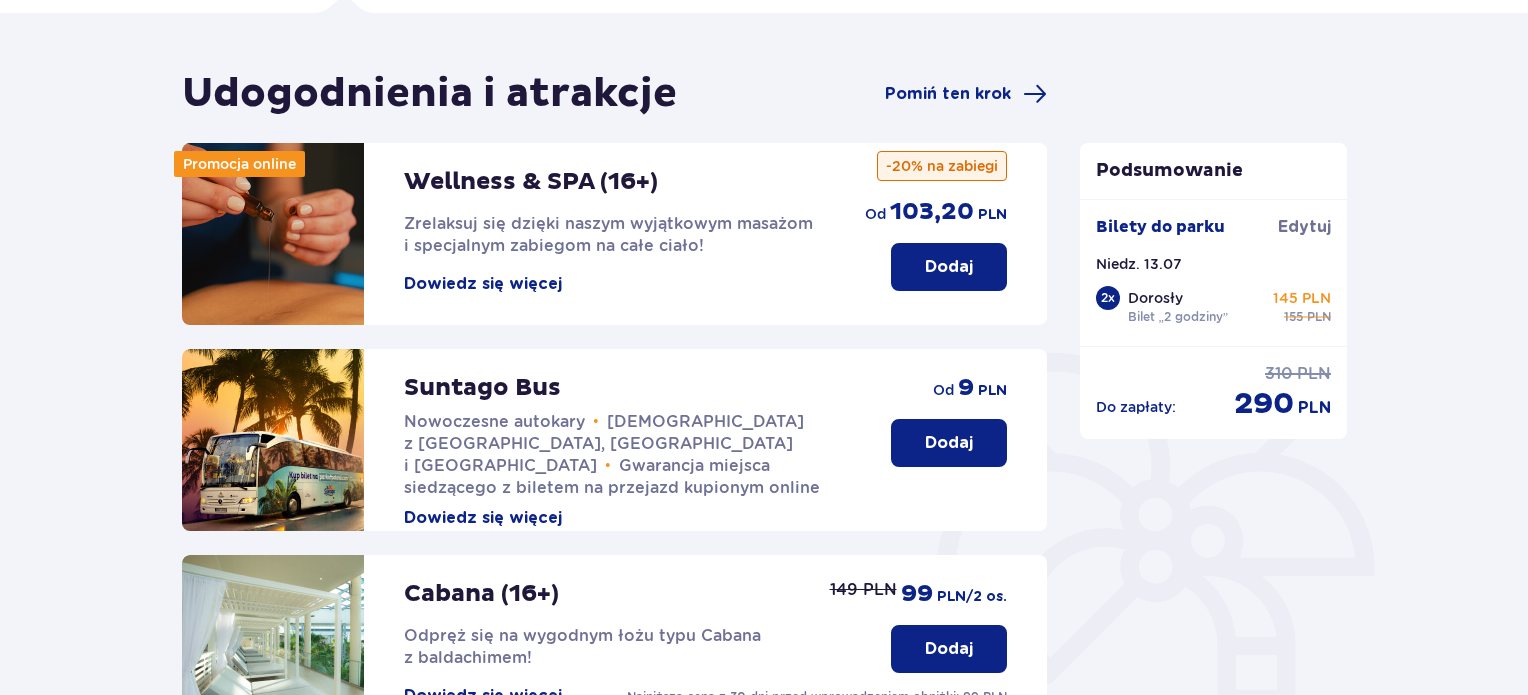 scroll, scrollTop: 0, scrollLeft: 0, axis: both 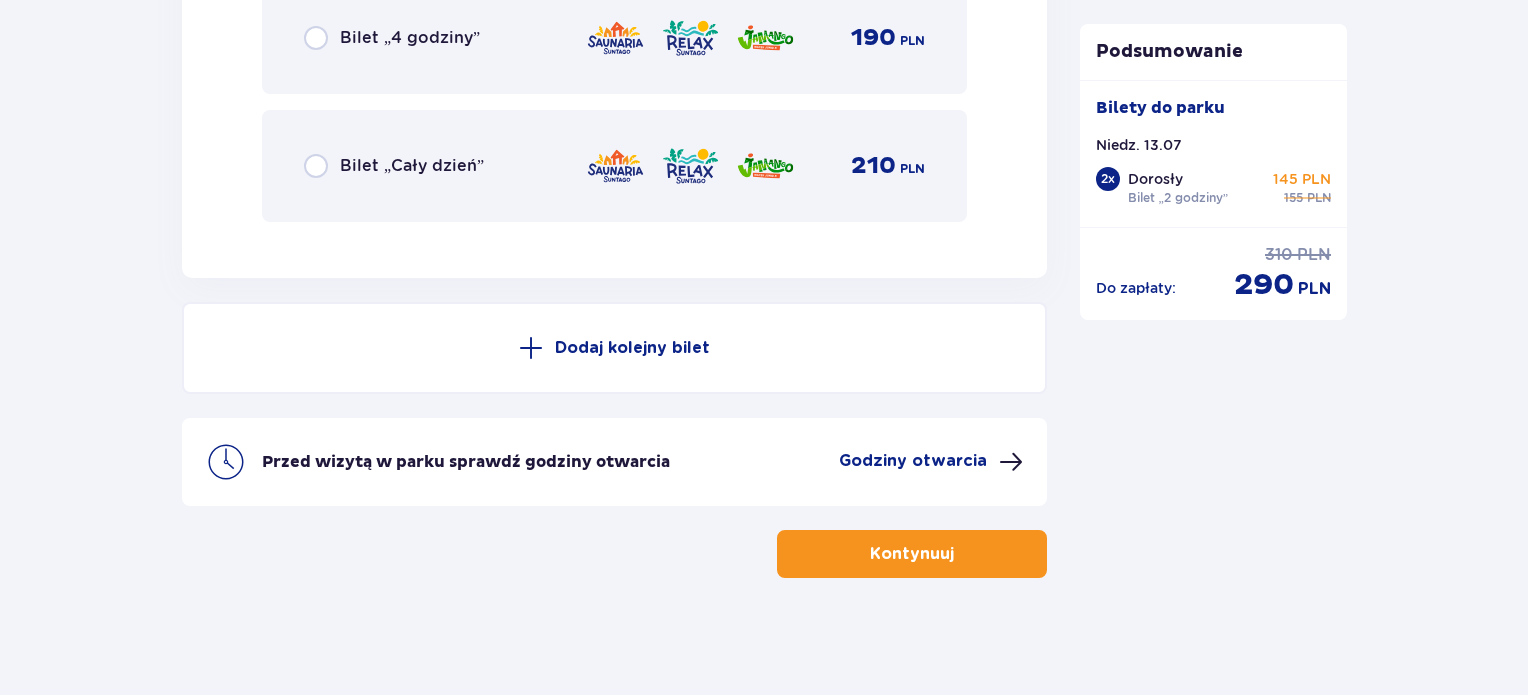 click on "Przed wizytą w parku sprawdź godziny otwarcia Godziny otwarcia" at bounding box center [614, 462] 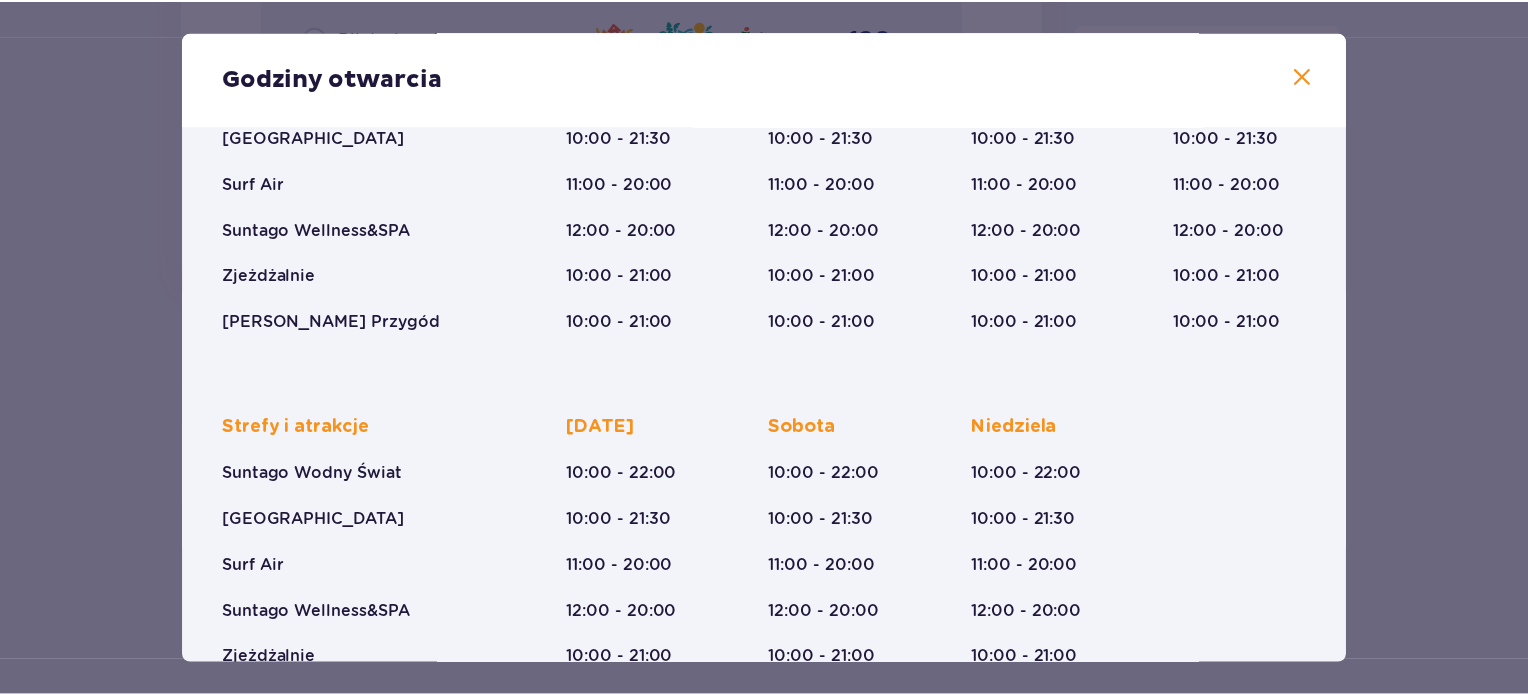 scroll, scrollTop: 343, scrollLeft: 0, axis: vertical 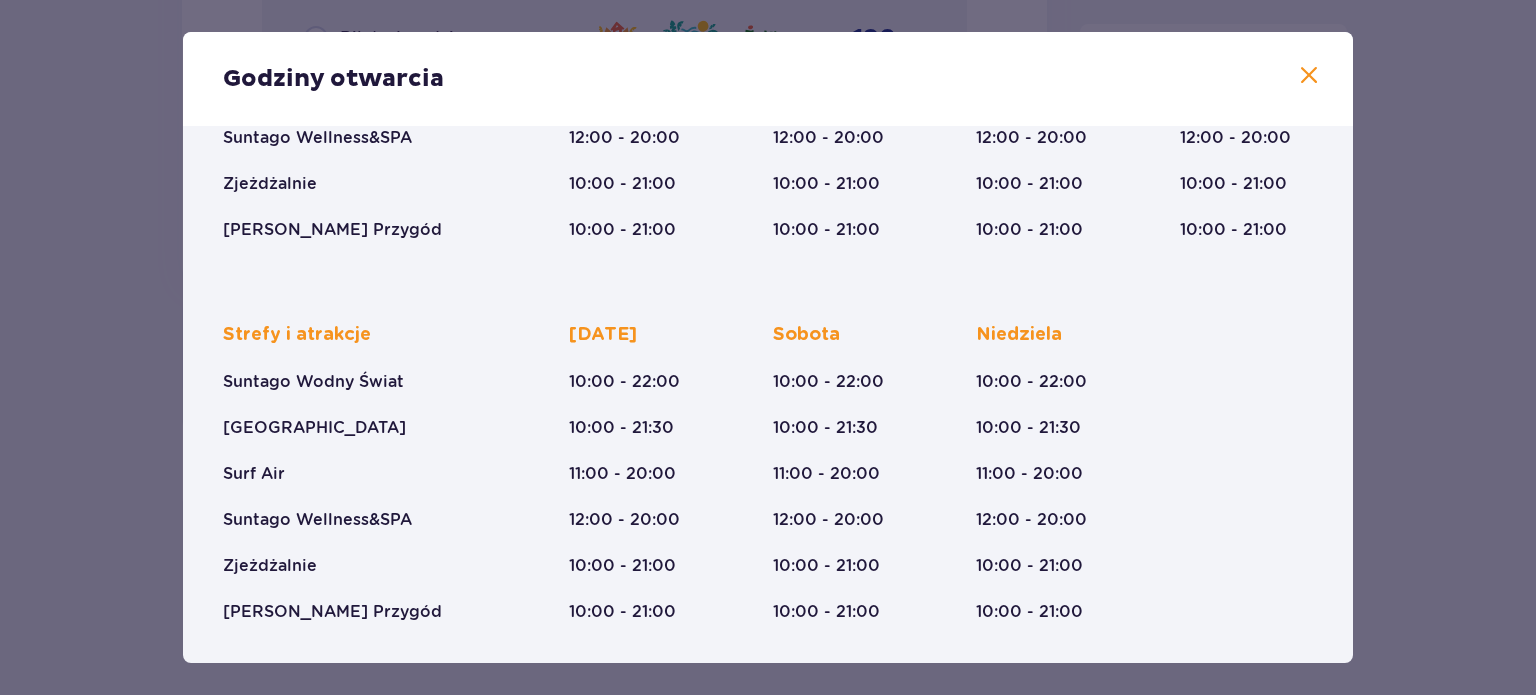 click at bounding box center (1309, 76) 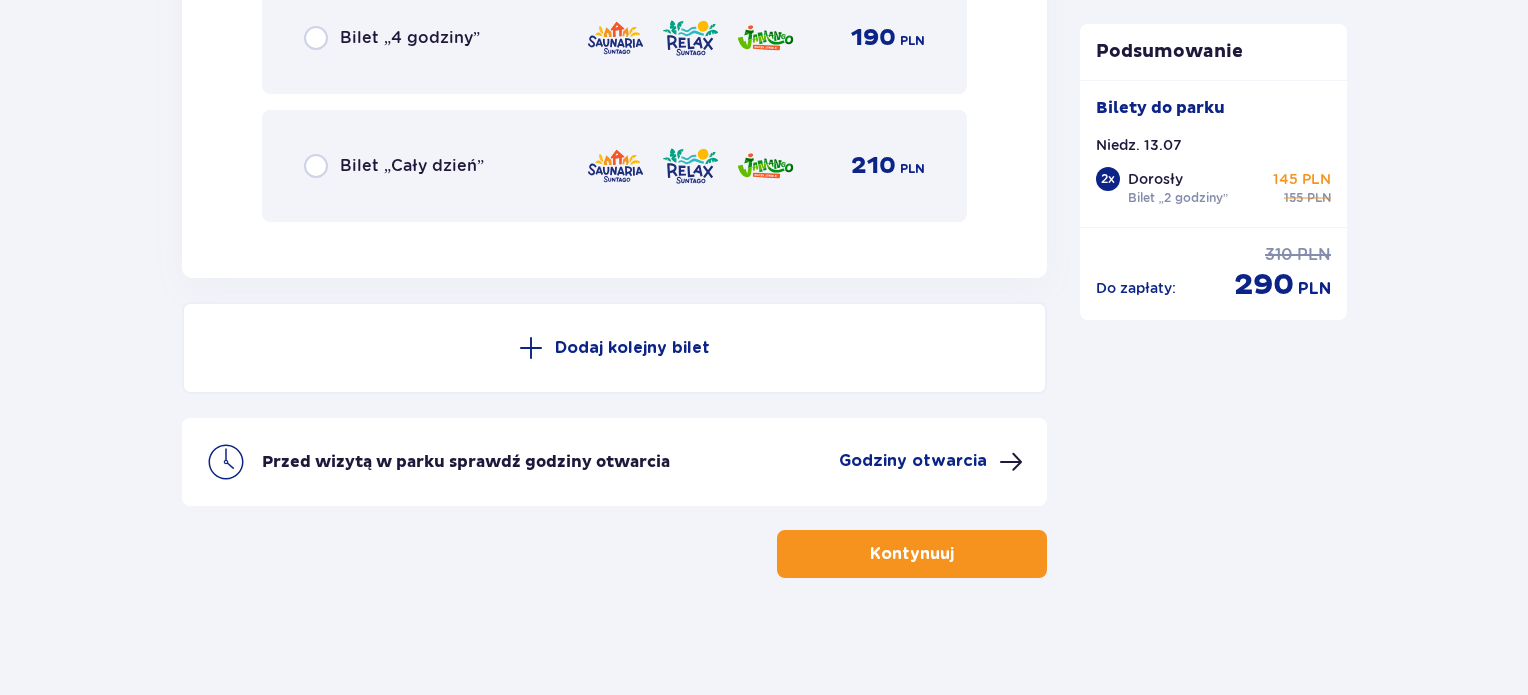 click on "Kontynuuj" at bounding box center (912, 554) 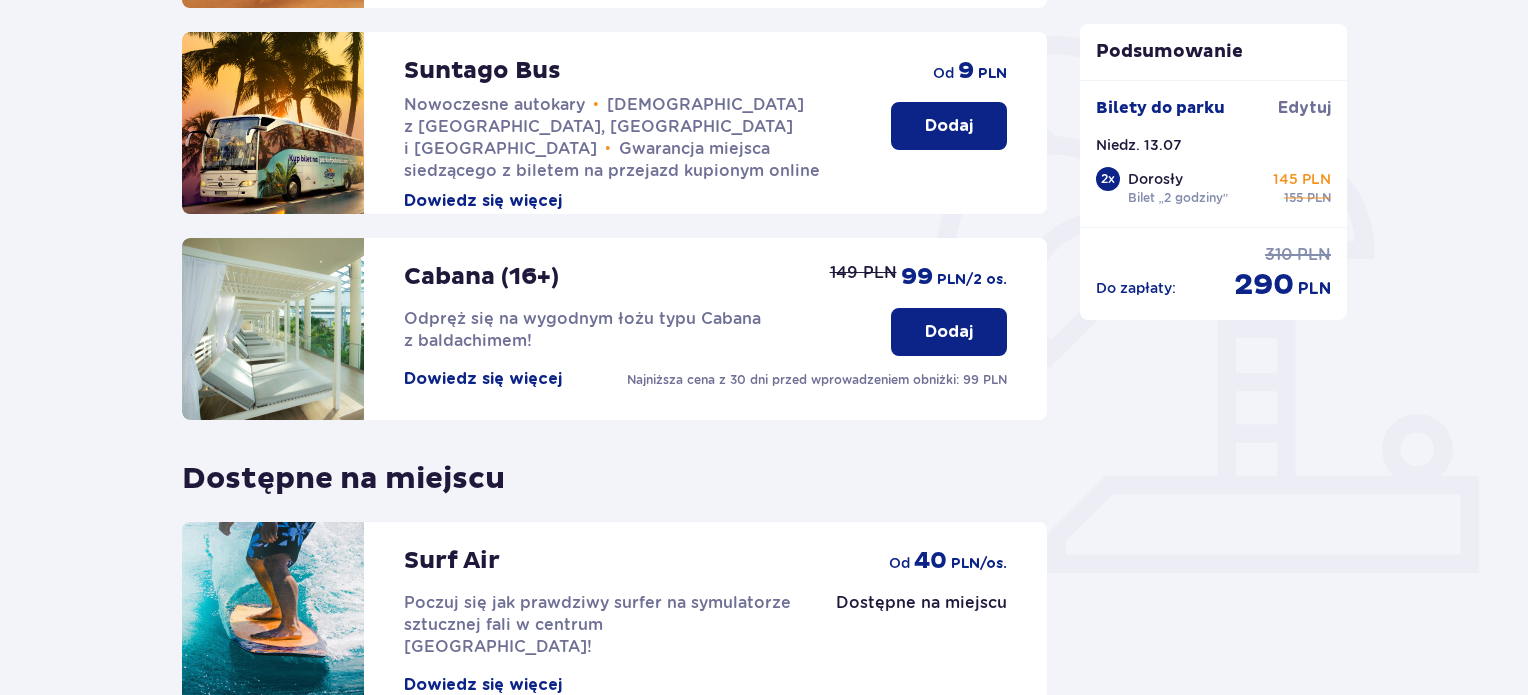 scroll, scrollTop: 660, scrollLeft: 0, axis: vertical 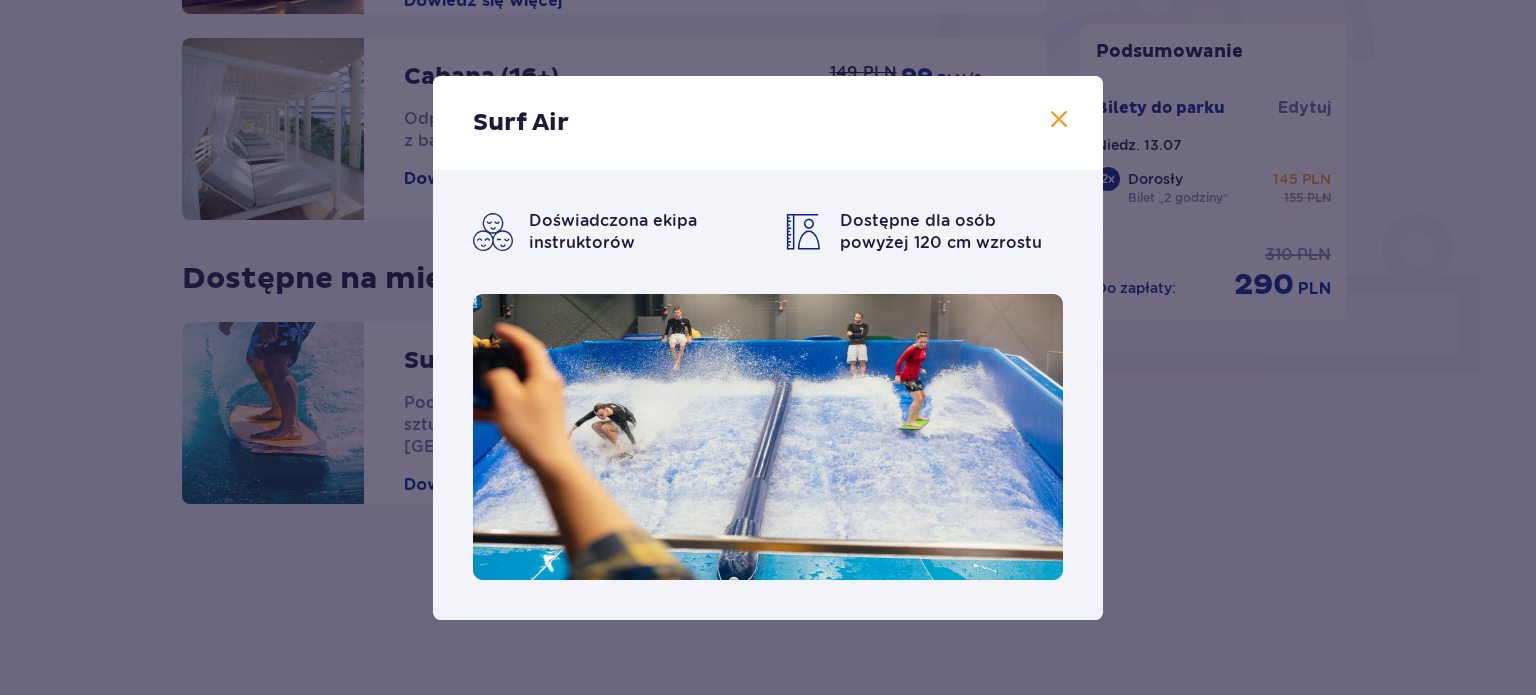 click at bounding box center [1059, 120] 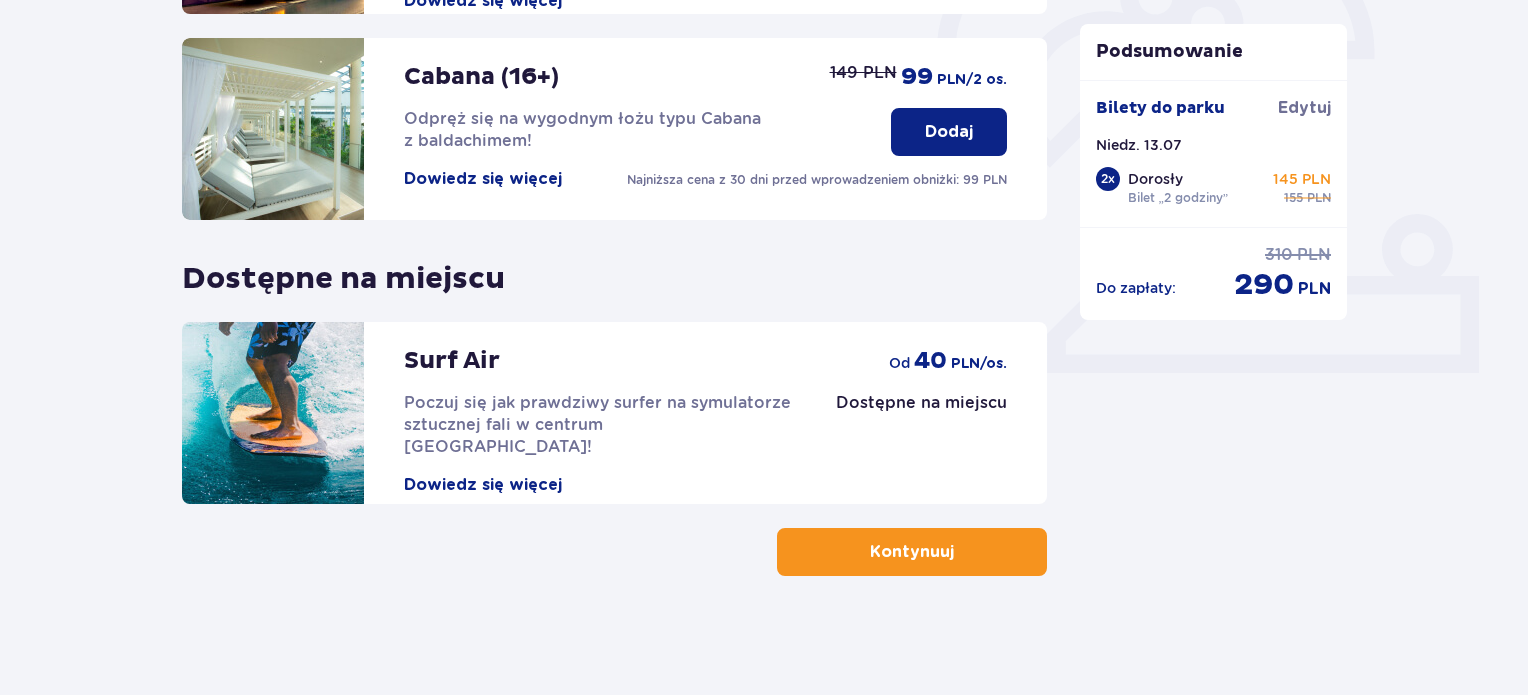 click on "Dostępne na miejscu" at bounding box center [921, 403] 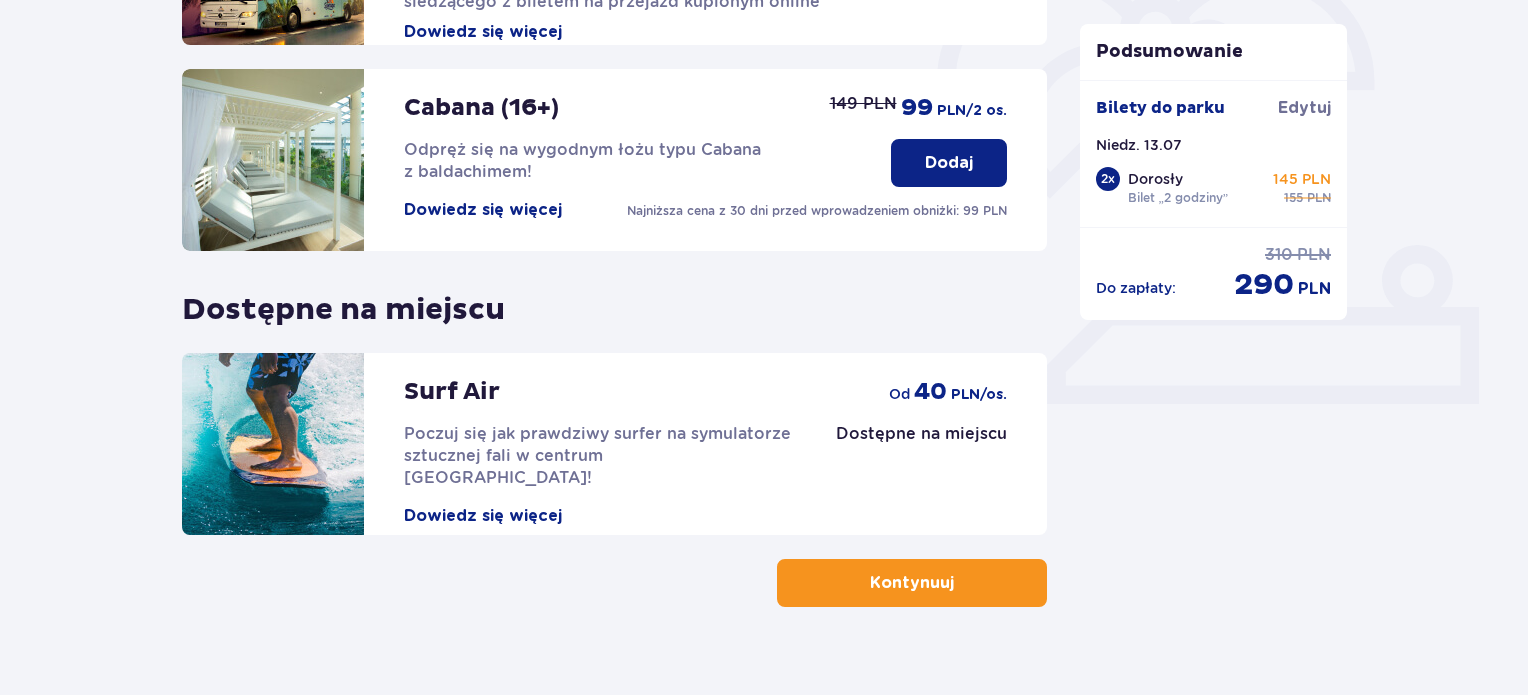scroll, scrollTop: 660, scrollLeft: 0, axis: vertical 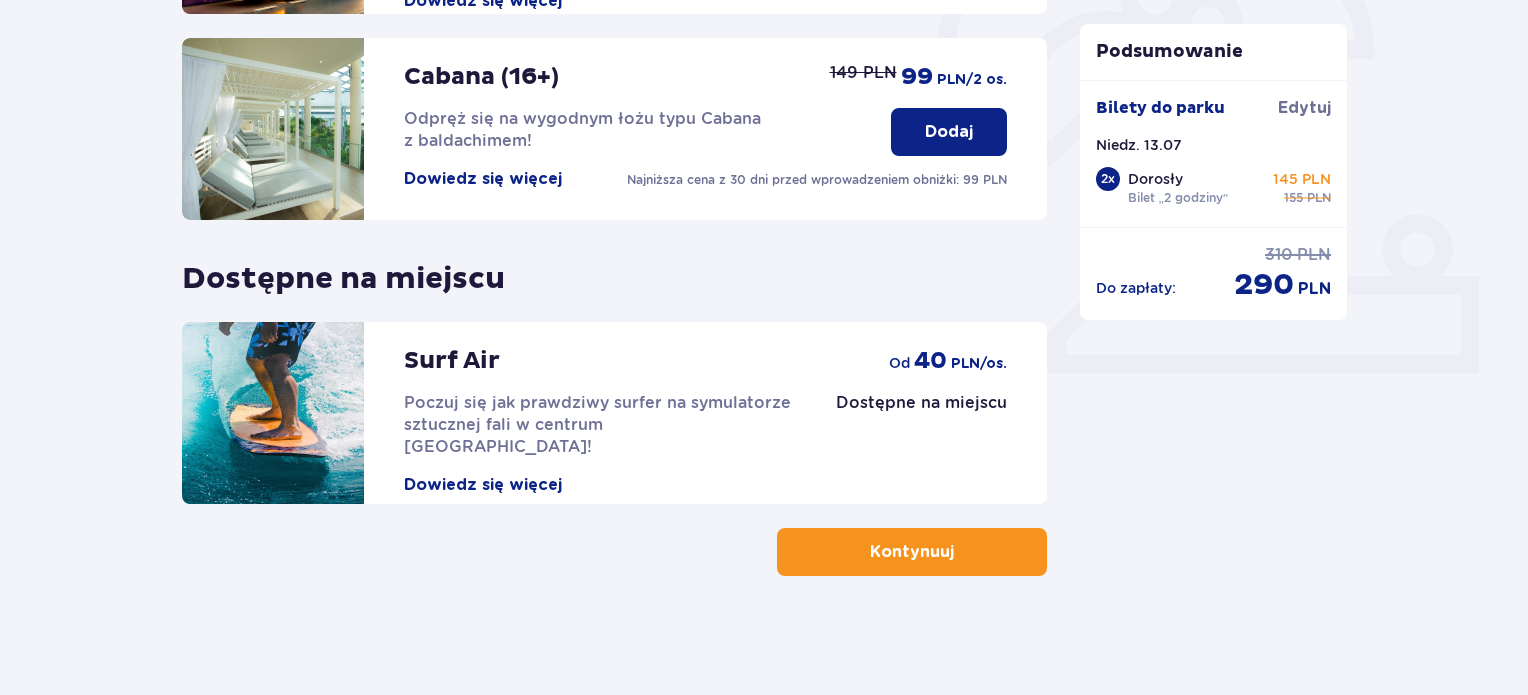 click on "Kontynuuj" at bounding box center (912, 552) 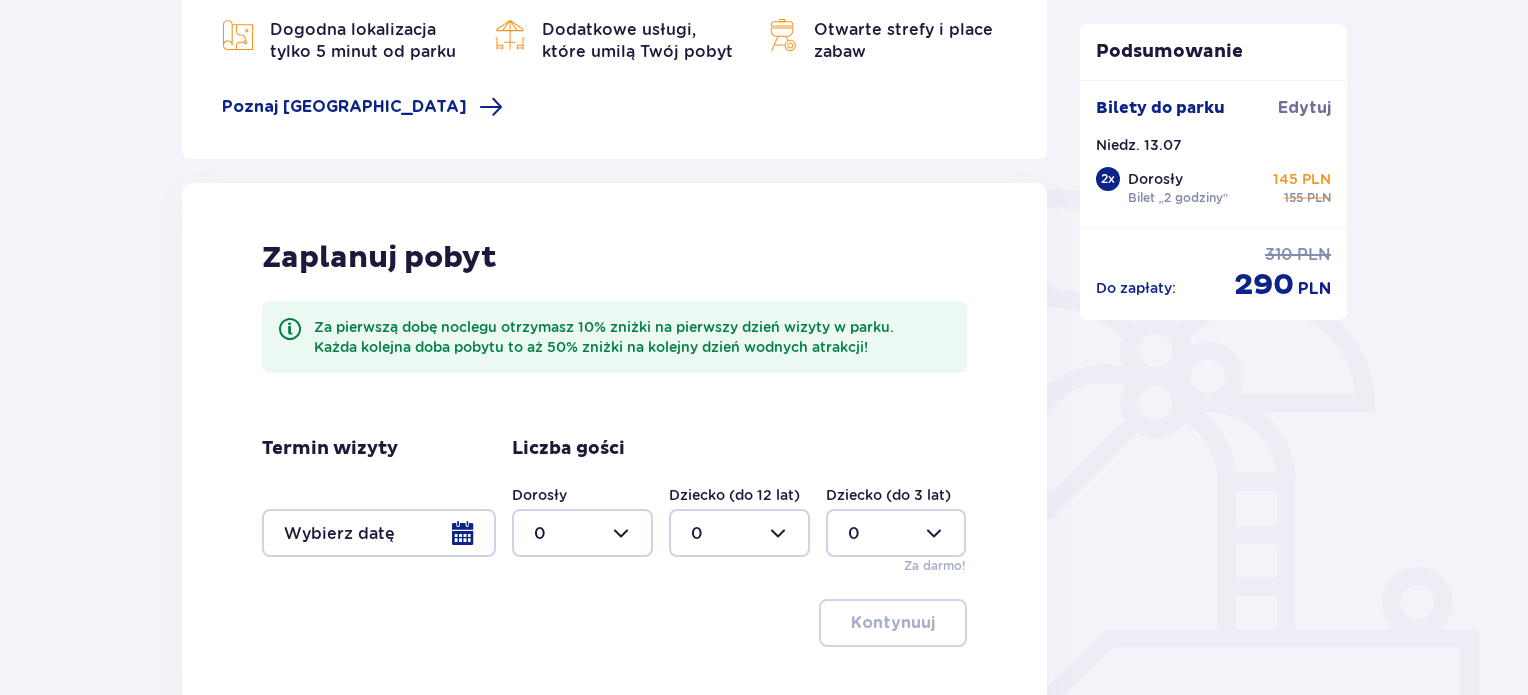 scroll, scrollTop: 438, scrollLeft: 0, axis: vertical 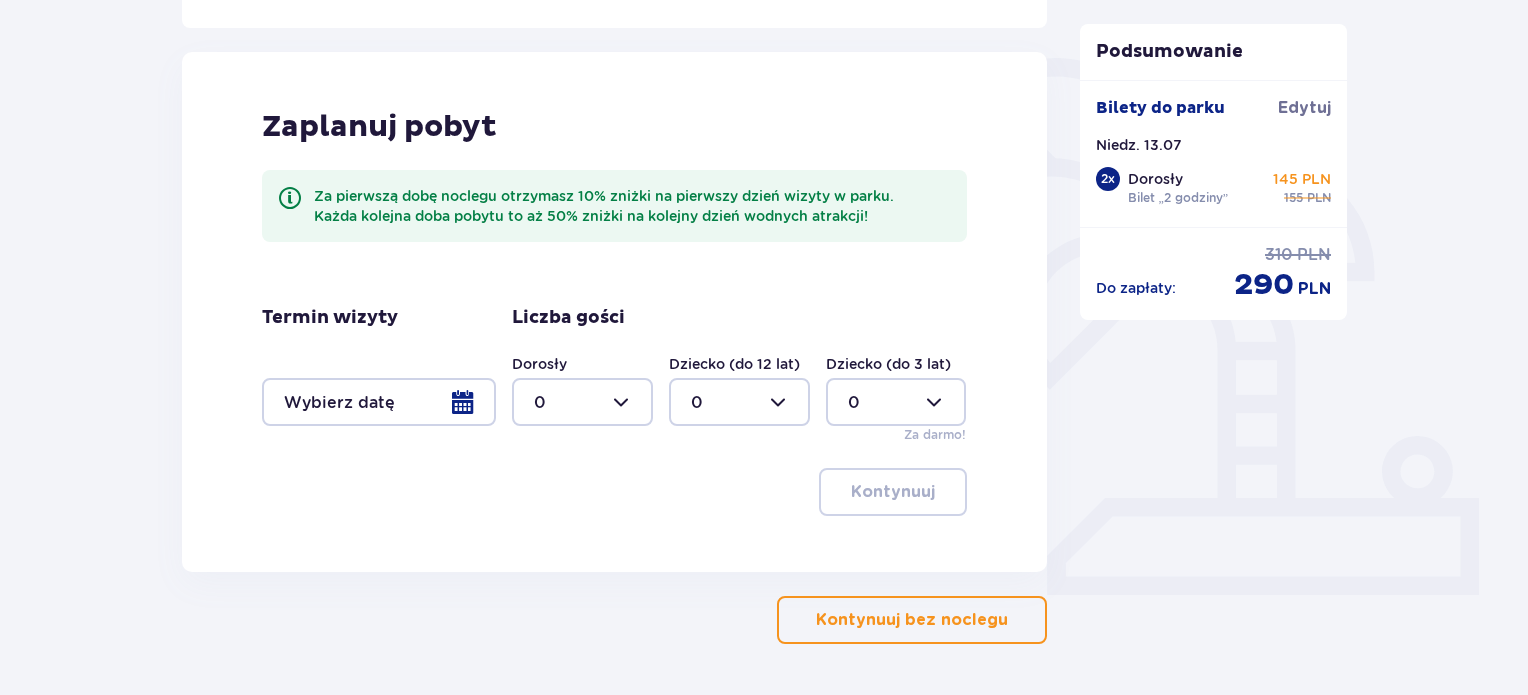 click at bounding box center (379, 402) 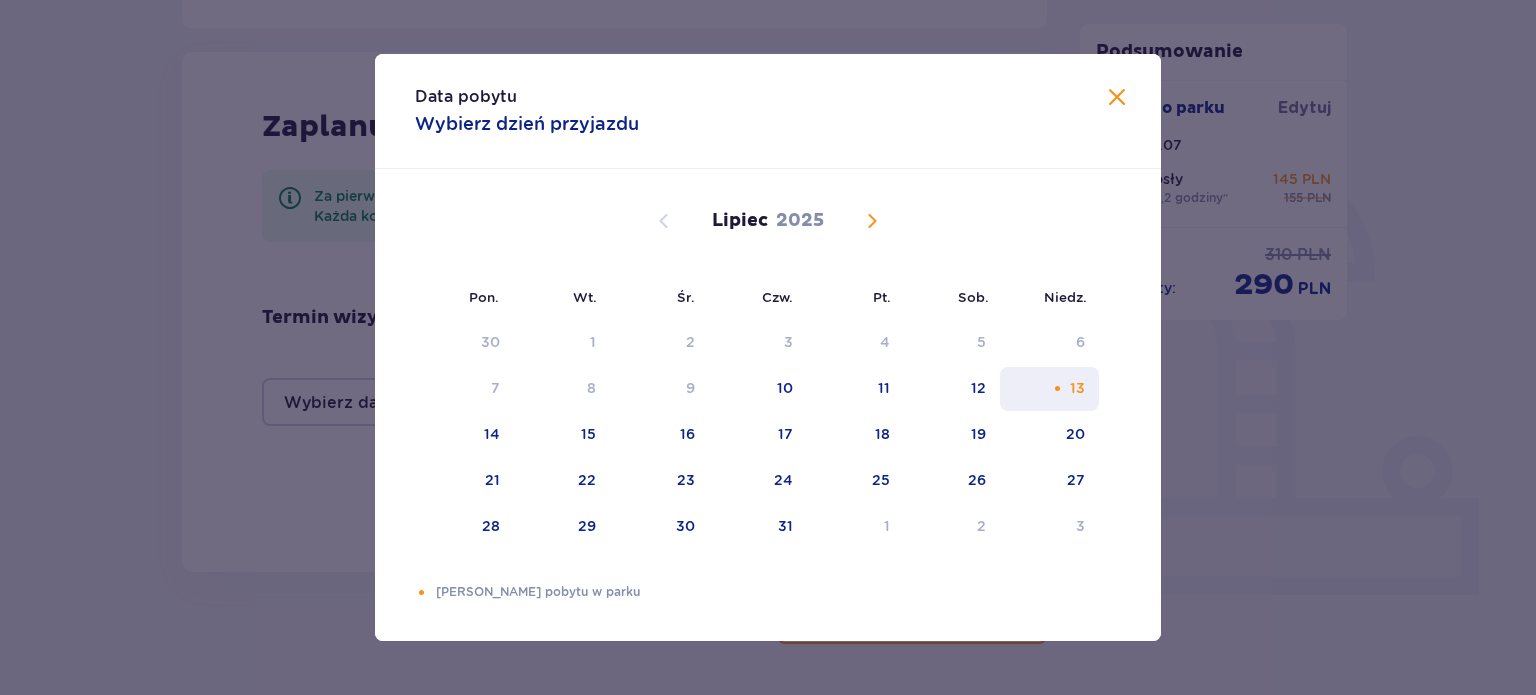 click on "13" at bounding box center (1077, 388) 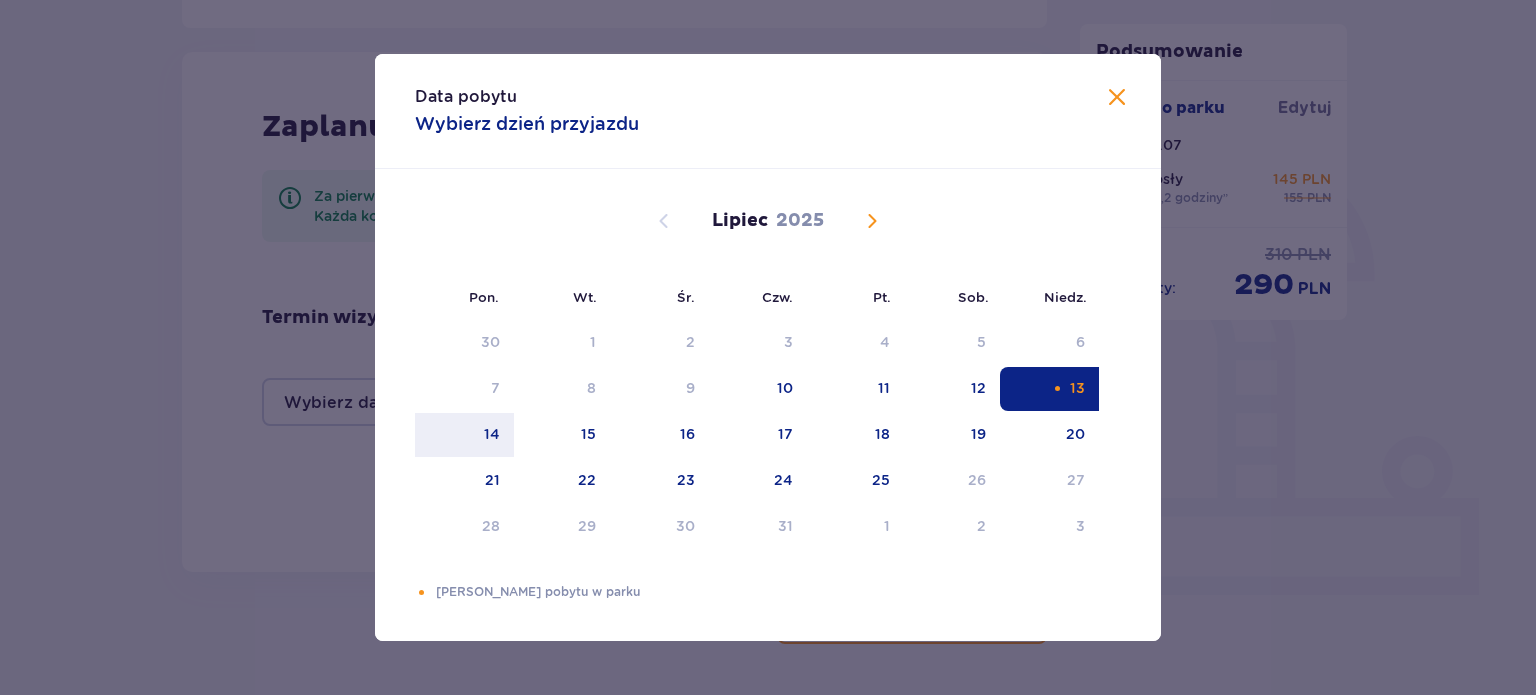 click on "13" at bounding box center [1077, 388] 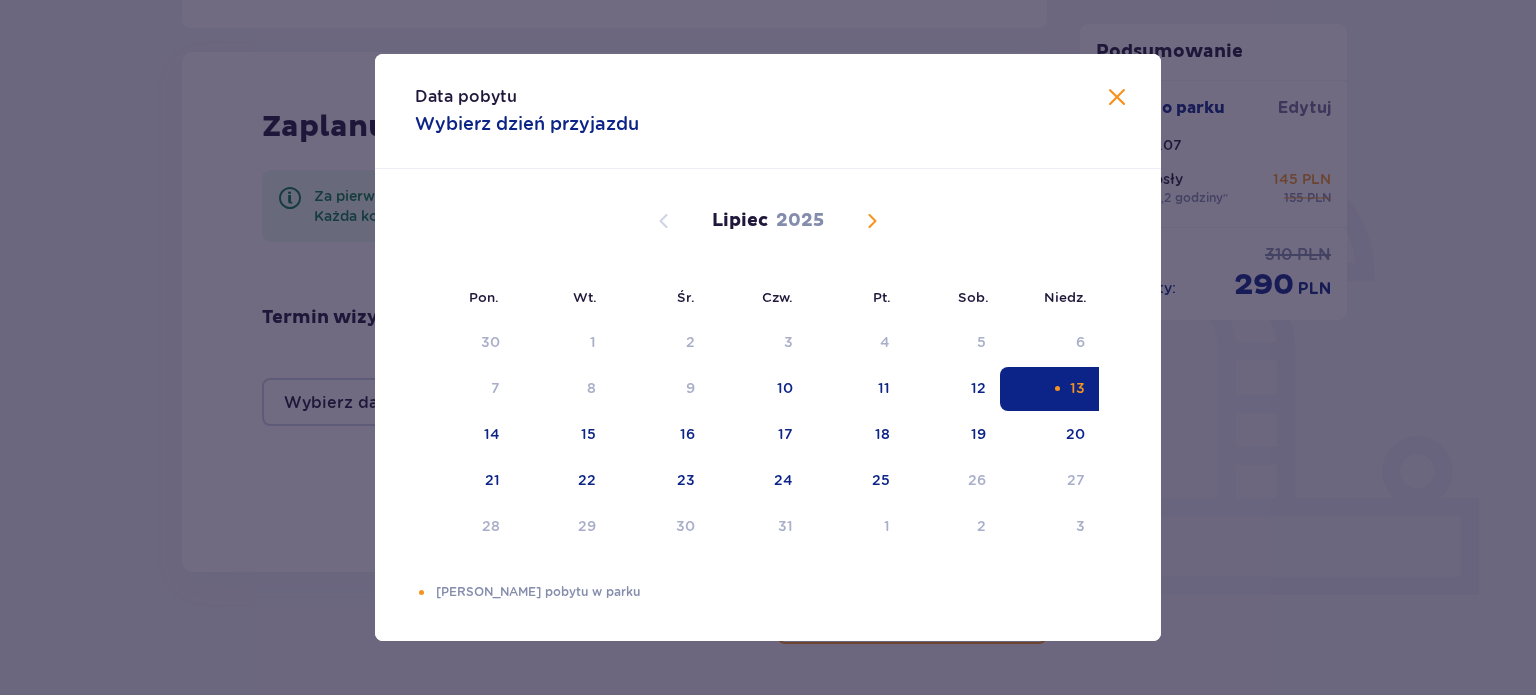 click at bounding box center (1117, 98) 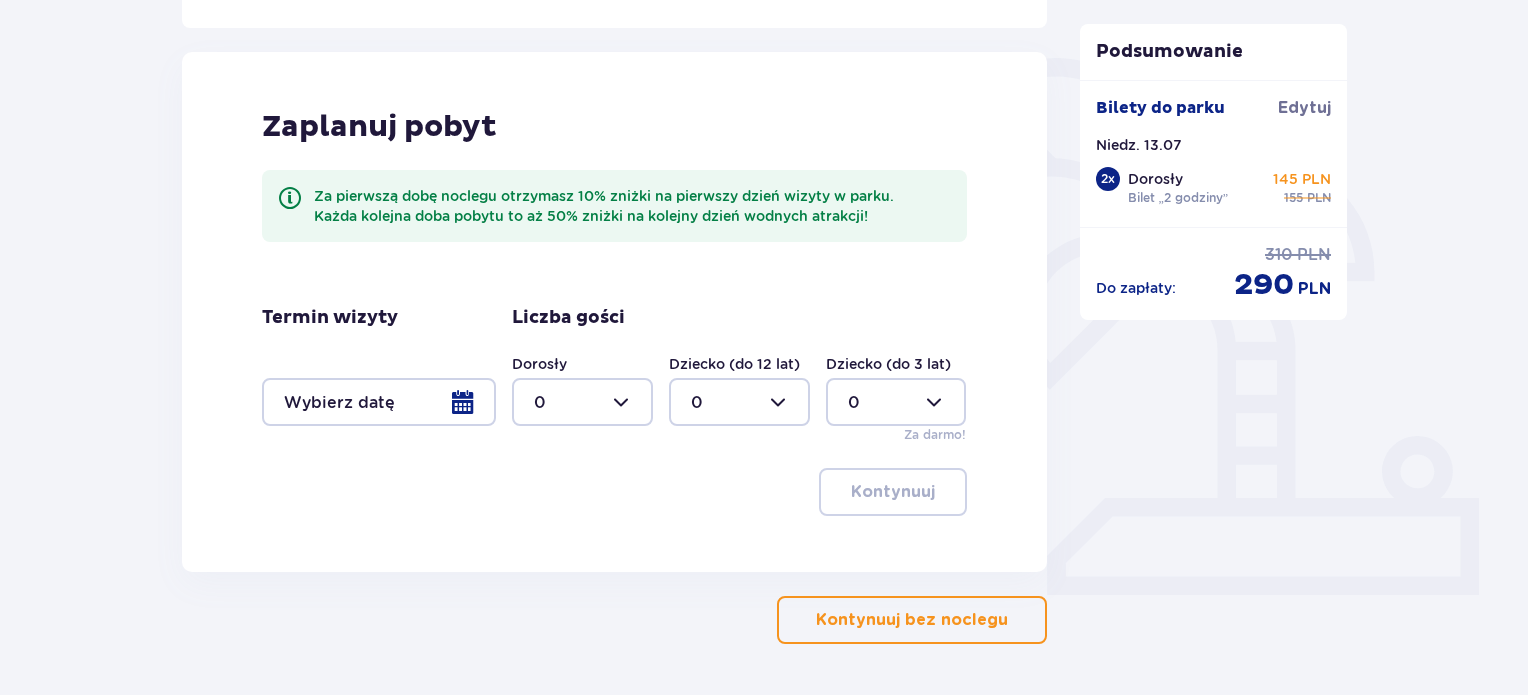click on "Termin wizyty Liczba gości Dorosły   0 Dziecko (do 12 lat)   0 Dziecko (do 3 lat)   0 Za darmo!" at bounding box center [614, 375] 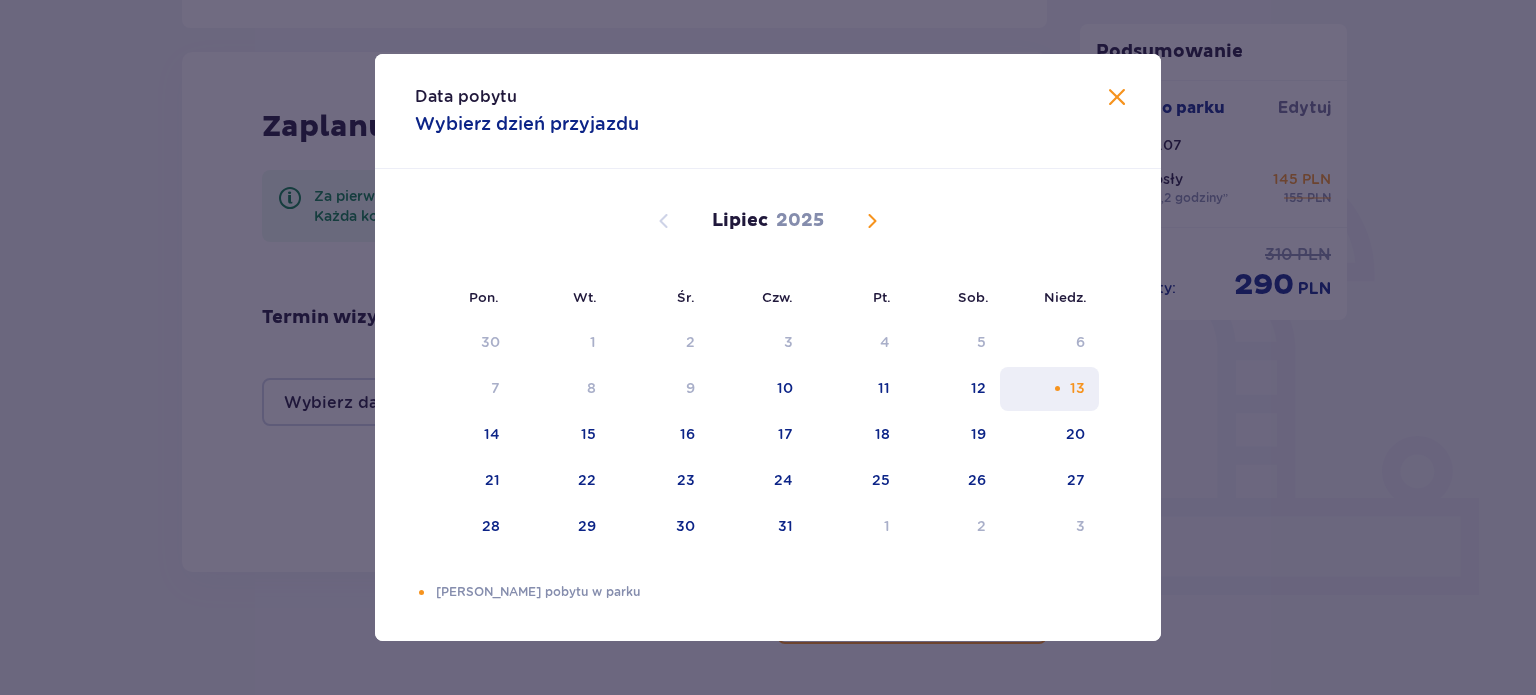 click on "13" at bounding box center (1049, 389) 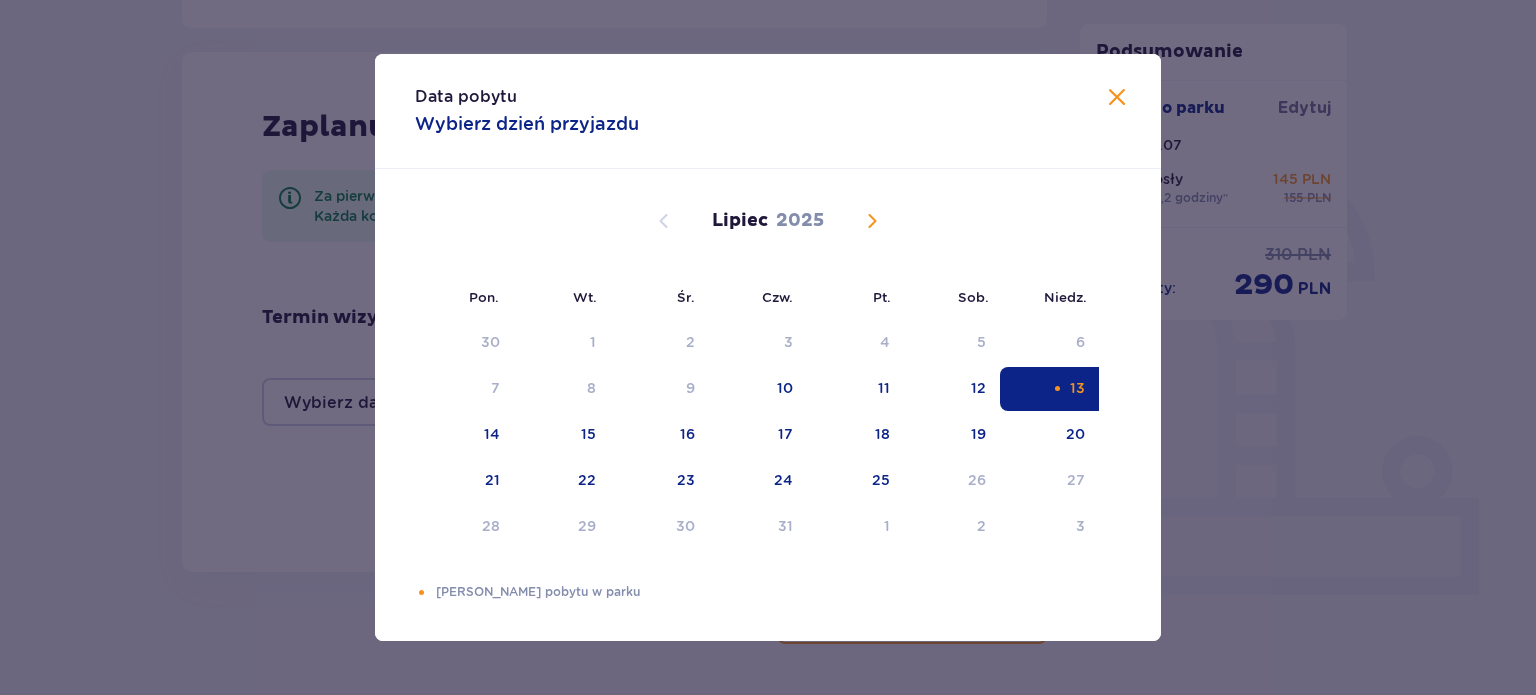 click on "Data pobytu Wybierz dzień przyjazdu Pon. Wt. Śr. Czw. Pt. Sob. Niedz. Czerwiec 2025 26 27 28 29 30 31 1 2 3 4 5 6 7 8 9 10 11 12 13 14 15 16 17 18 19 20 21 22 23 24 25 26 27 28 29 30 1 2 3 4 5 6 Lipiec 2025 30 1 2 3 4 5 6 7 8 9 10 11 12 13 14 15 16 17 18 19 20 21 22 23 24 25 26 27 28 29 30 31 1 2 3 Sierpień 2025 28 29 30 31 1 2 3 4 5 6 7 8 9 10 11 12 13 14 15 16 17 18 19 20 21 22 23 24 25 26 27 28 29 30 31 Dni Twojego pobytu w parku" at bounding box center (768, 347) 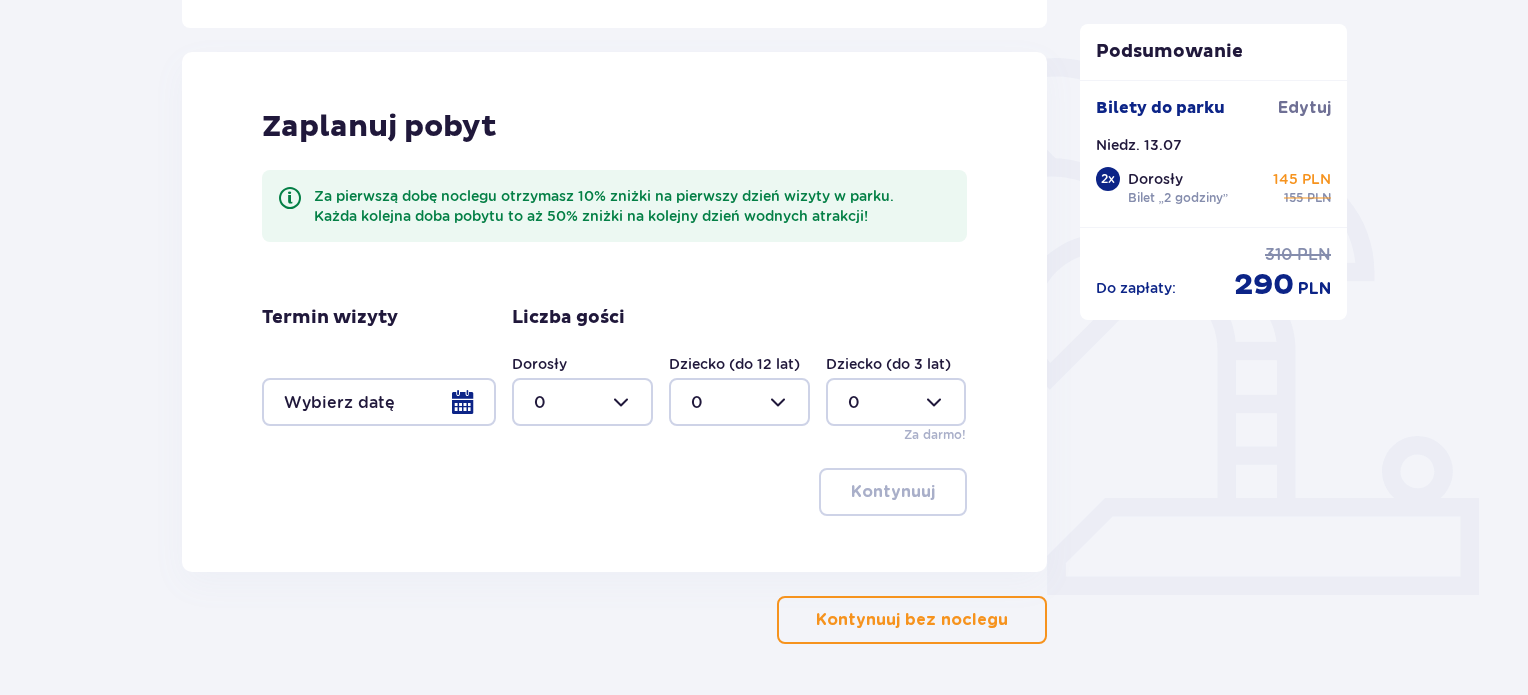 click at bounding box center [379, 402] 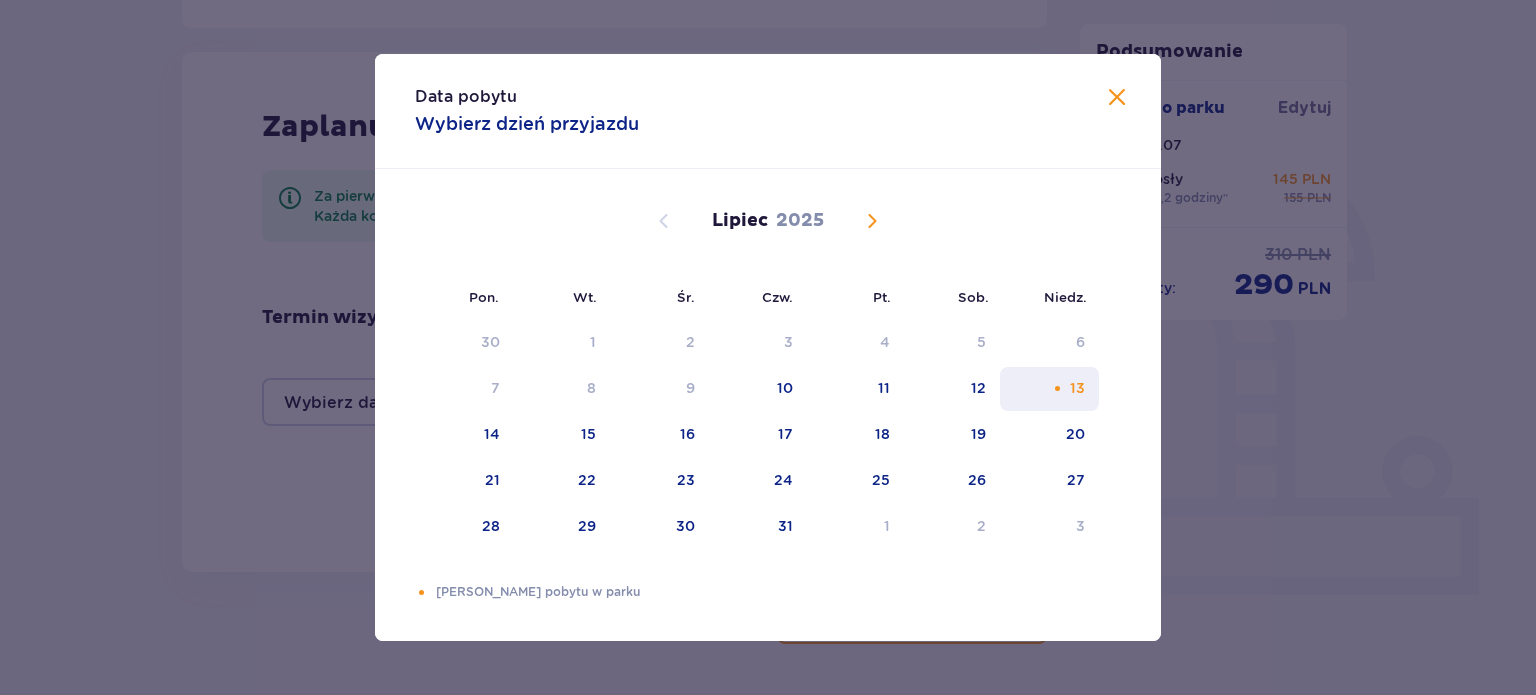click on "13" at bounding box center (1077, 388) 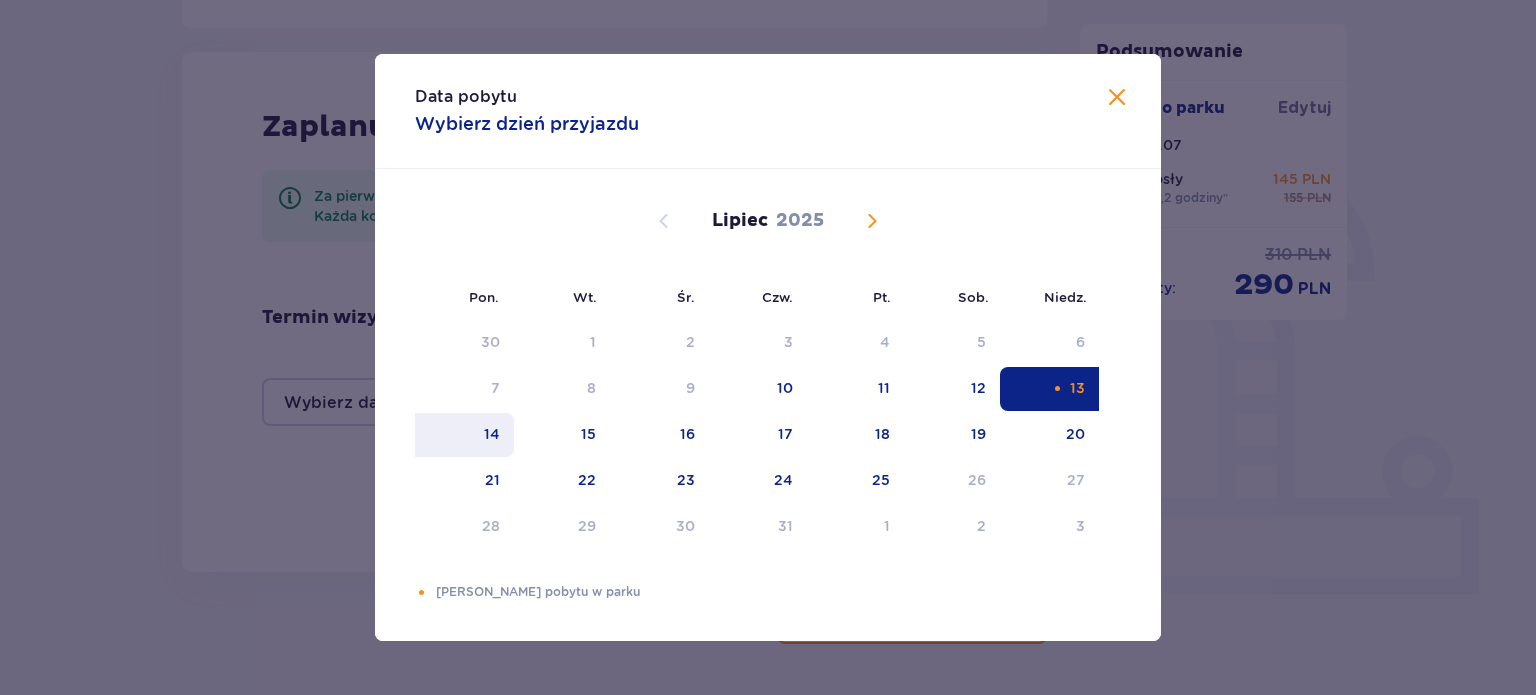 click on "14" at bounding box center [492, 434] 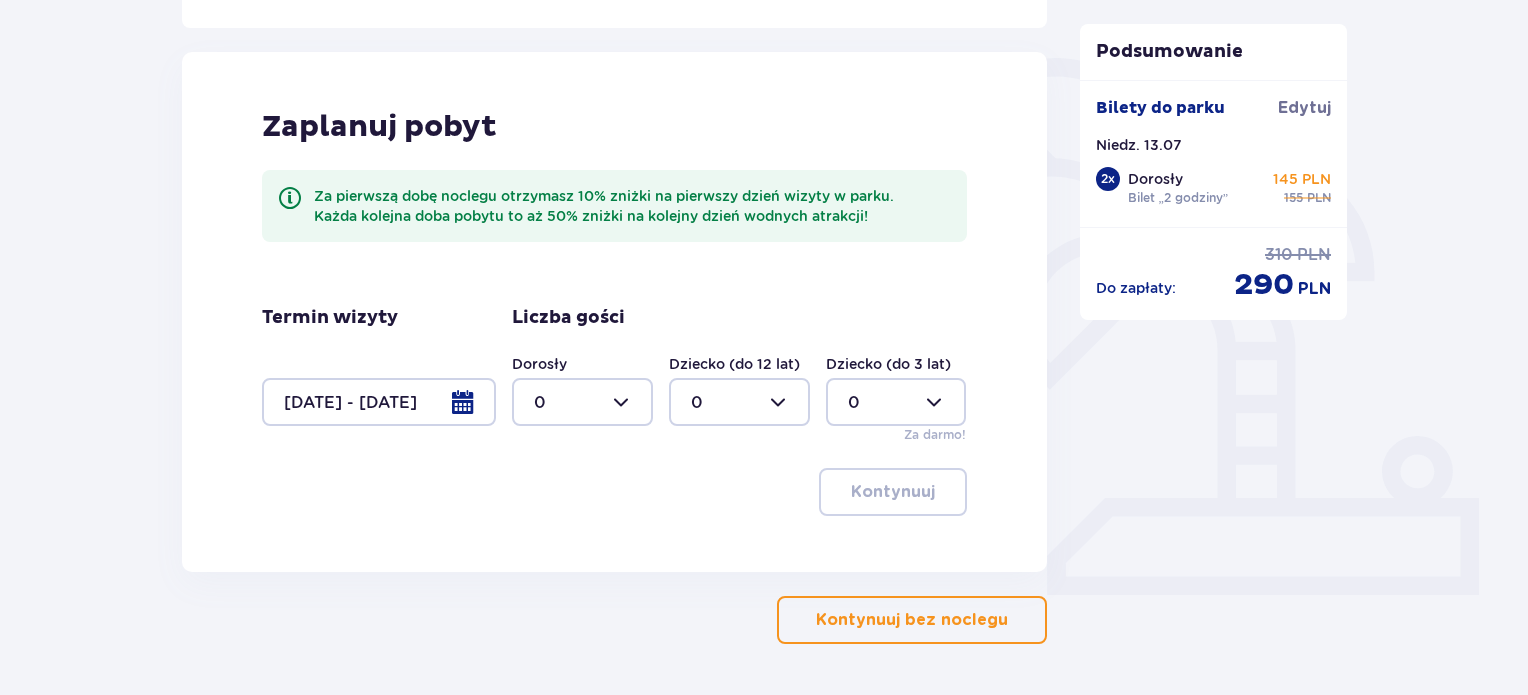 click at bounding box center [379, 402] 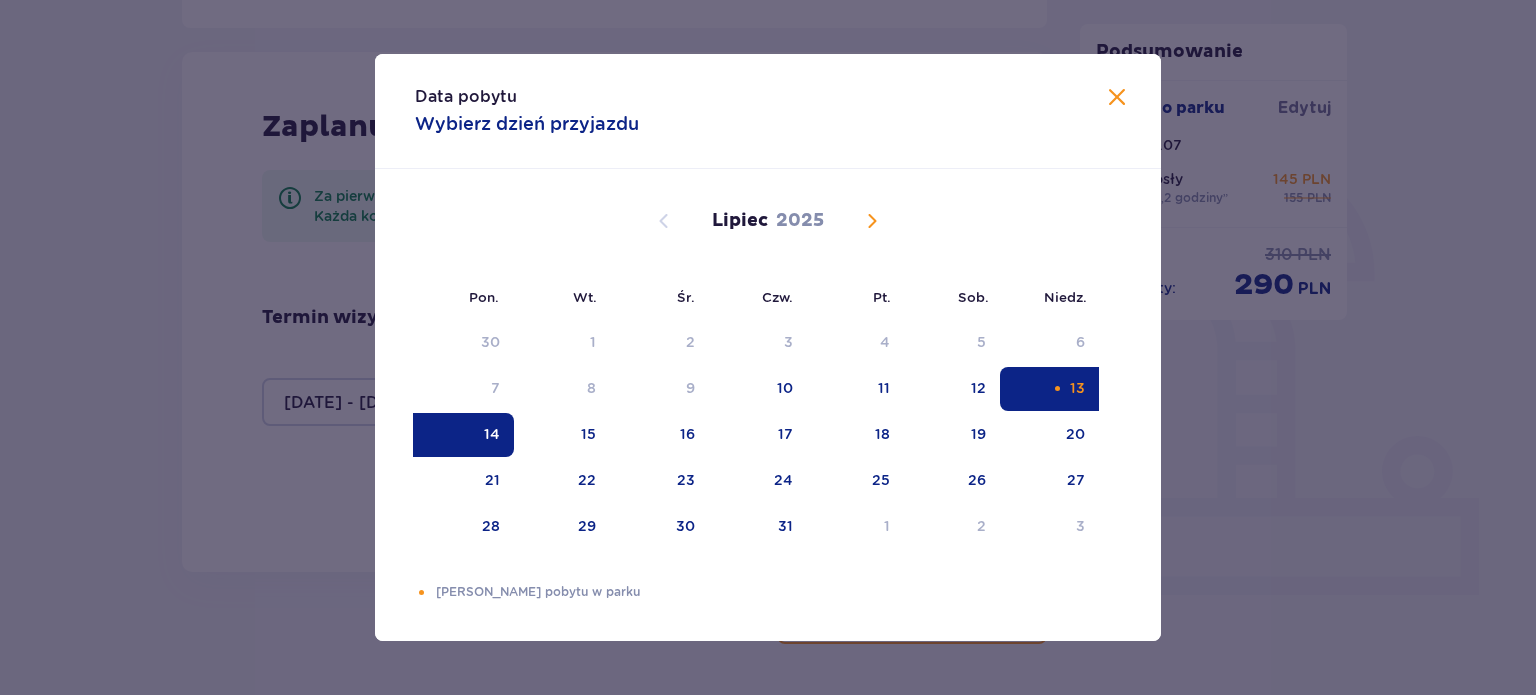 click on "13" at bounding box center [1049, 389] 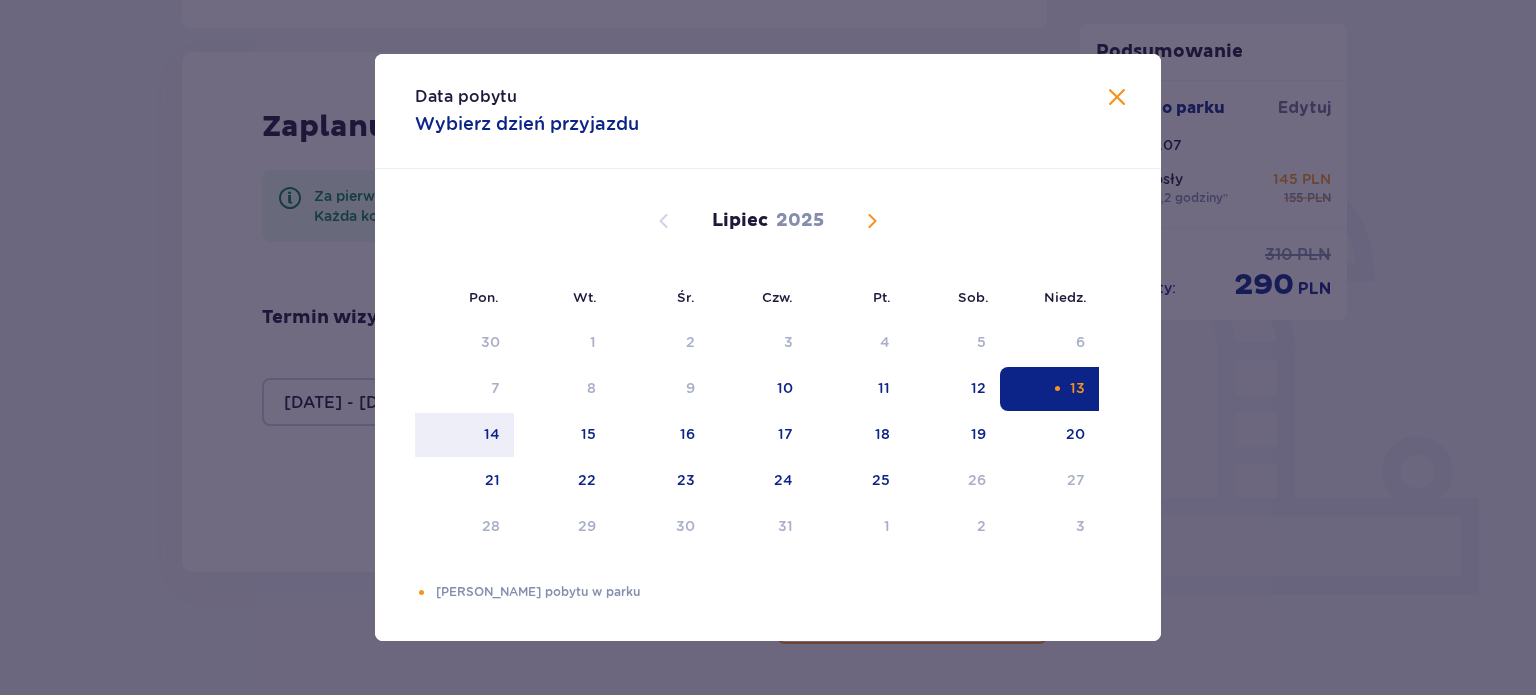 click on "13" at bounding box center (1049, 389) 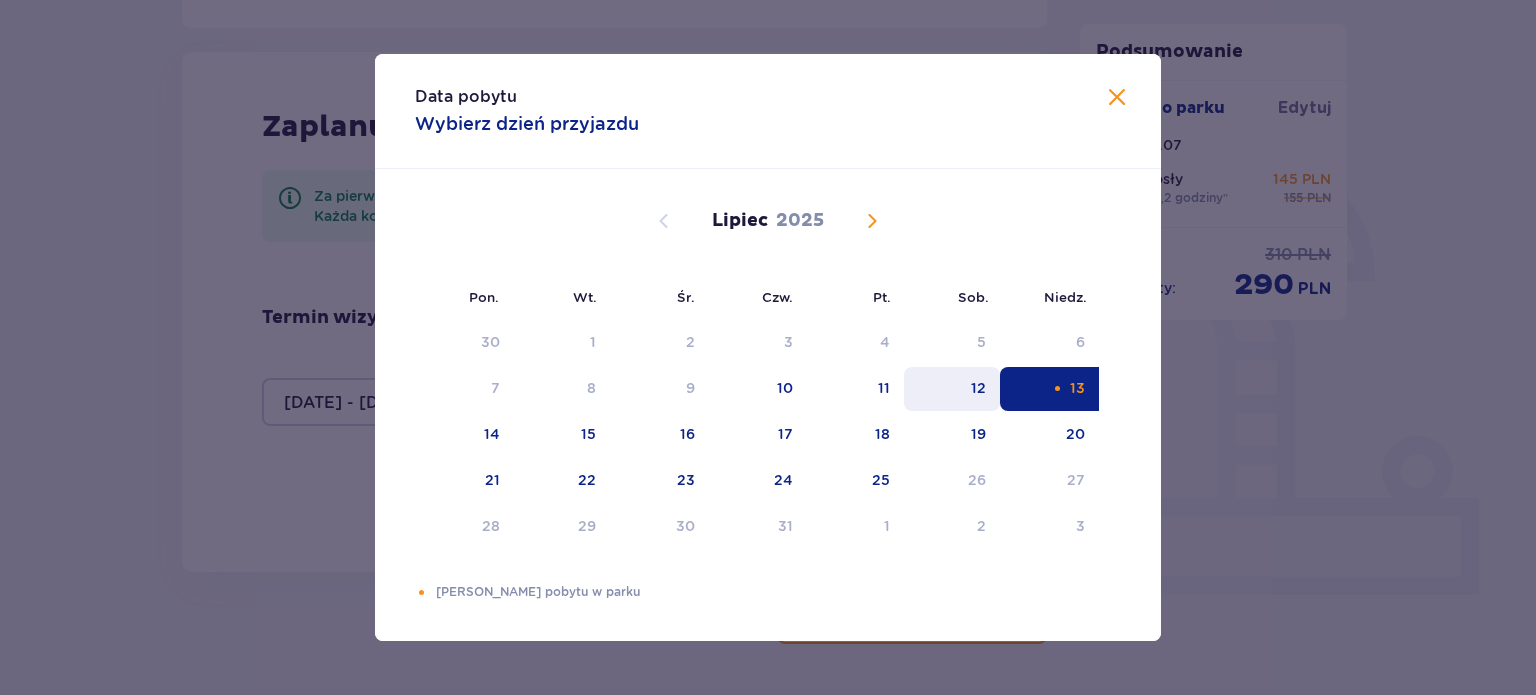 click on "12" at bounding box center (978, 388) 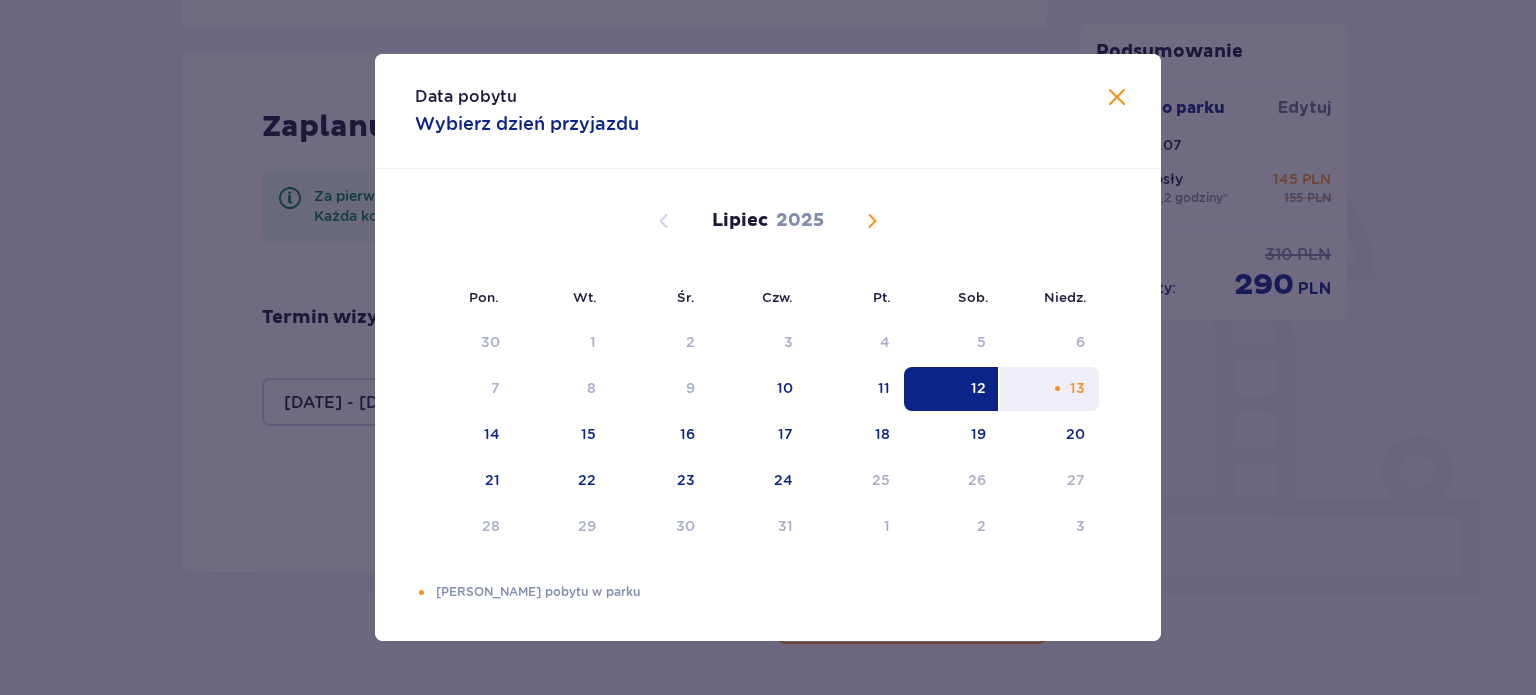 click at bounding box center [1057, 388] 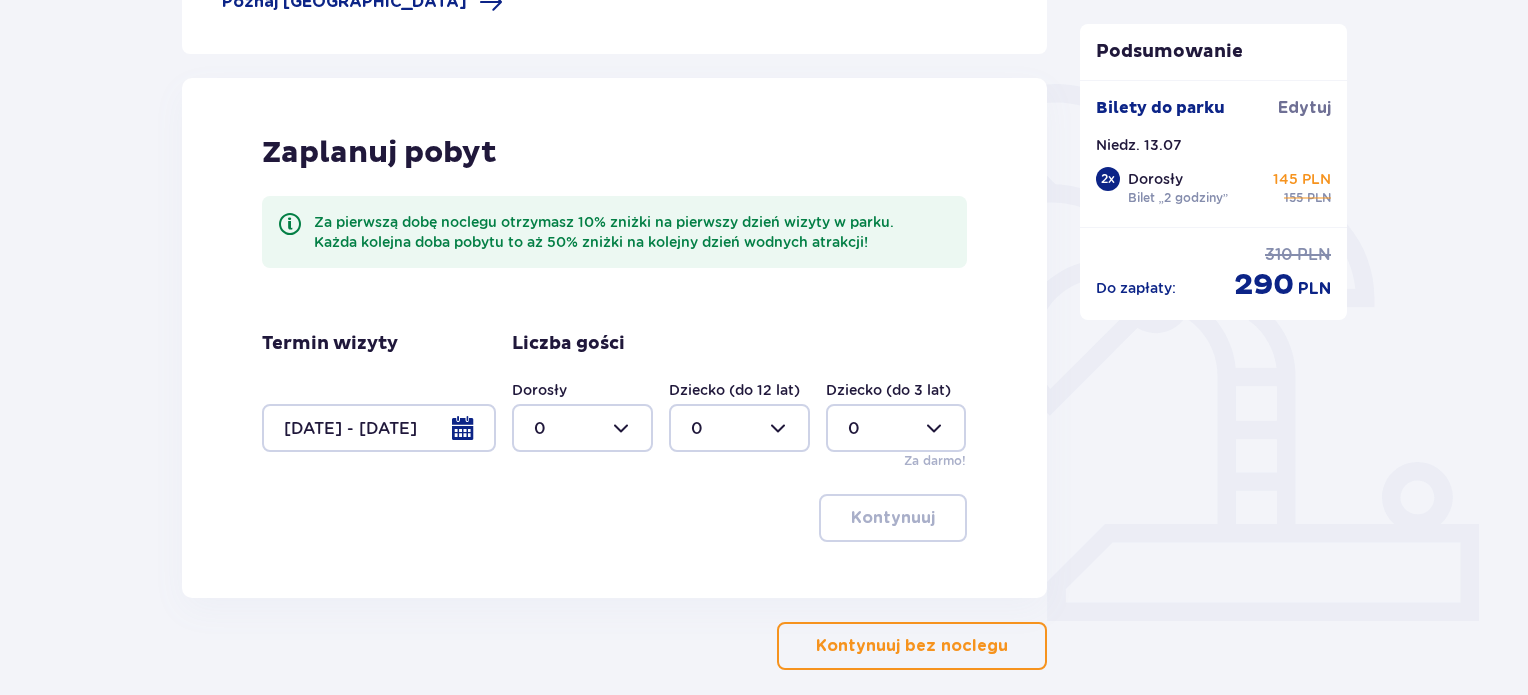 scroll, scrollTop: 507, scrollLeft: 0, axis: vertical 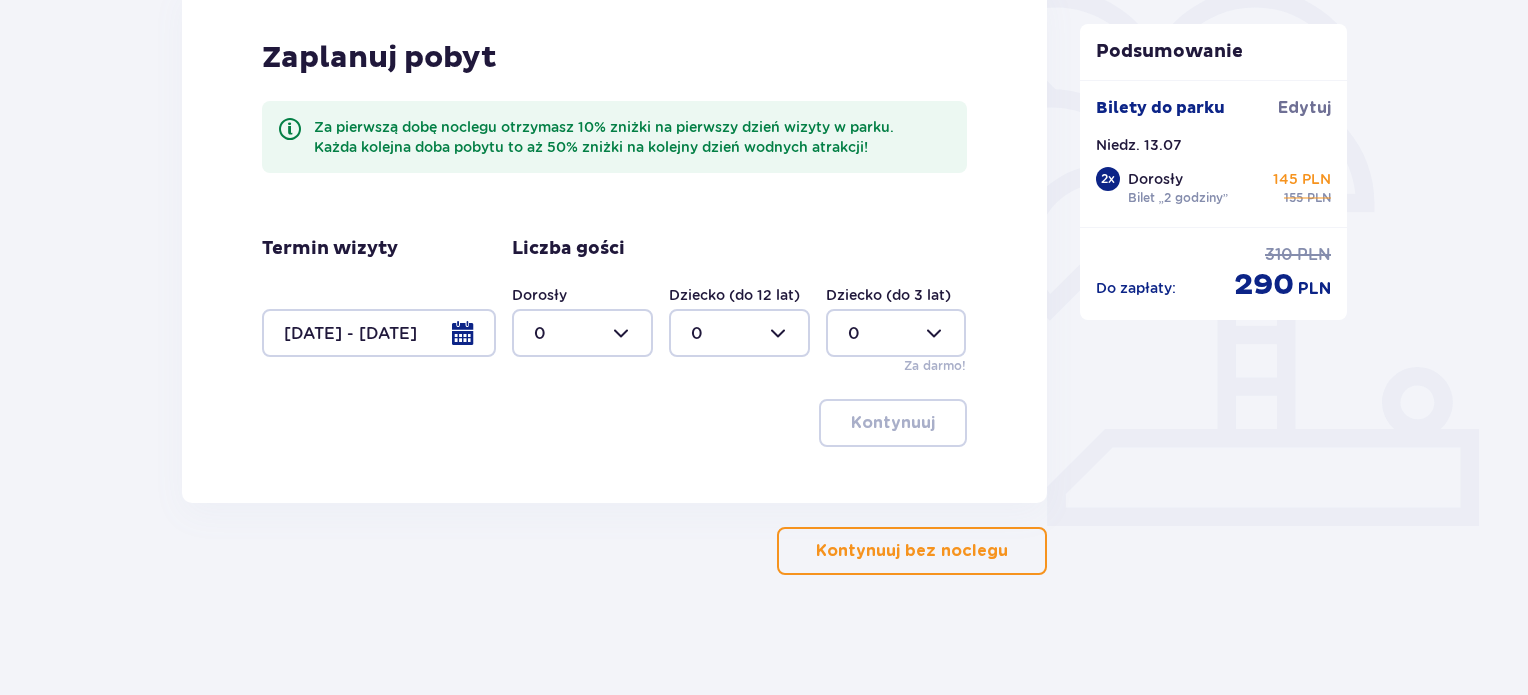 click on "Kontynuuj bez noclegu" at bounding box center [912, 551] 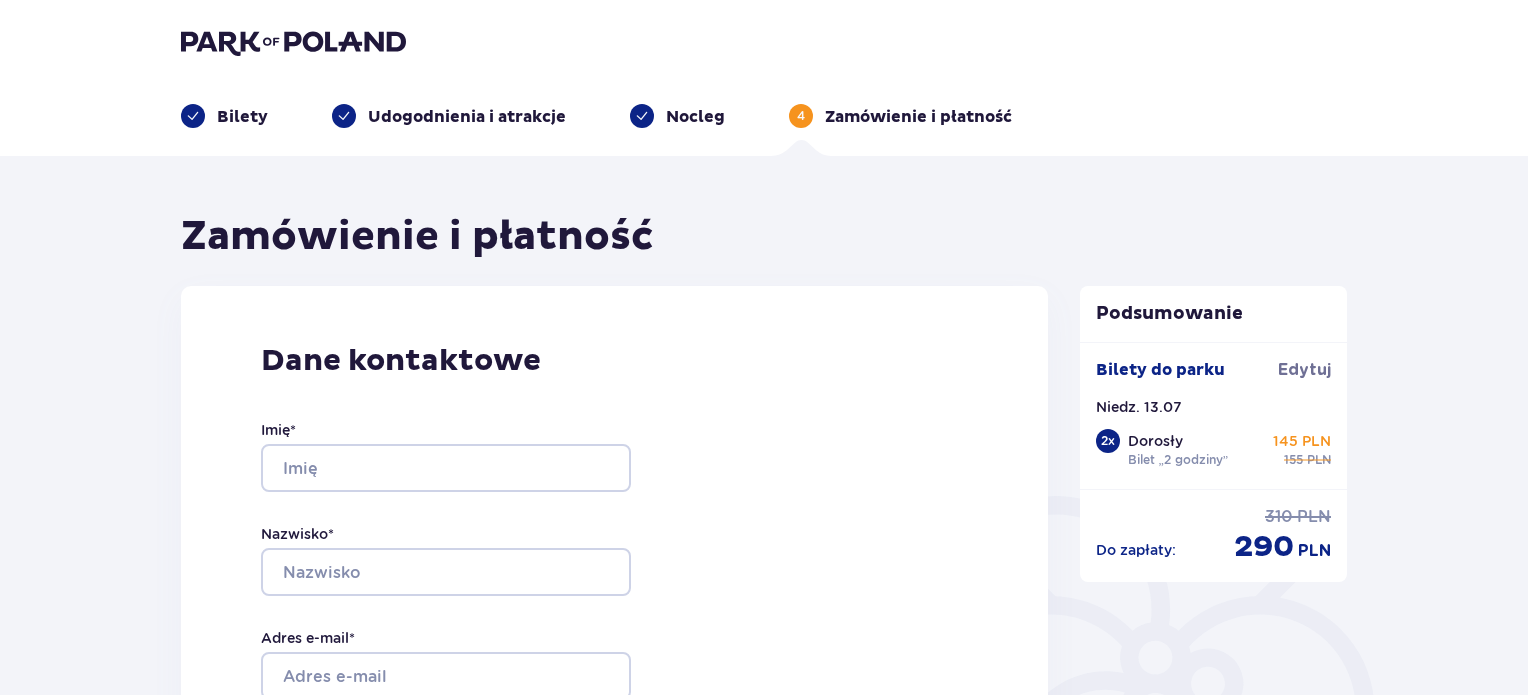 scroll, scrollTop: 129, scrollLeft: 0, axis: vertical 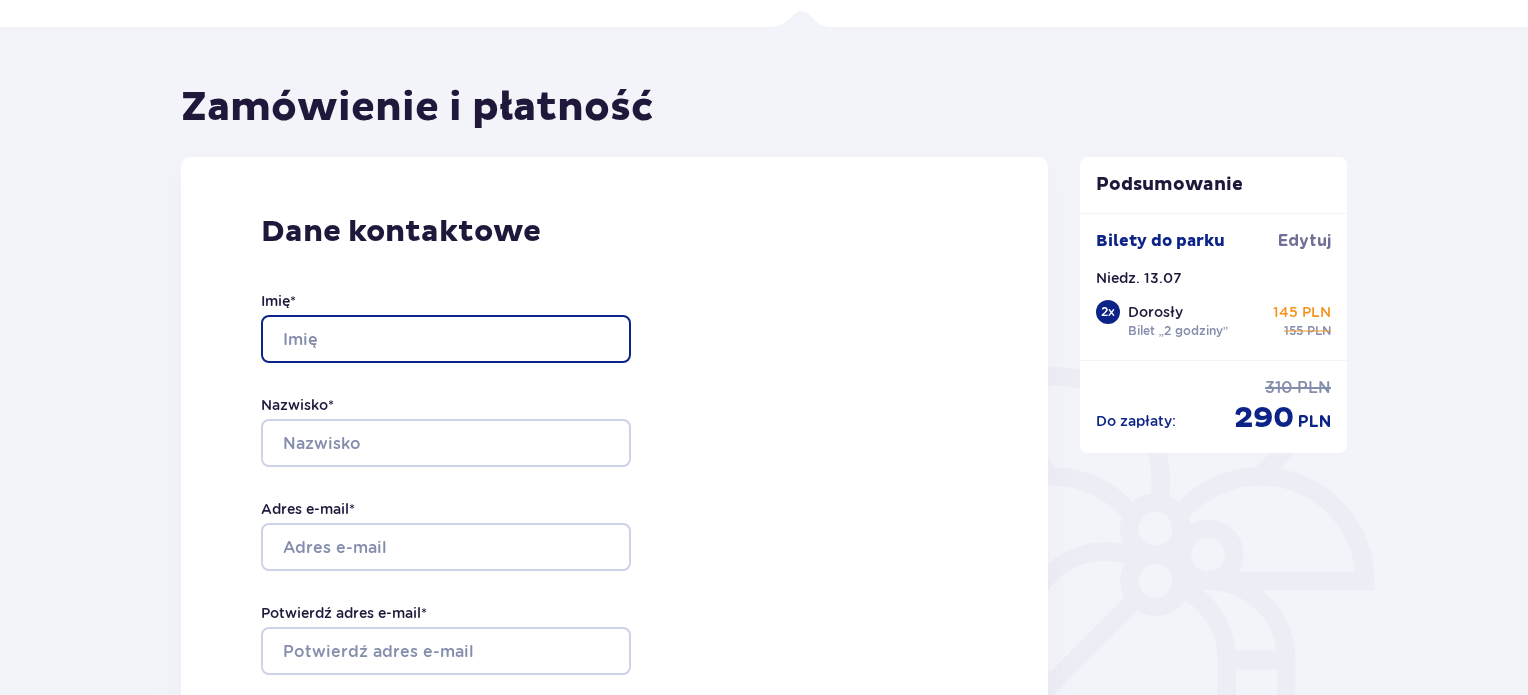 click on "Imię *" at bounding box center [446, 339] 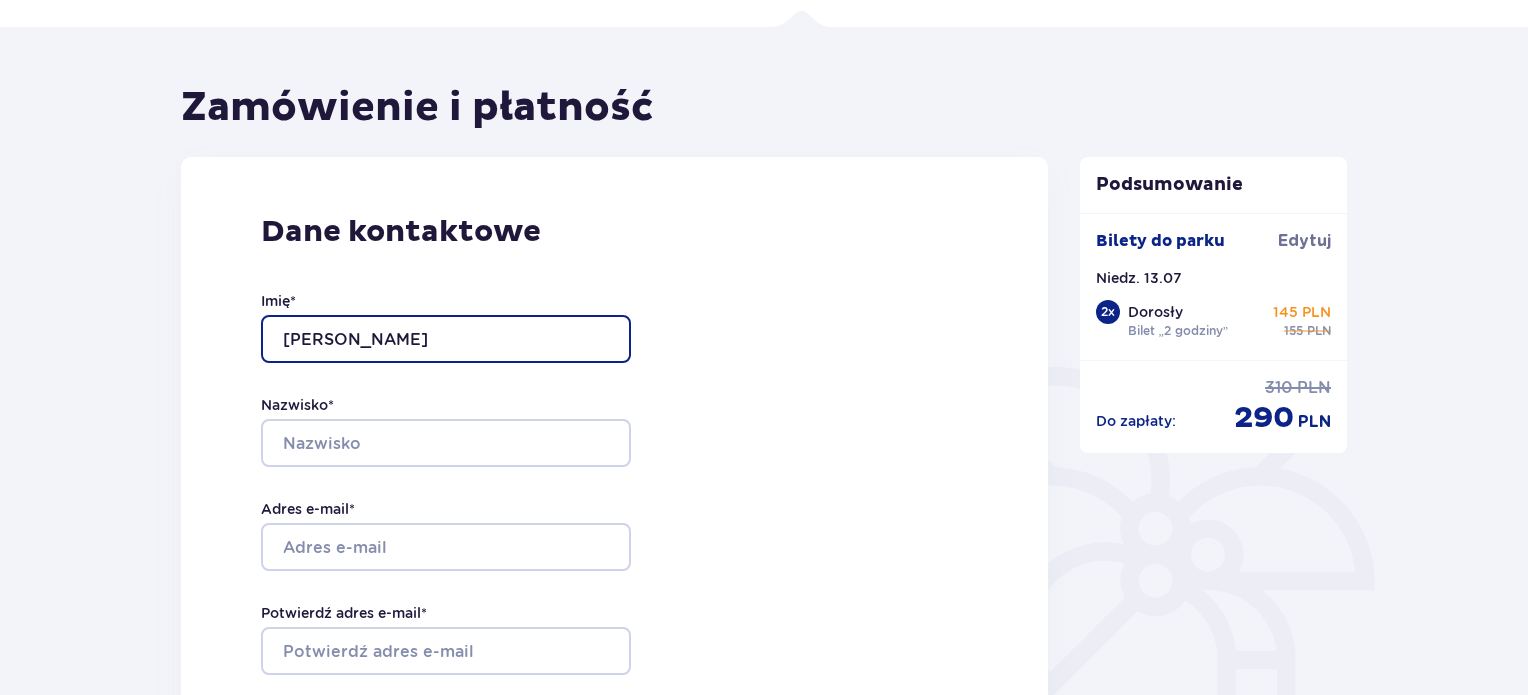 type on "[PERSON_NAME]" 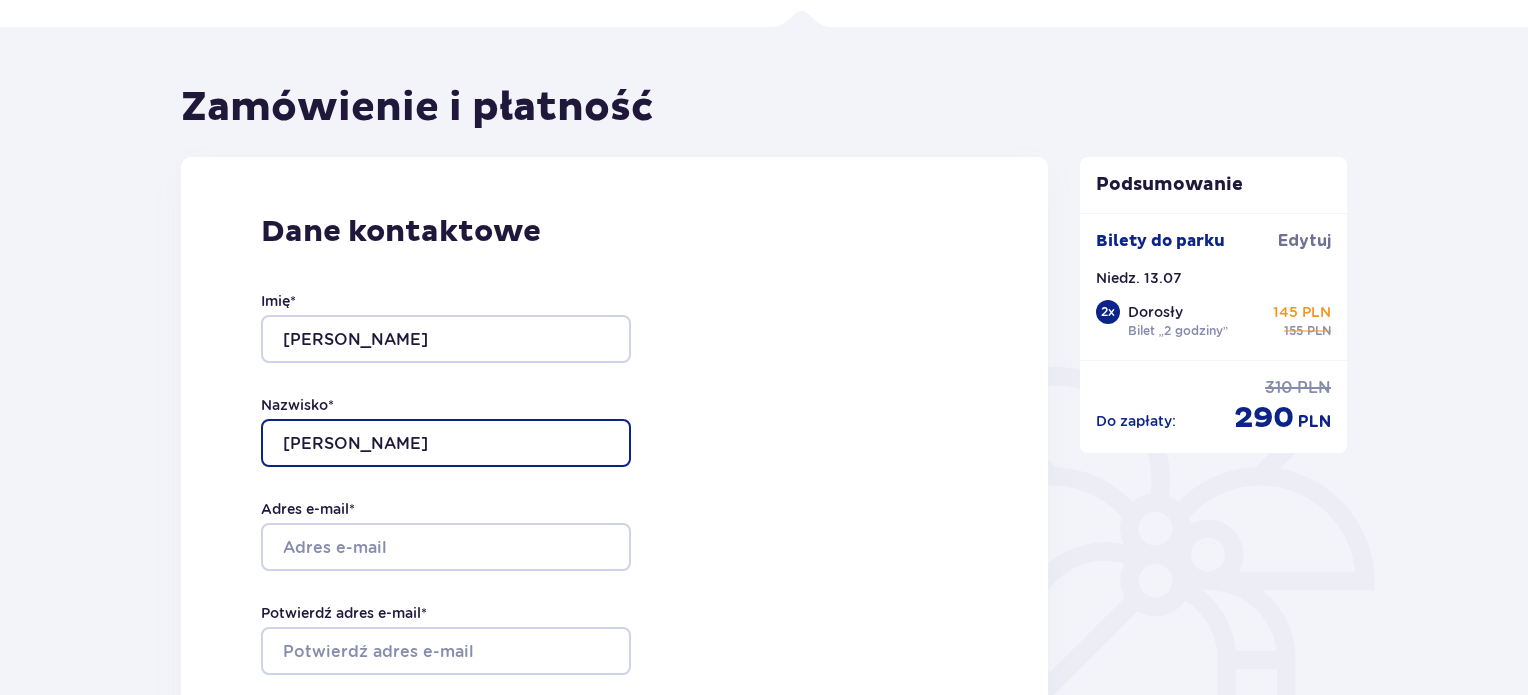 type on "[PERSON_NAME]" 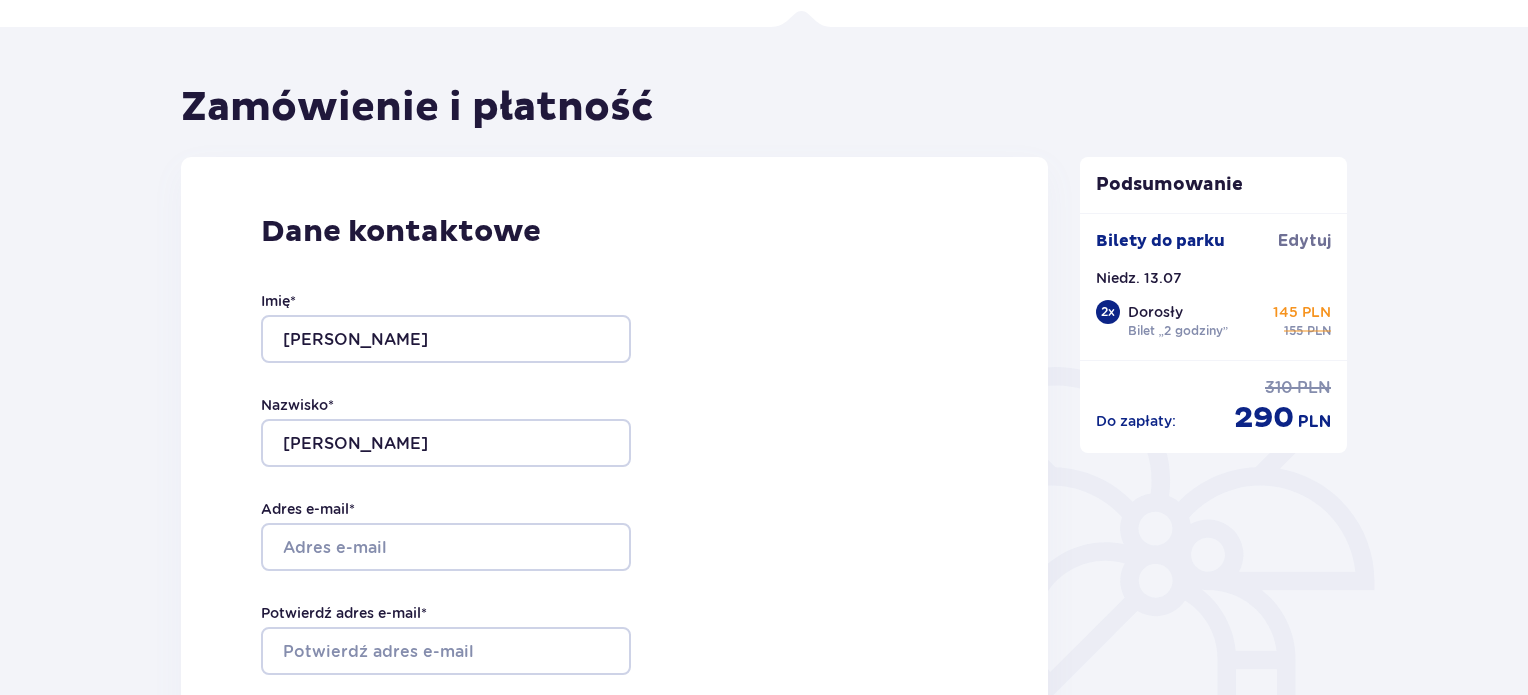 click on "Dane kontaktowe Imię * Kornel Nazwisko * Osinski Adres e-mail * Potwierdź adres e-mail * Numer telefonu * Numer telefonu, wraz z kodem kraju, np. 48 ​123 ​456 ​789 Chcę fakturę na firmę Jeśli nie prowadzisz działalności gospodarczej lub innej spółki, automatycznie wystawimy Ci fakturę imienną. Dodaj adres do faktury imiennej" at bounding box center (614, 577) 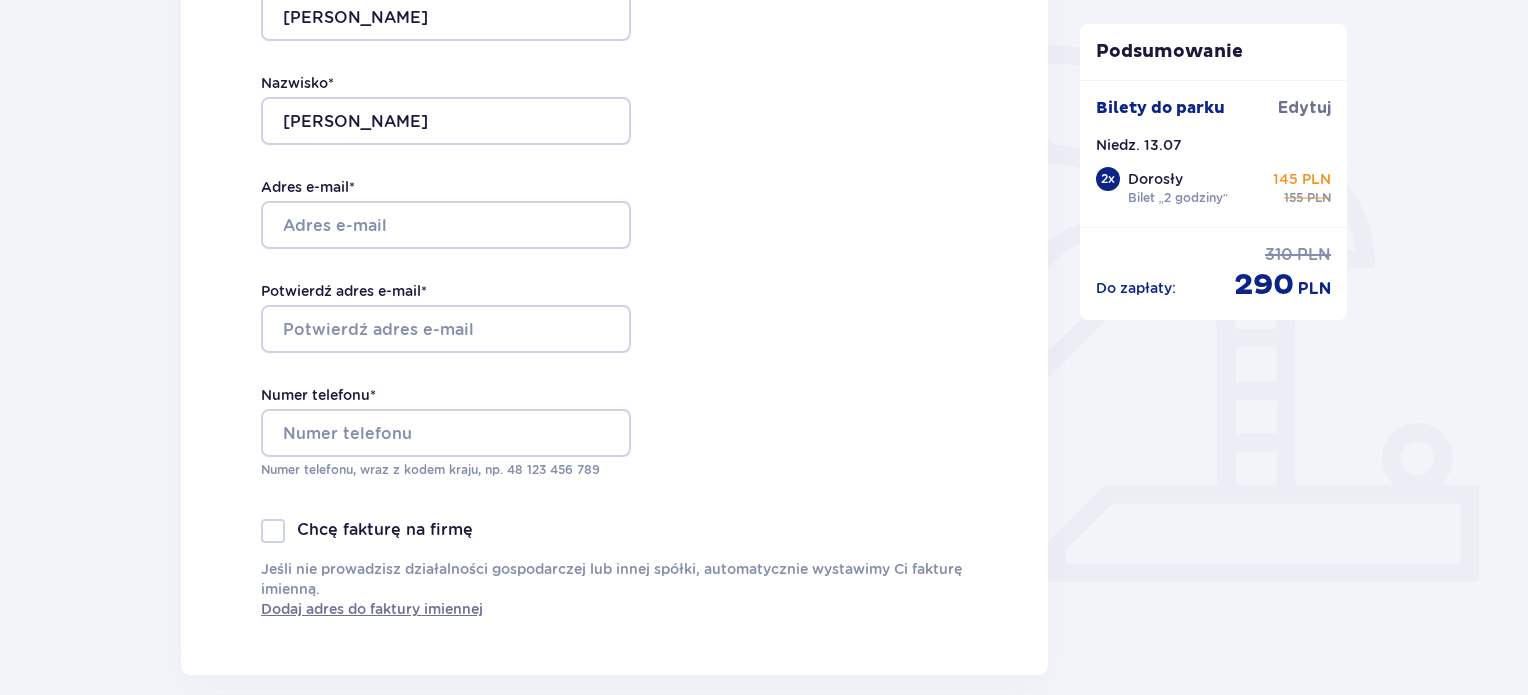 scroll, scrollTop: 529, scrollLeft: 0, axis: vertical 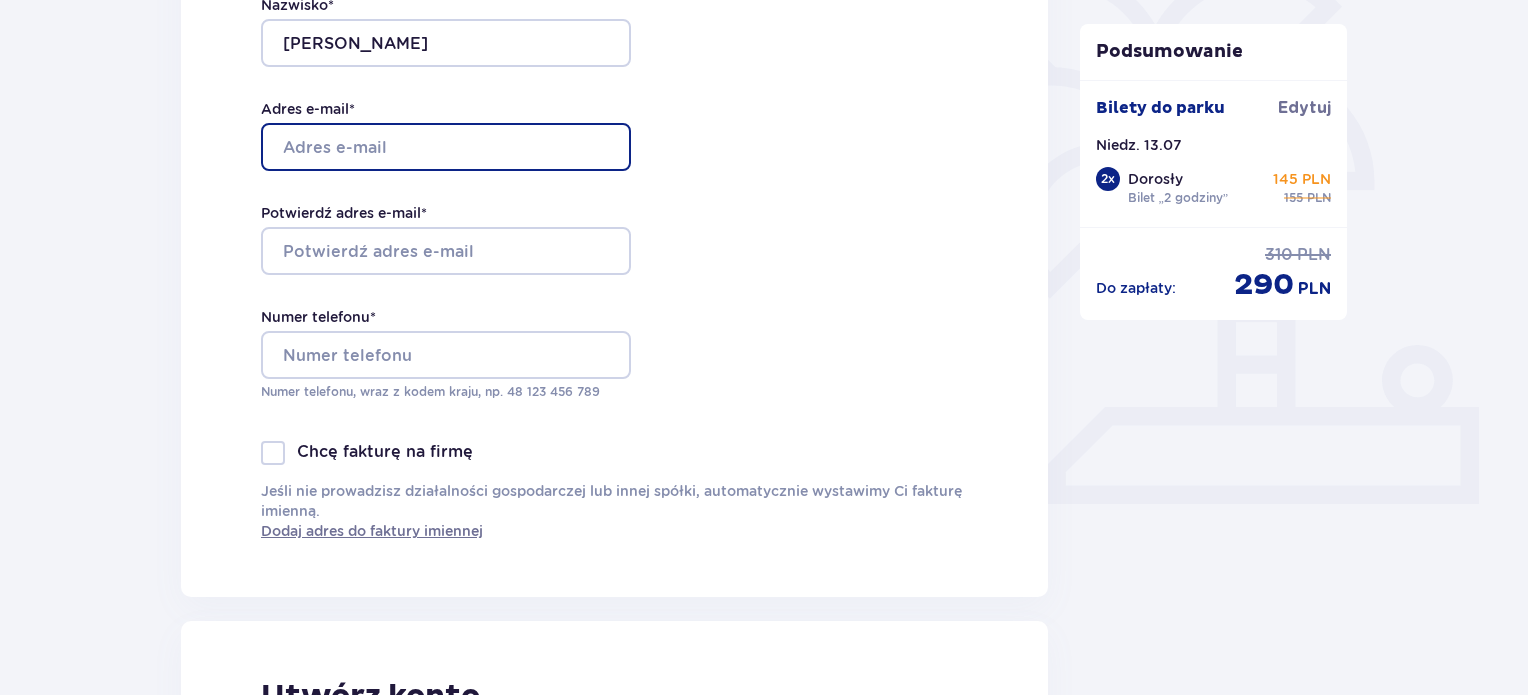 click on "Adres e-mail *" at bounding box center (446, 147) 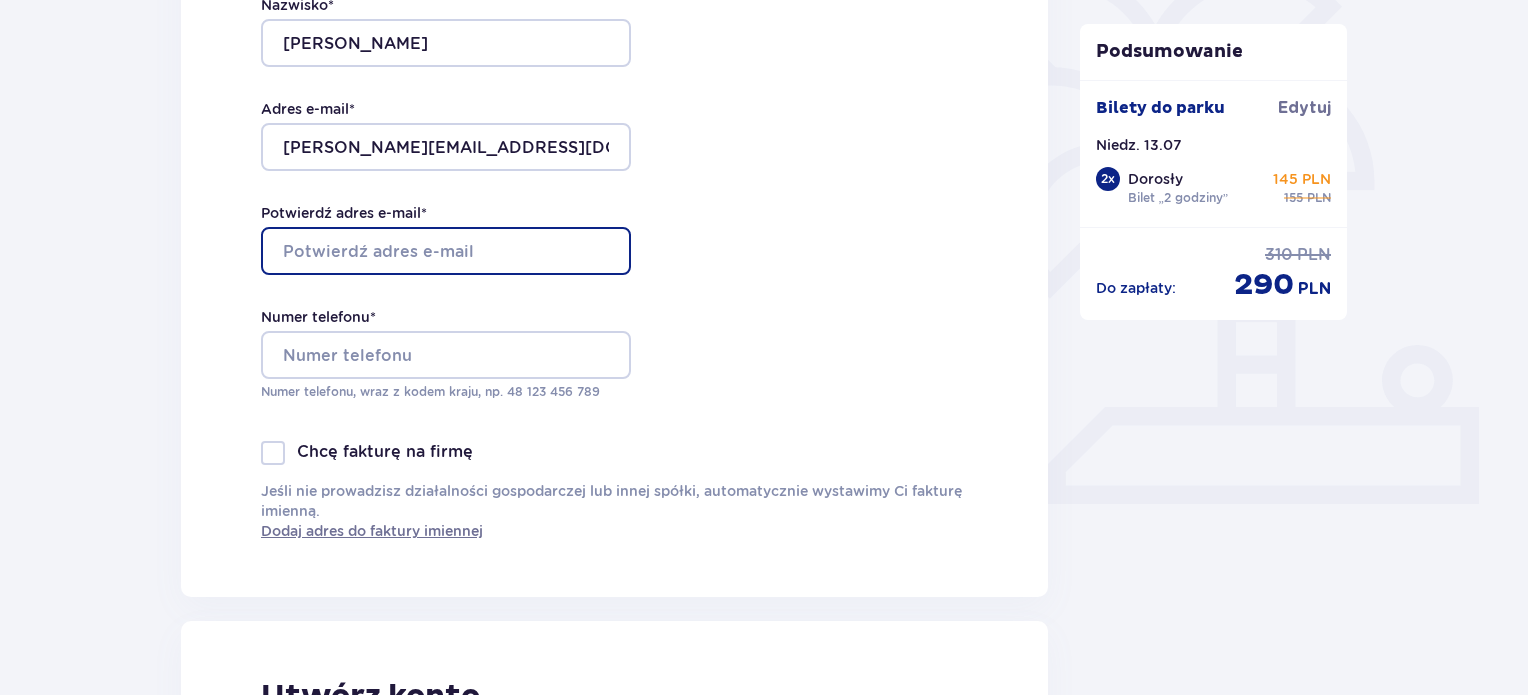 type on "[PERSON_NAME][EMAIL_ADDRESS][DOMAIN_NAME]" 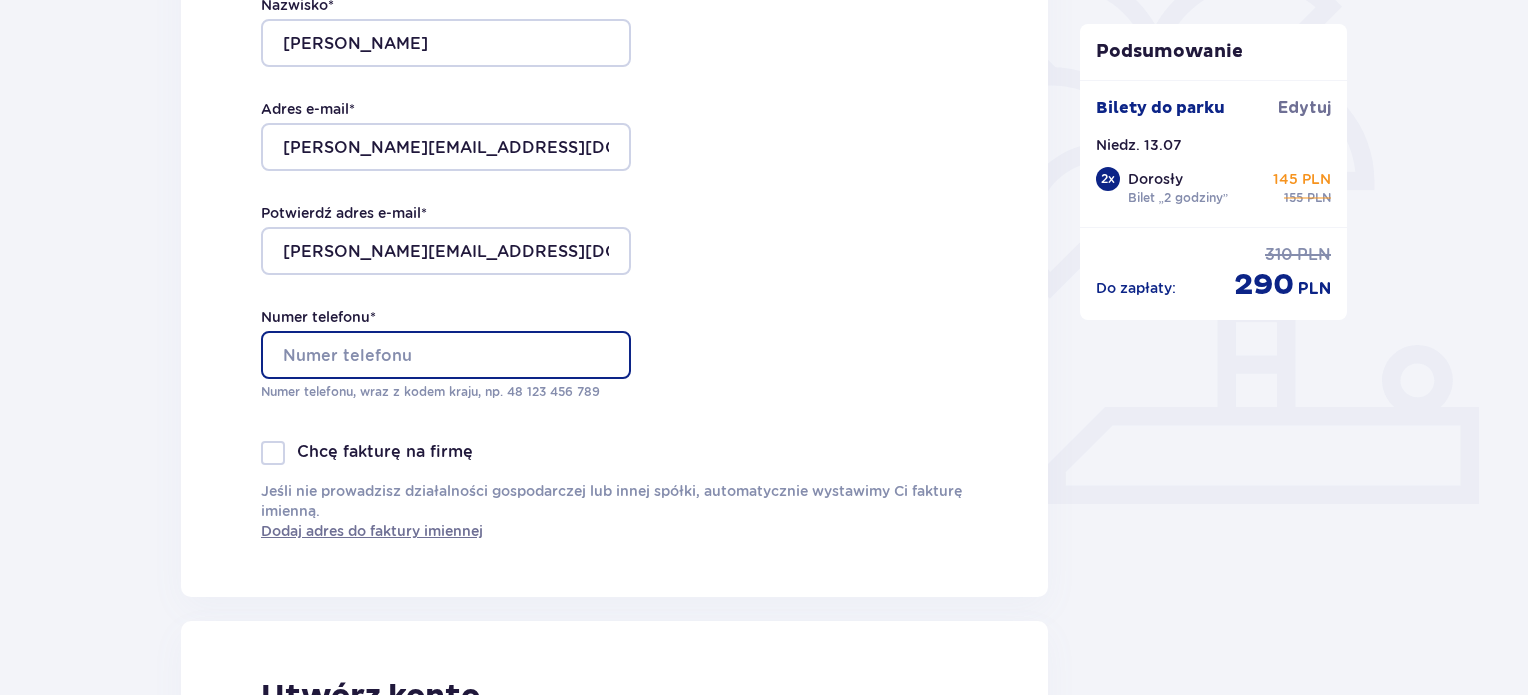 type on "730787773" 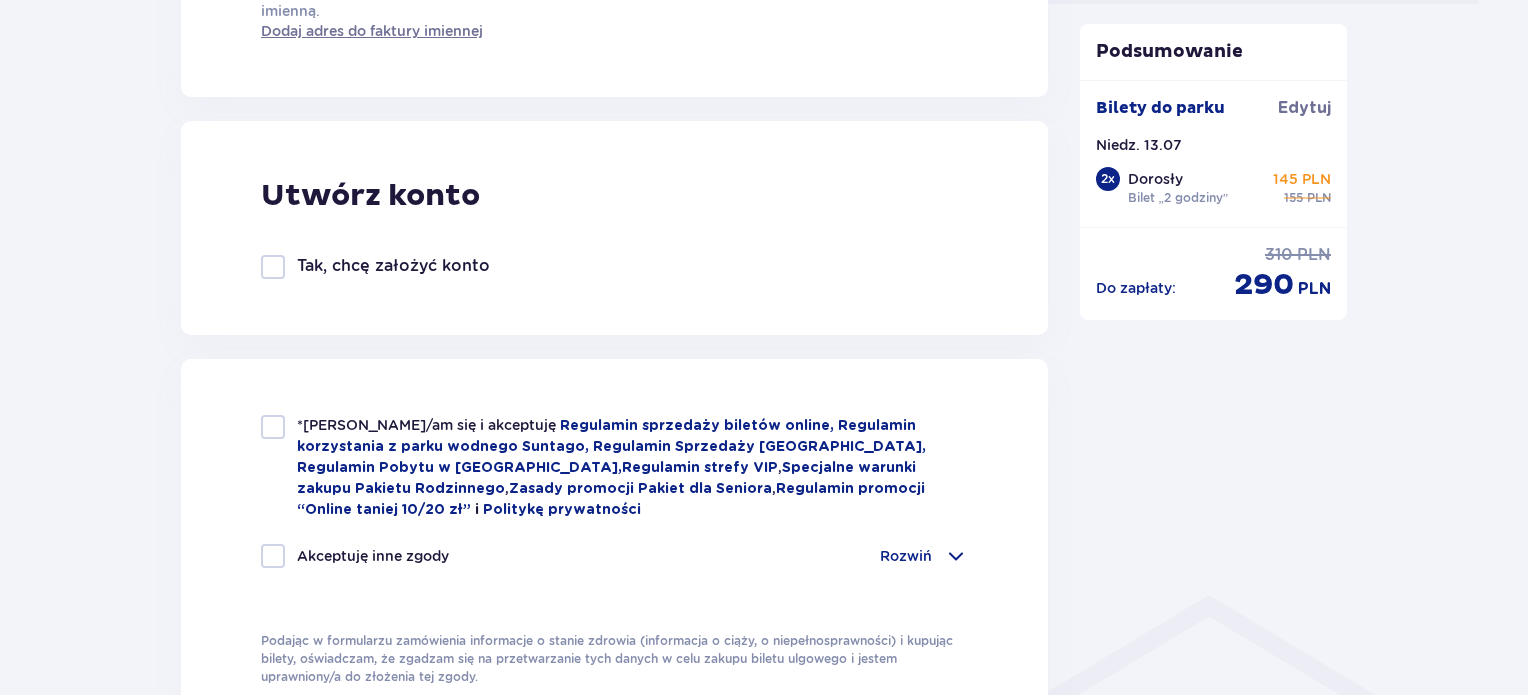 scroll, scrollTop: 1229, scrollLeft: 0, axis: vertical 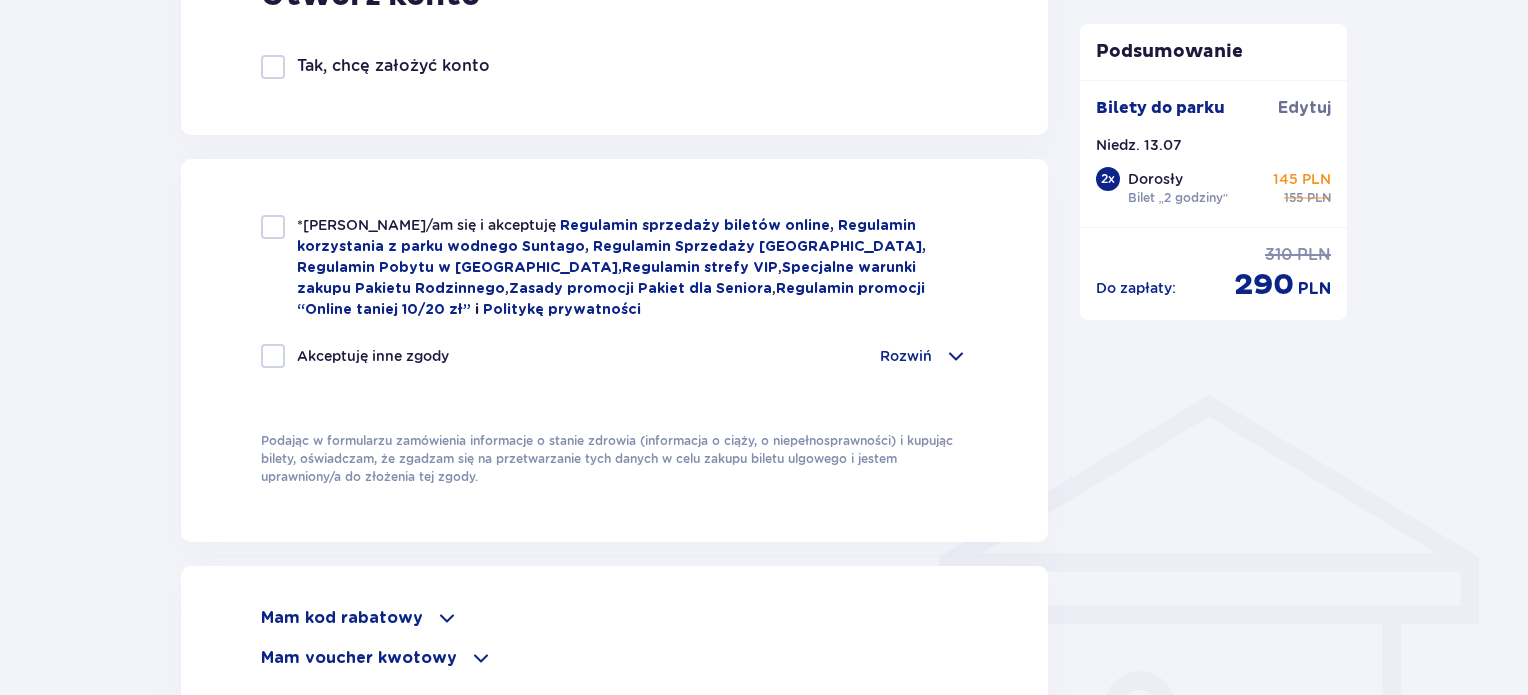 click at bounding box center (273, 227) 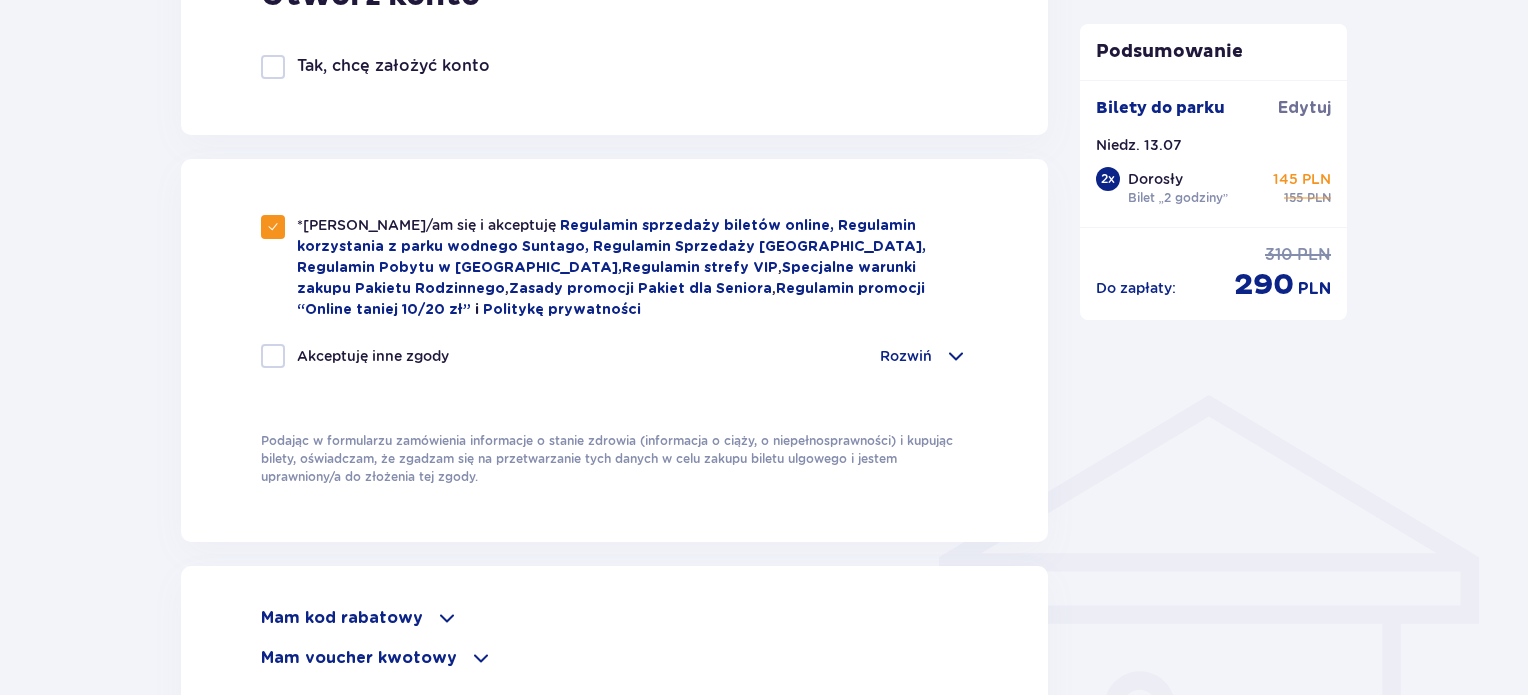 click at bounding box center (273, 356) 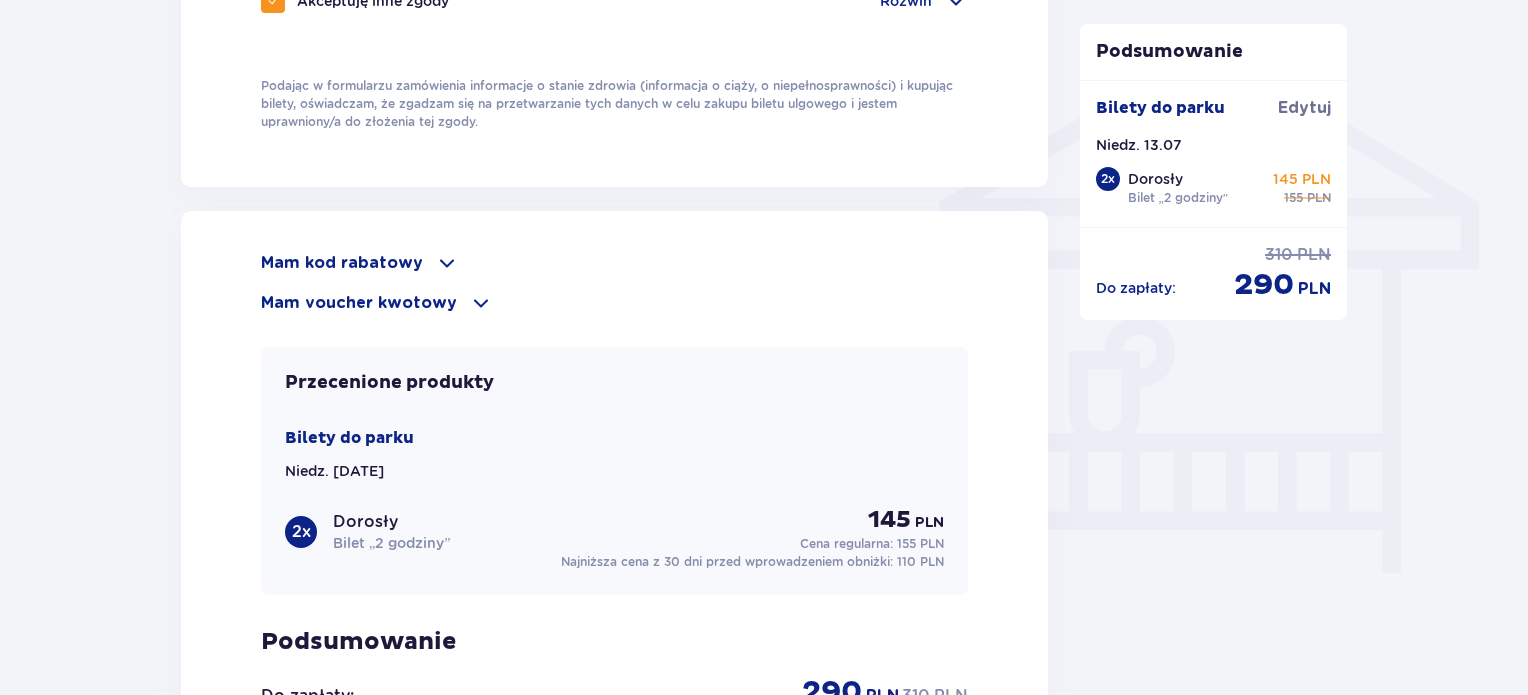 scroll, scrollTop: 1629, scrollLeft: 0, axis: vertical 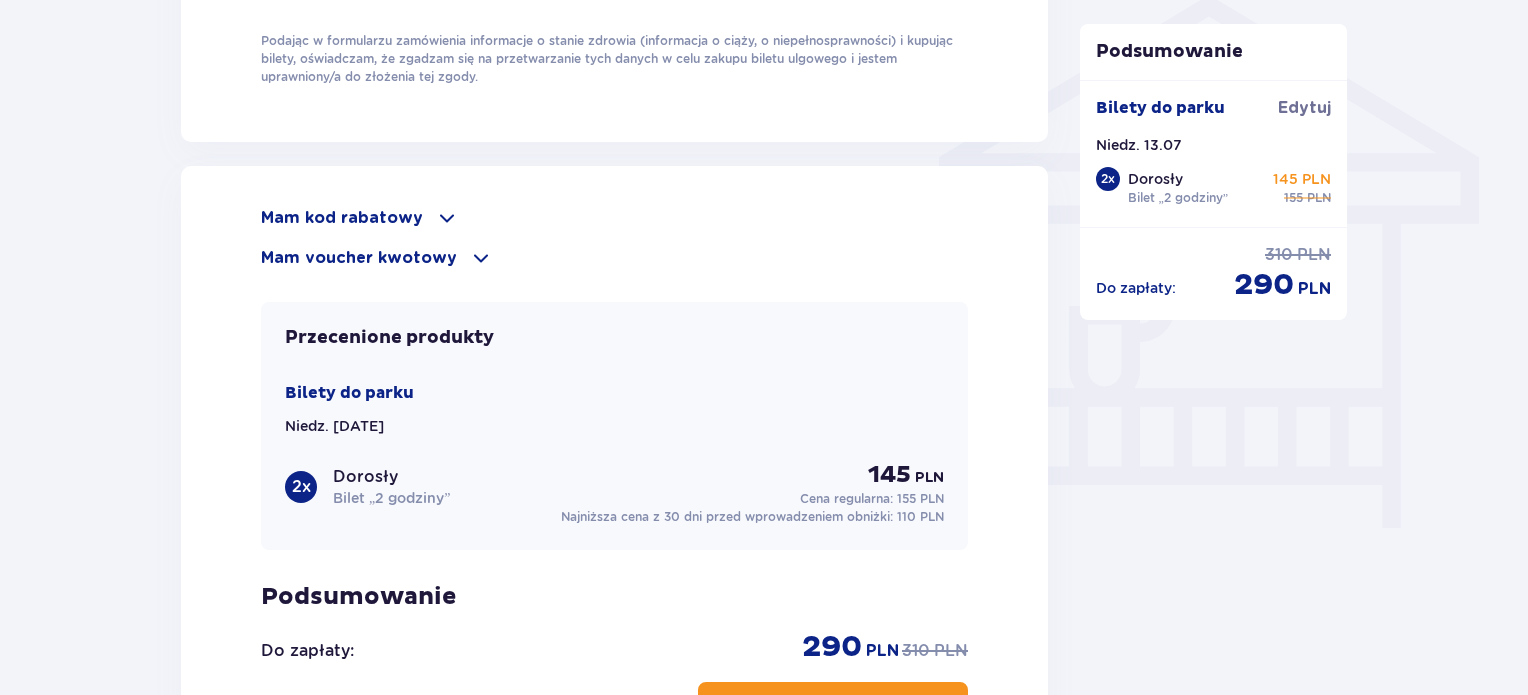 click on "Mam kod rabatowy" at bounding box center (342, 218) 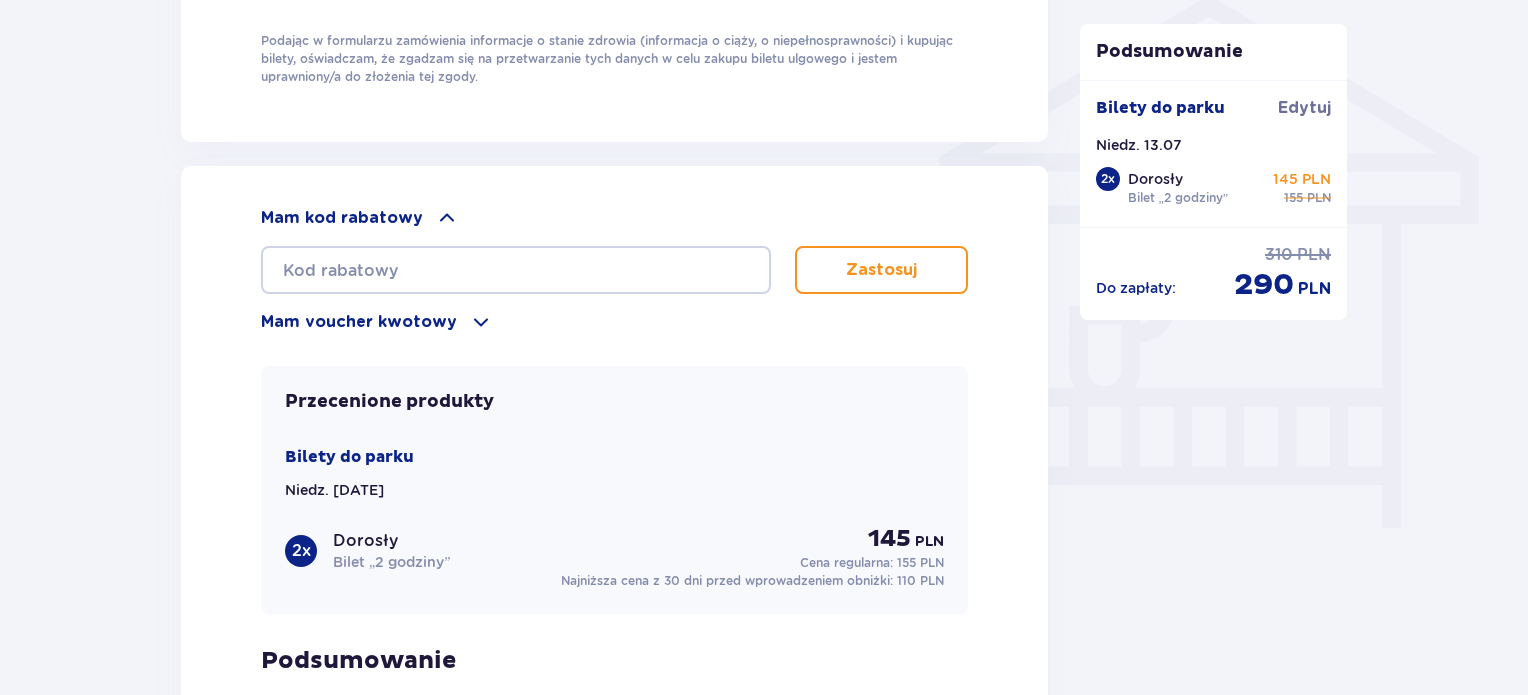 click on "Mam kod rabatowy" at bounding box center [342, 218] 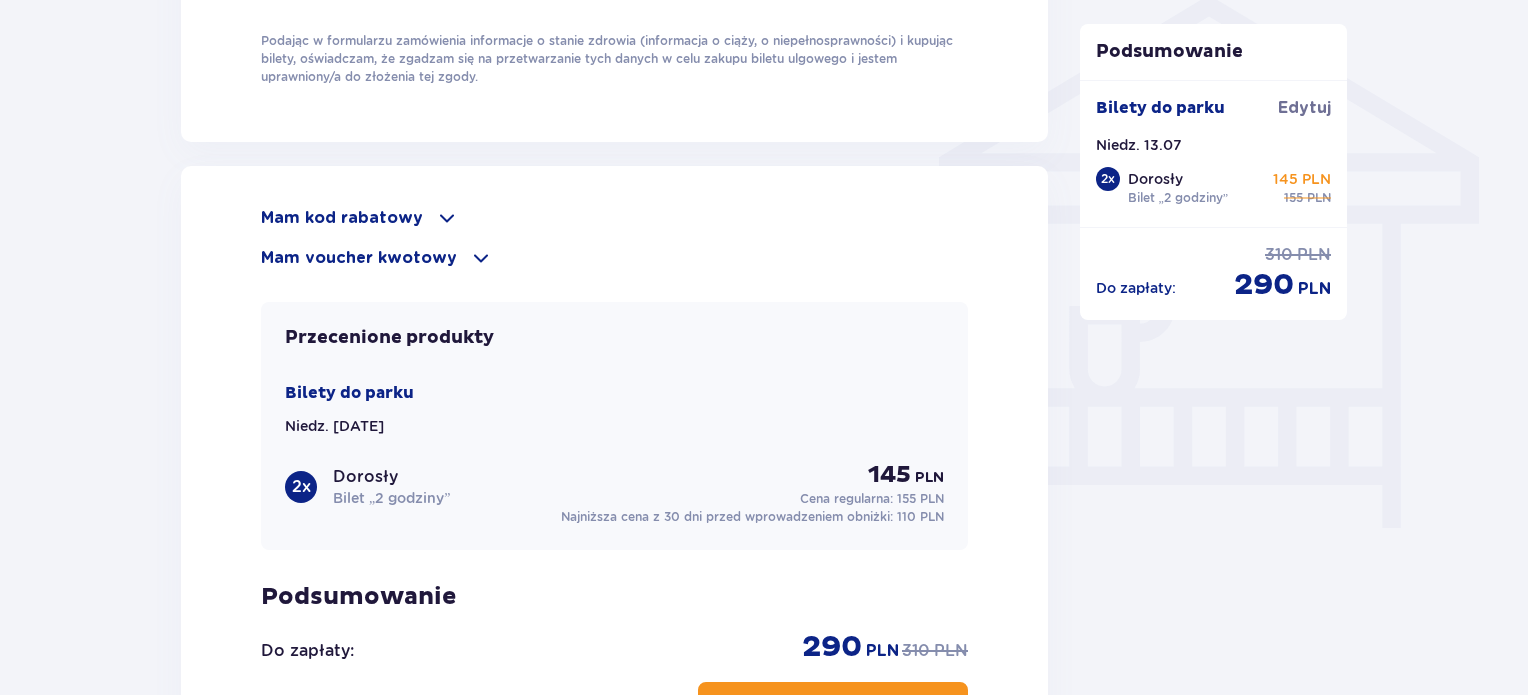 drag, startPoint x: 403, startPoint y: 250, endPoint x: 408, endPoint y: 264, distance: 14.866069 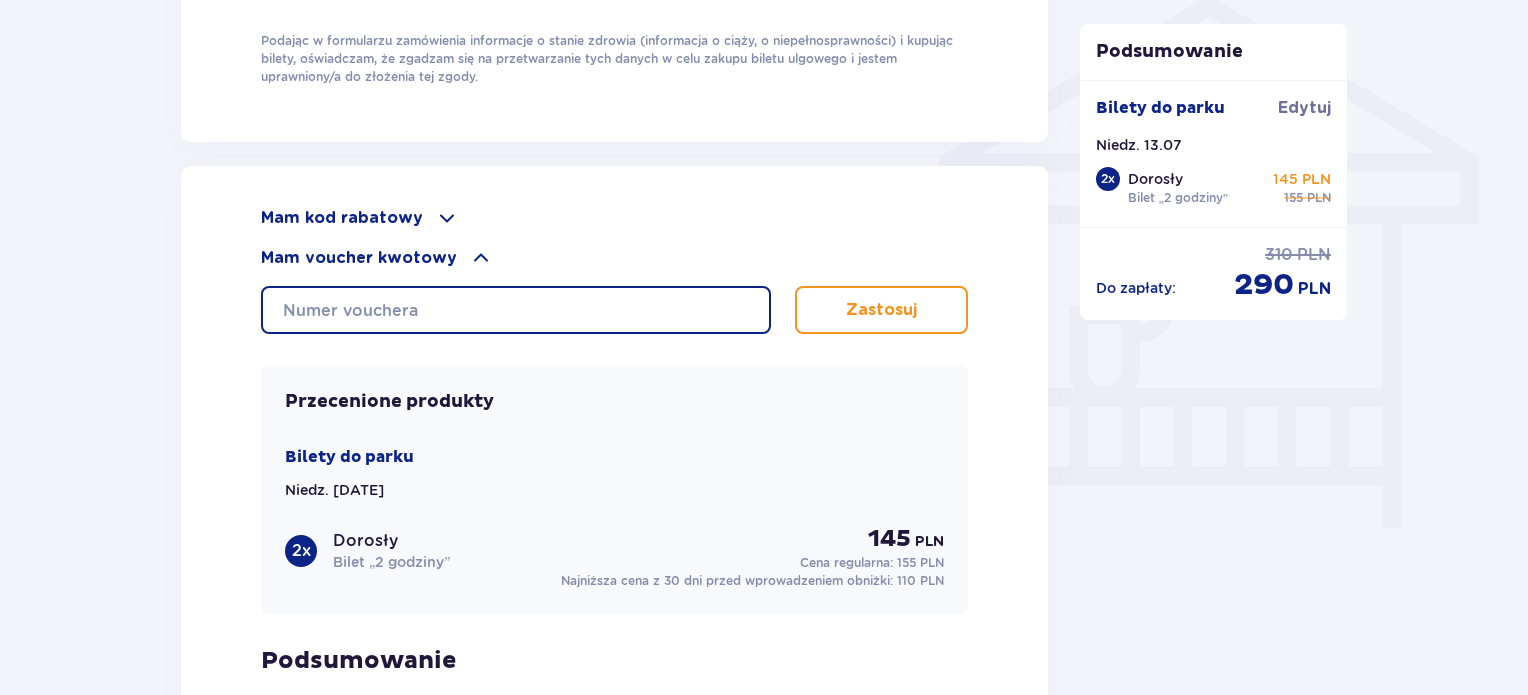 click at bounding box center [516, 310] 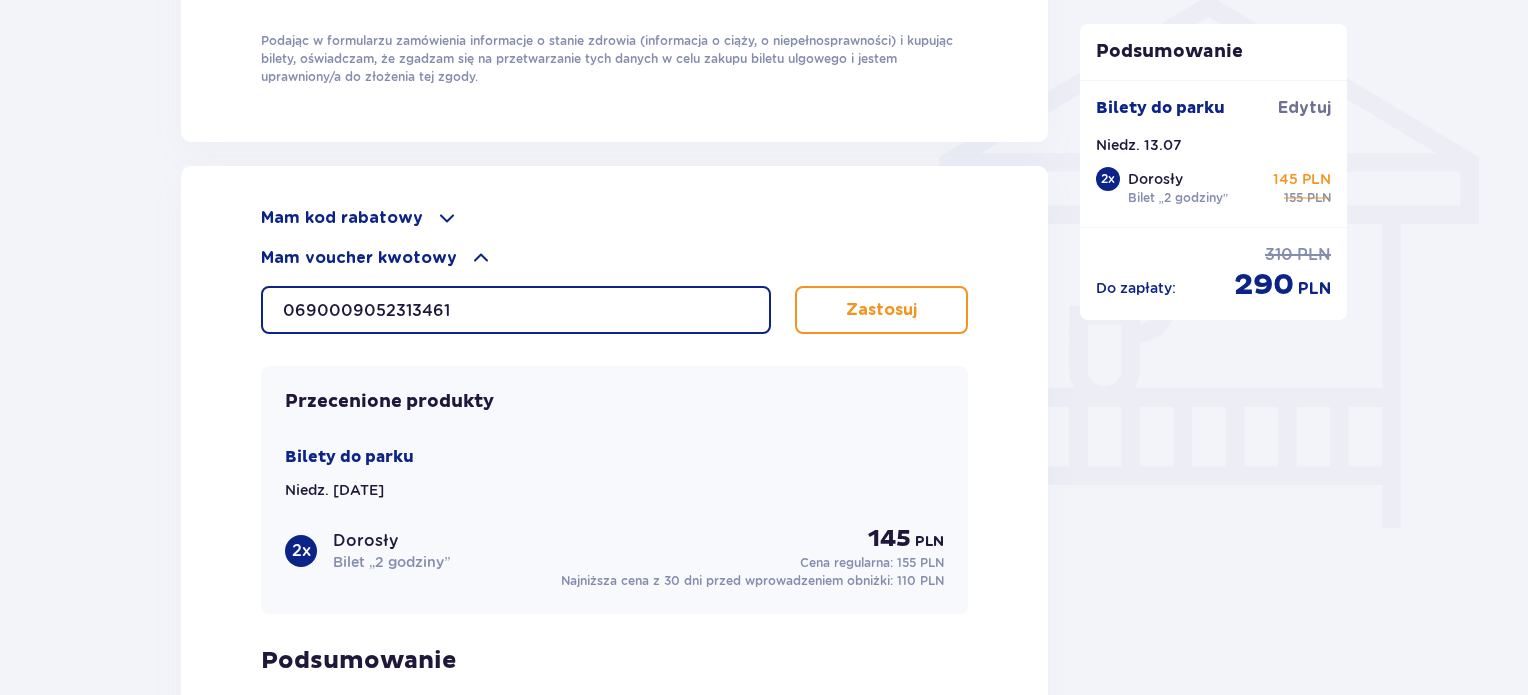type on "0690009052313461" 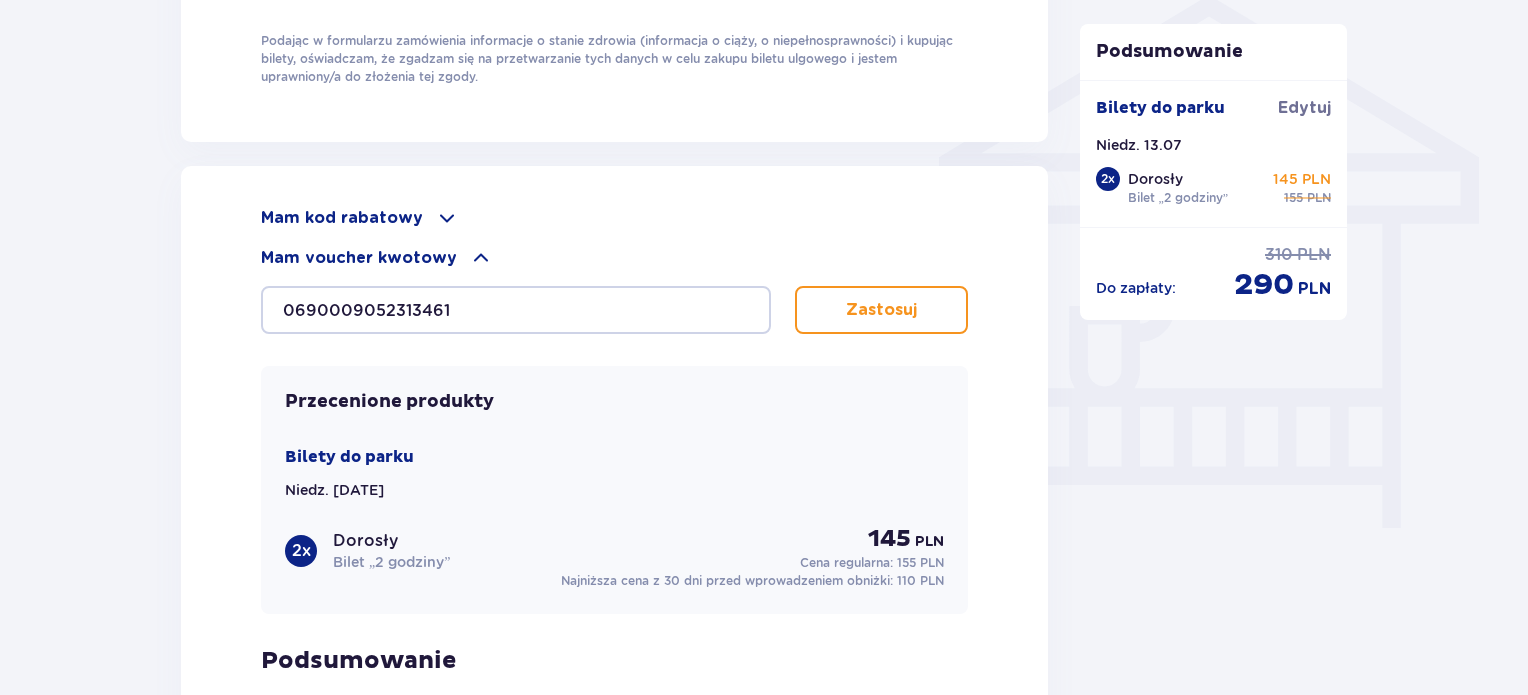 click on "Zastosuj" at bounding box center (881, 310) 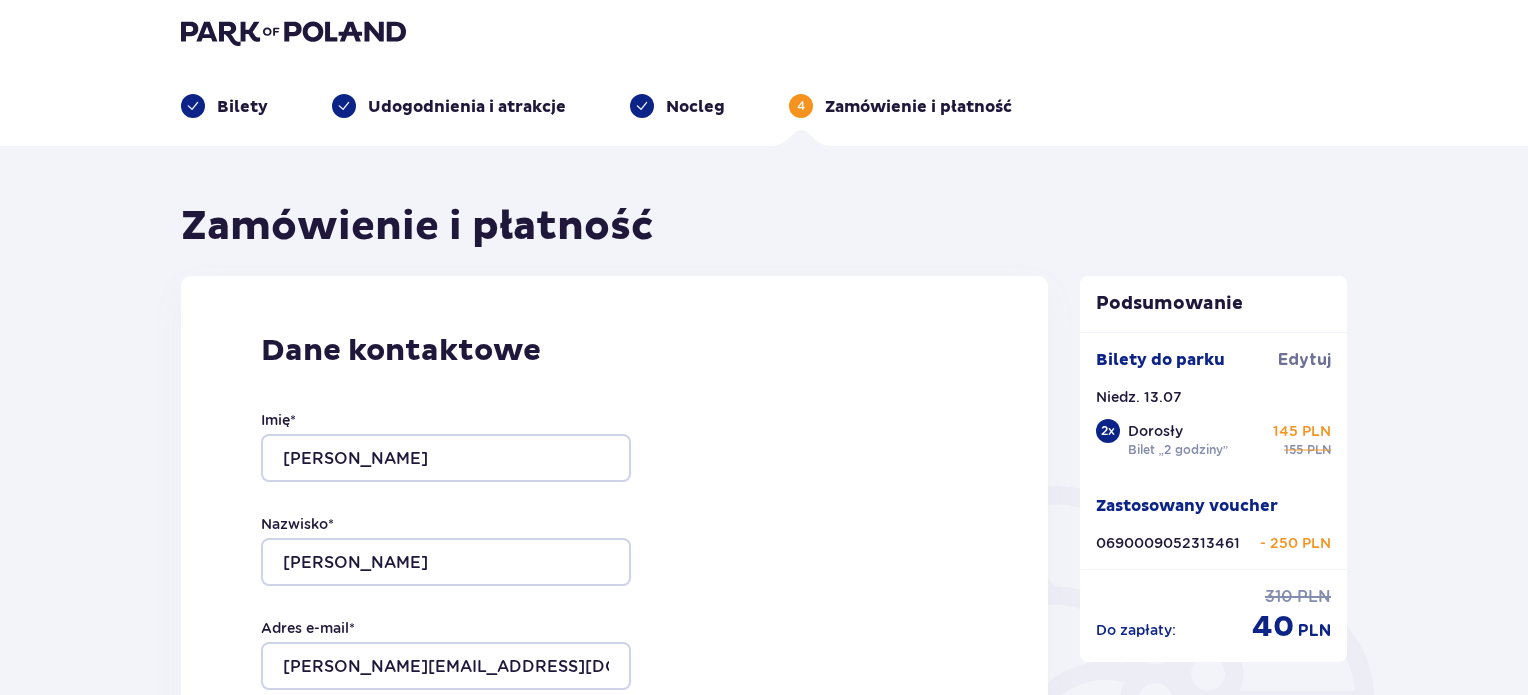 scroll, scrollTop: 0, scrollLeft: 0, axis: both 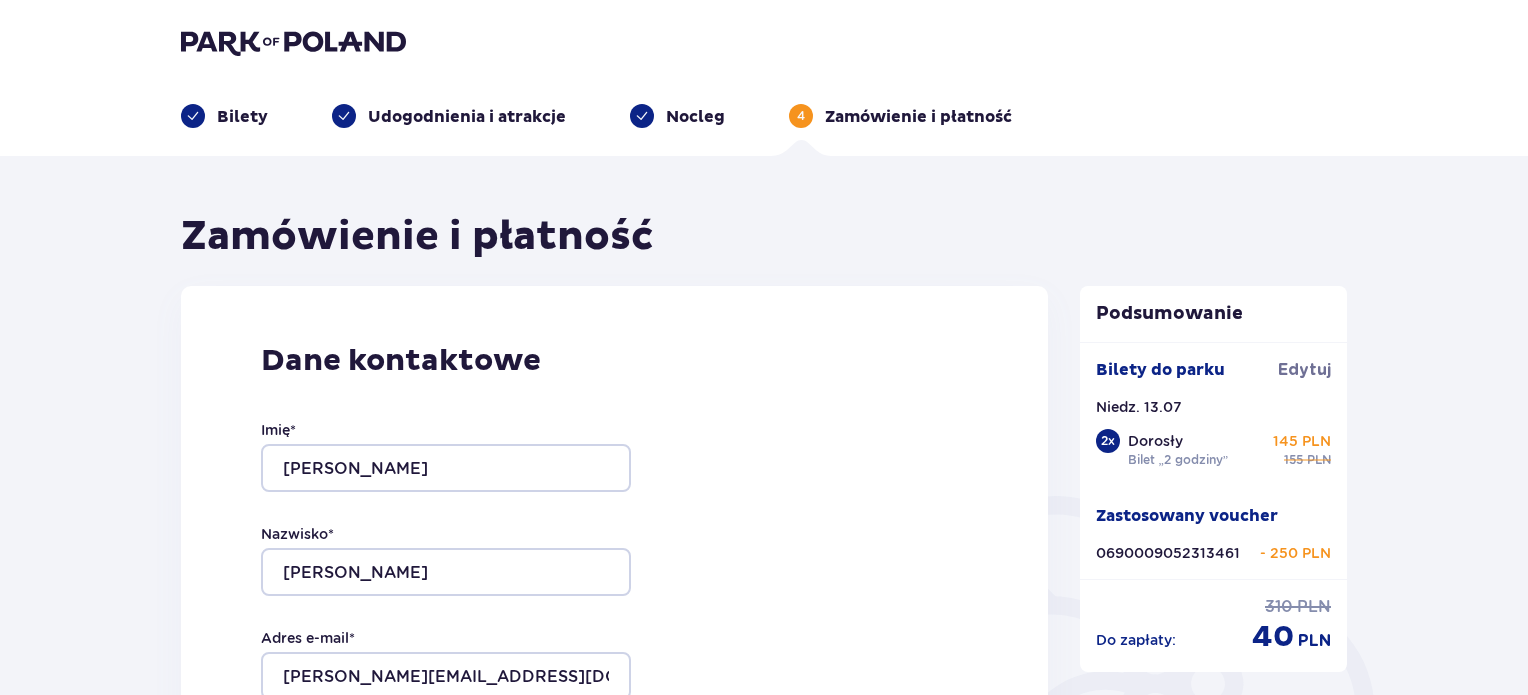 click on "Bilety" at bounding box center [242, 117] 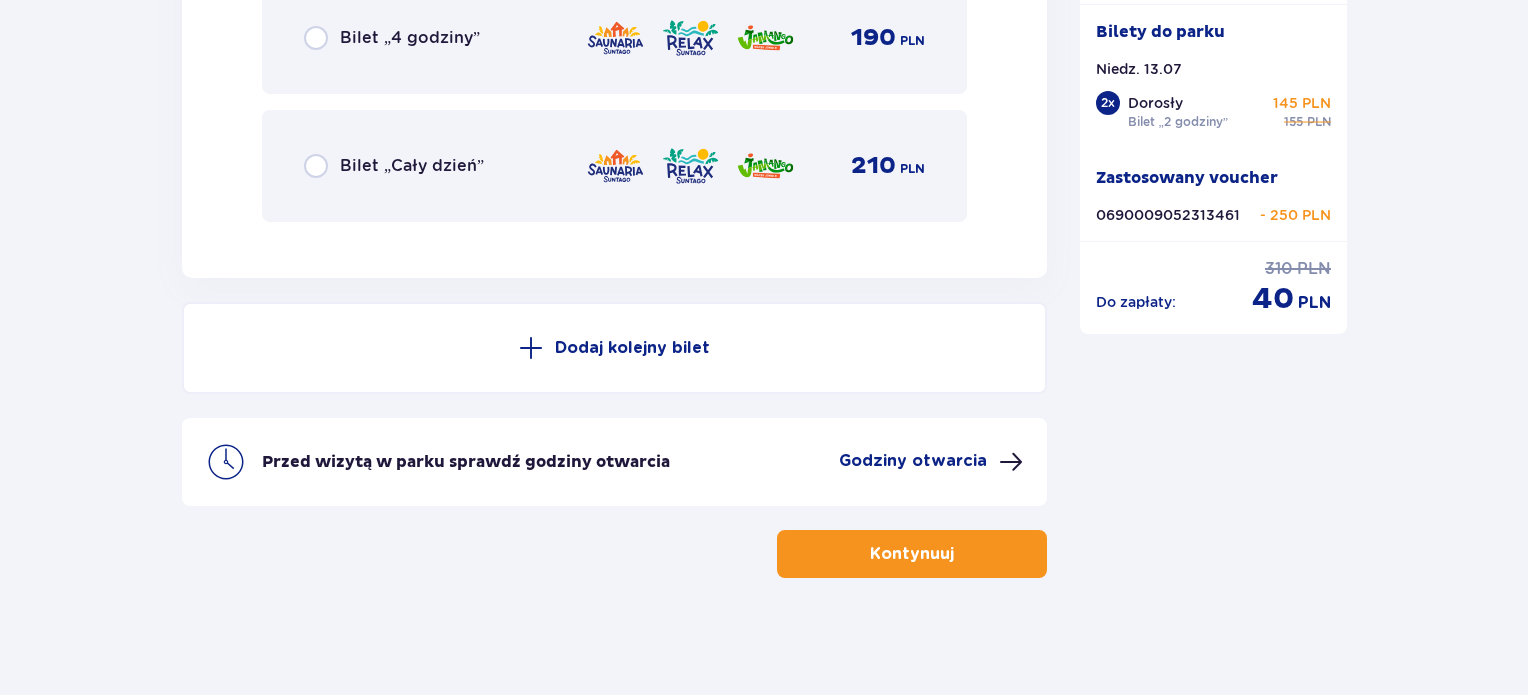 scroll, scrollTop: 3612, scrollLeft: 0, axis: vertical 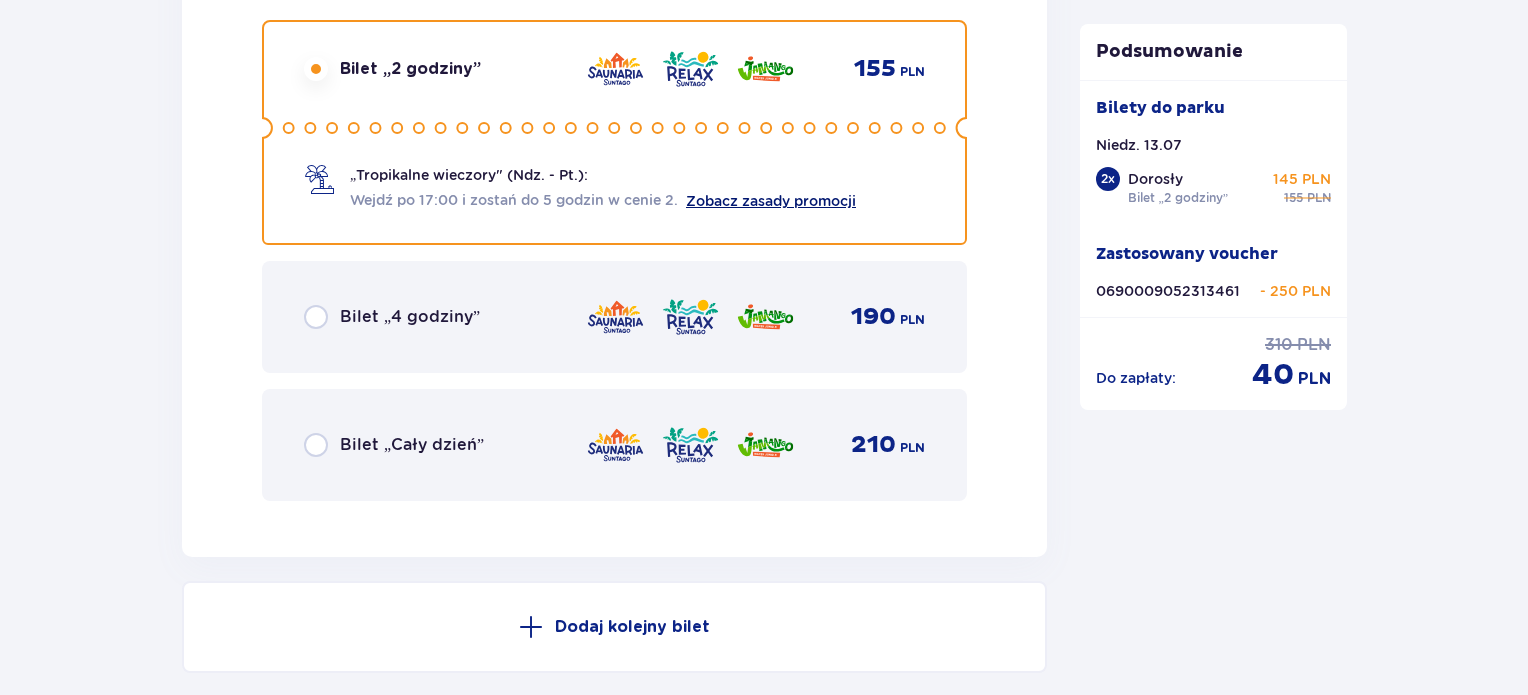 click on "Zobacz zasady promocji" at bounding box center (771, 201) 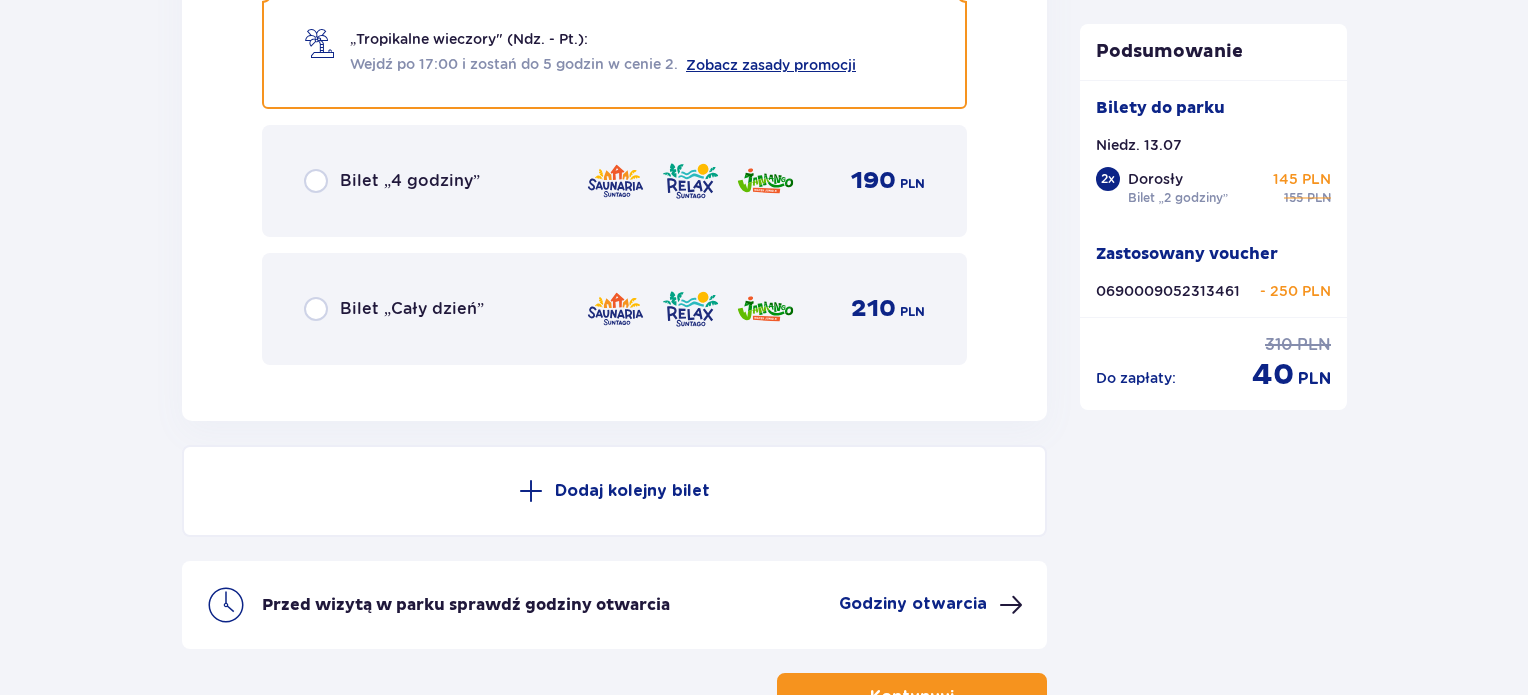 scroll, scrollTop: 3604, scrollLeft: 0, axis: vertical 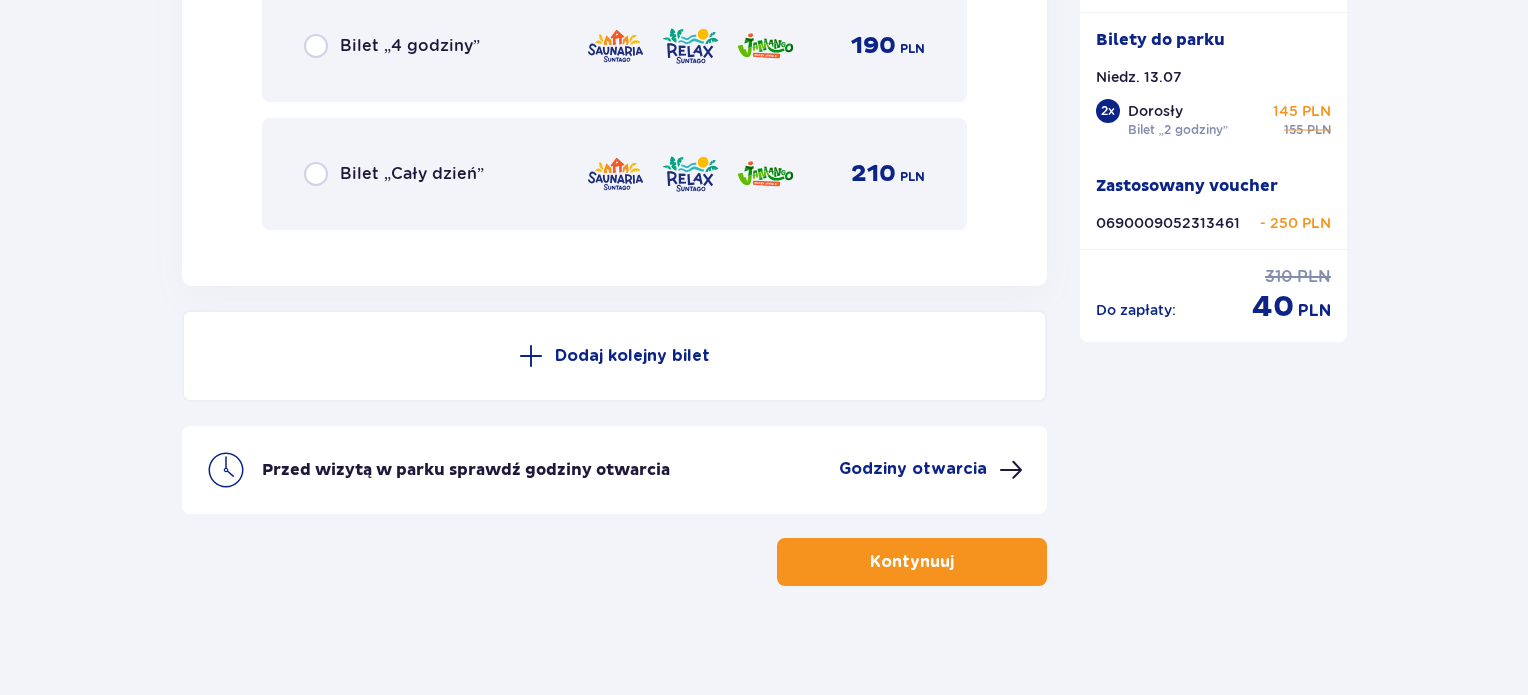 click on "Kontynuuj" at bounding box center (912, 562) 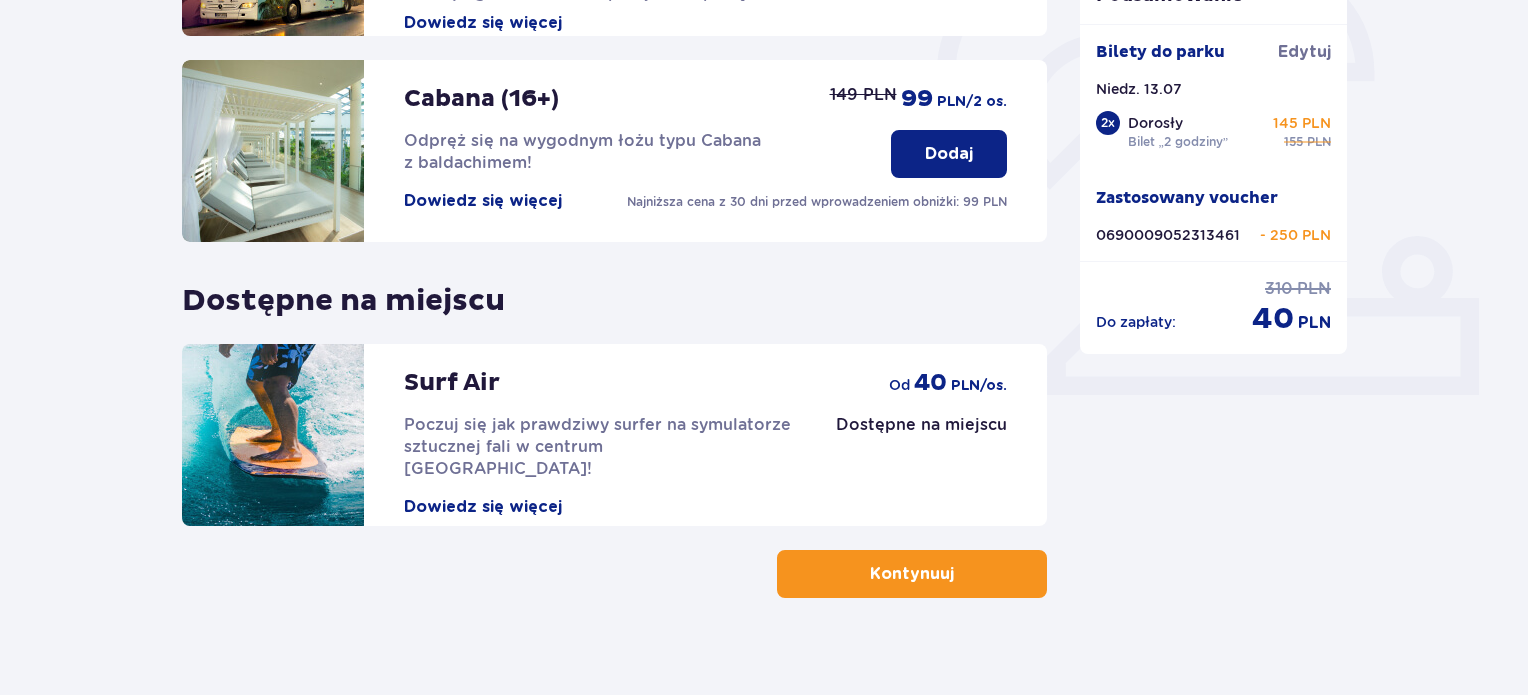 scroll, scrollTop: 660, scrollLeft: 0, axis: vertical 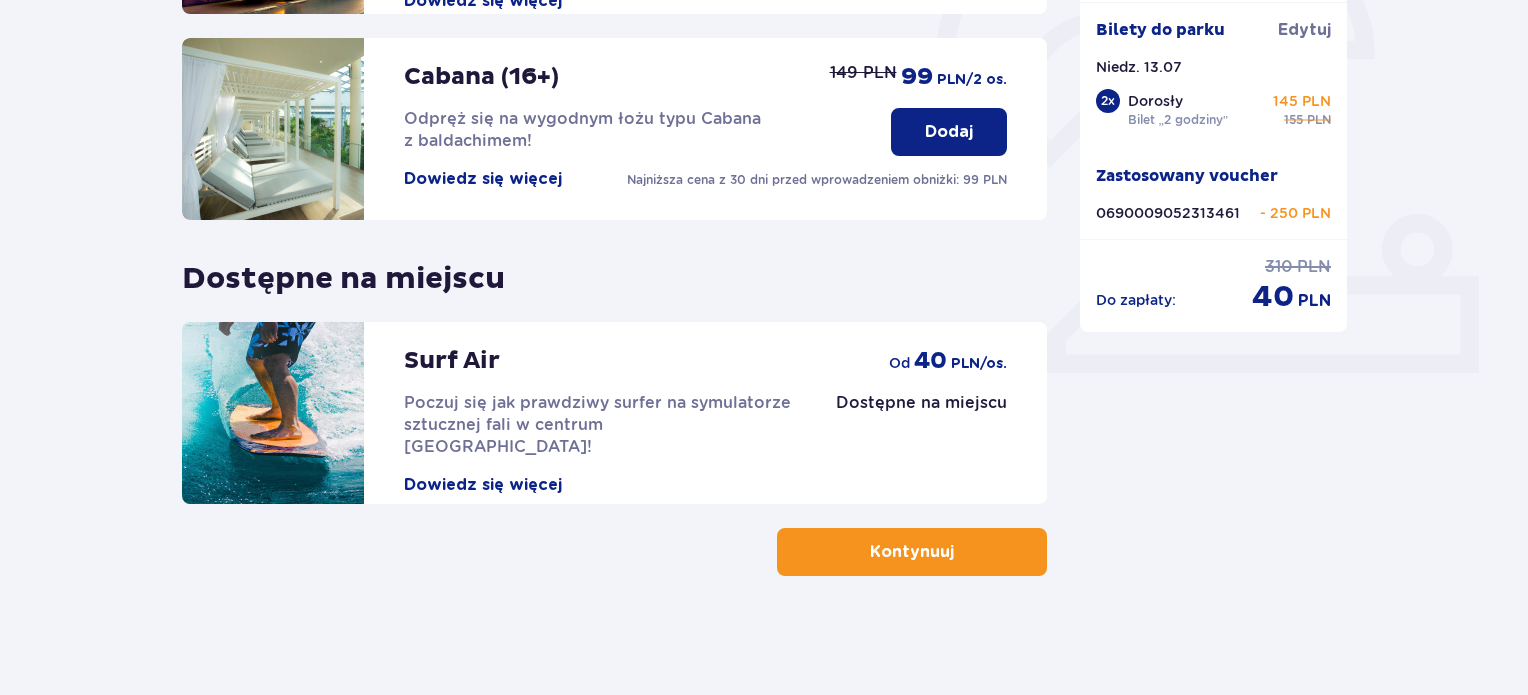 click on "Kontynuuj" at bounding box center (912, 552) 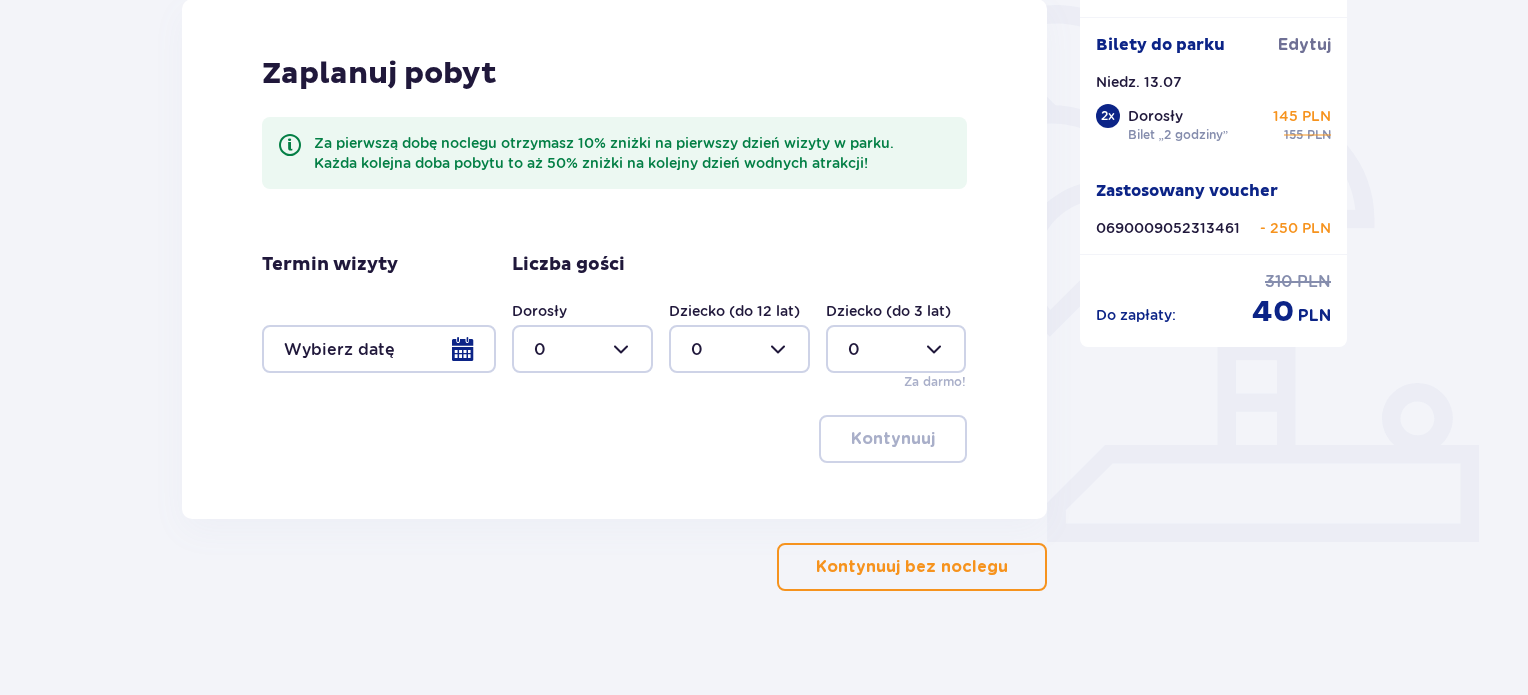 scroll, scrollTop: 492, scrollLeft: 0, axis: vertical 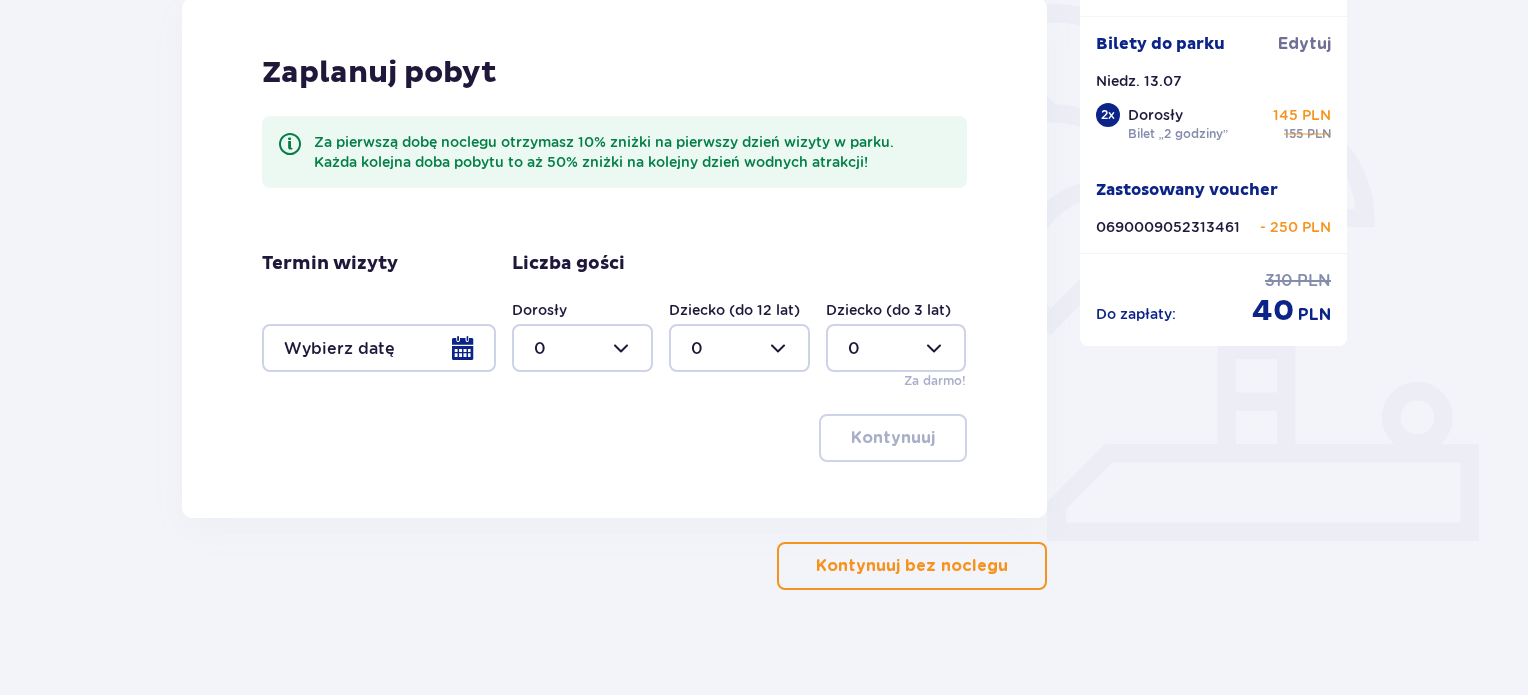 click on "Kontynuuj bez noclegu" at bounding box center (912, 566) 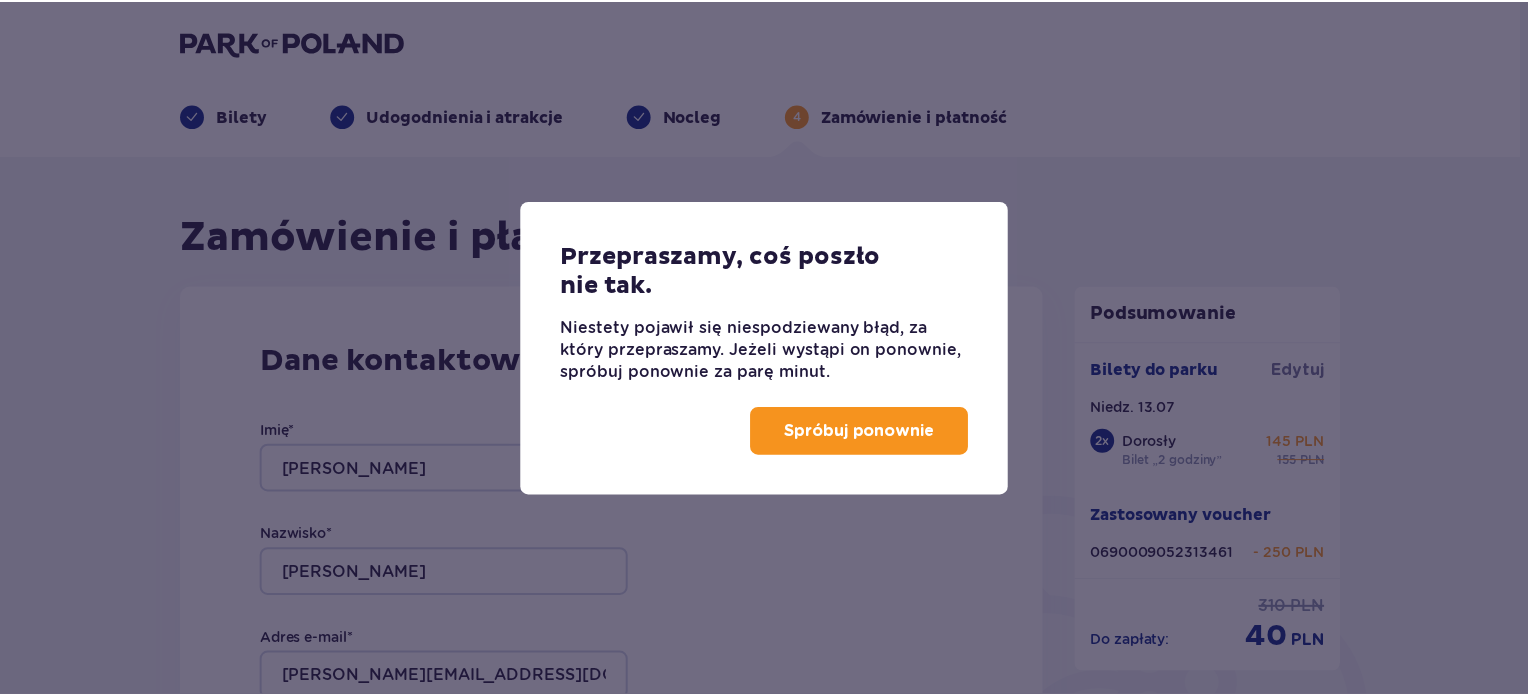 scroll, scrollTop: 0, scrollLeft: 0, axis: both 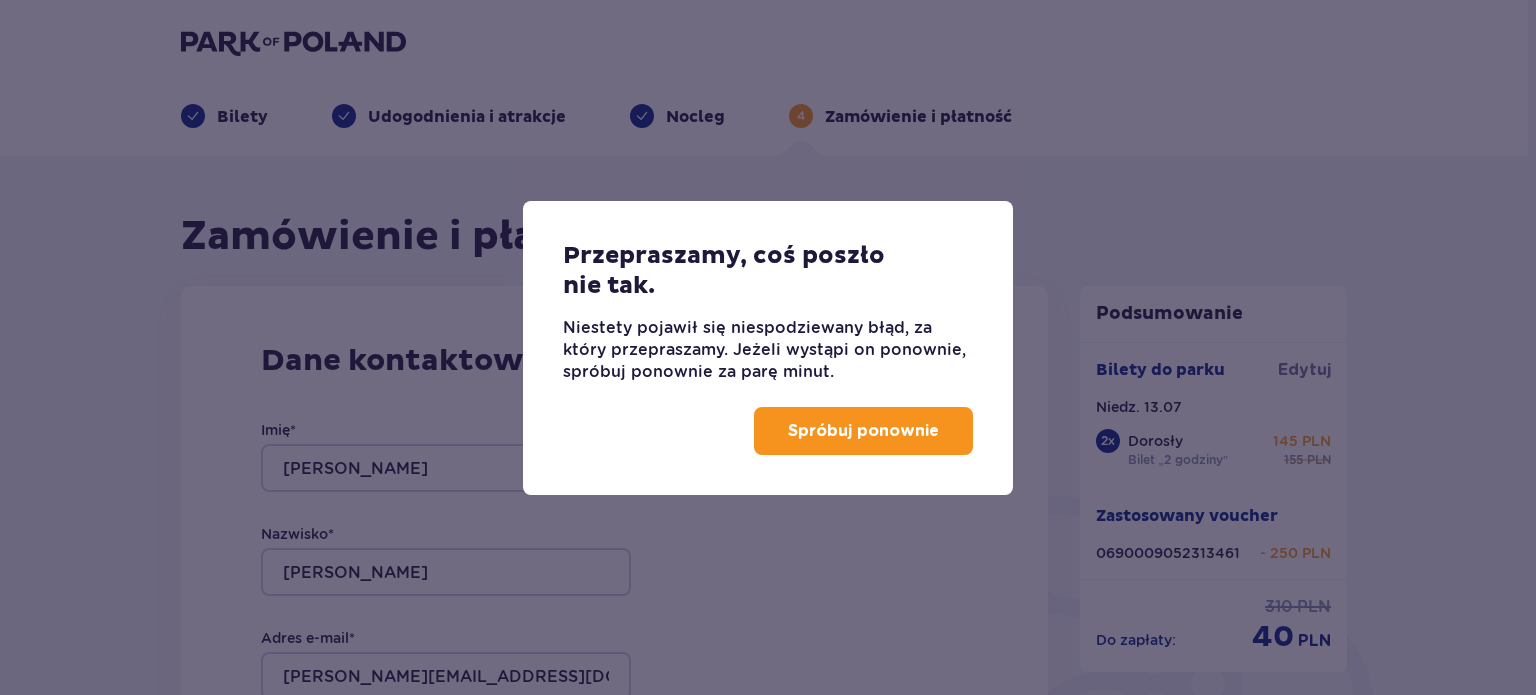 click on "Spróbuj ponownie" at bounding box center [863, 431] 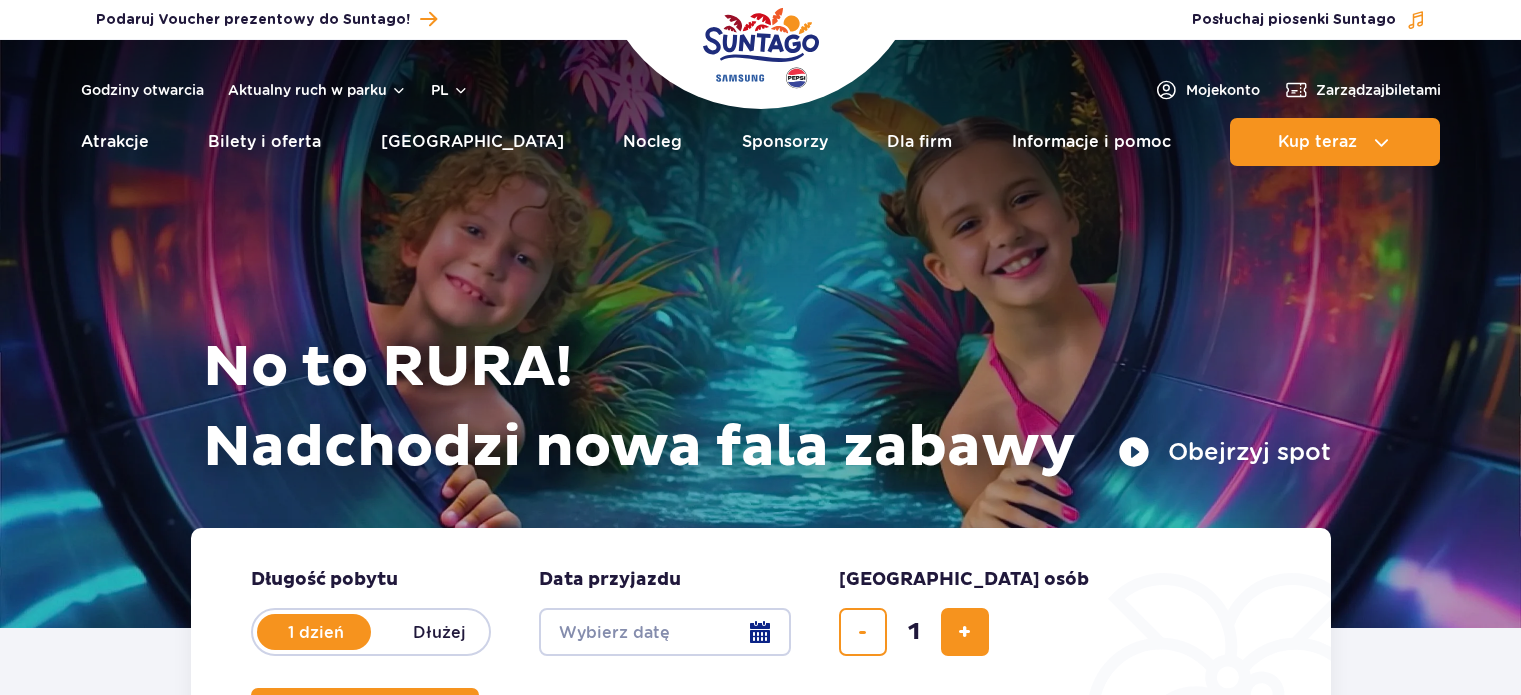 scroll, scrollTop: 0, scrollLeft: 0, axis: both 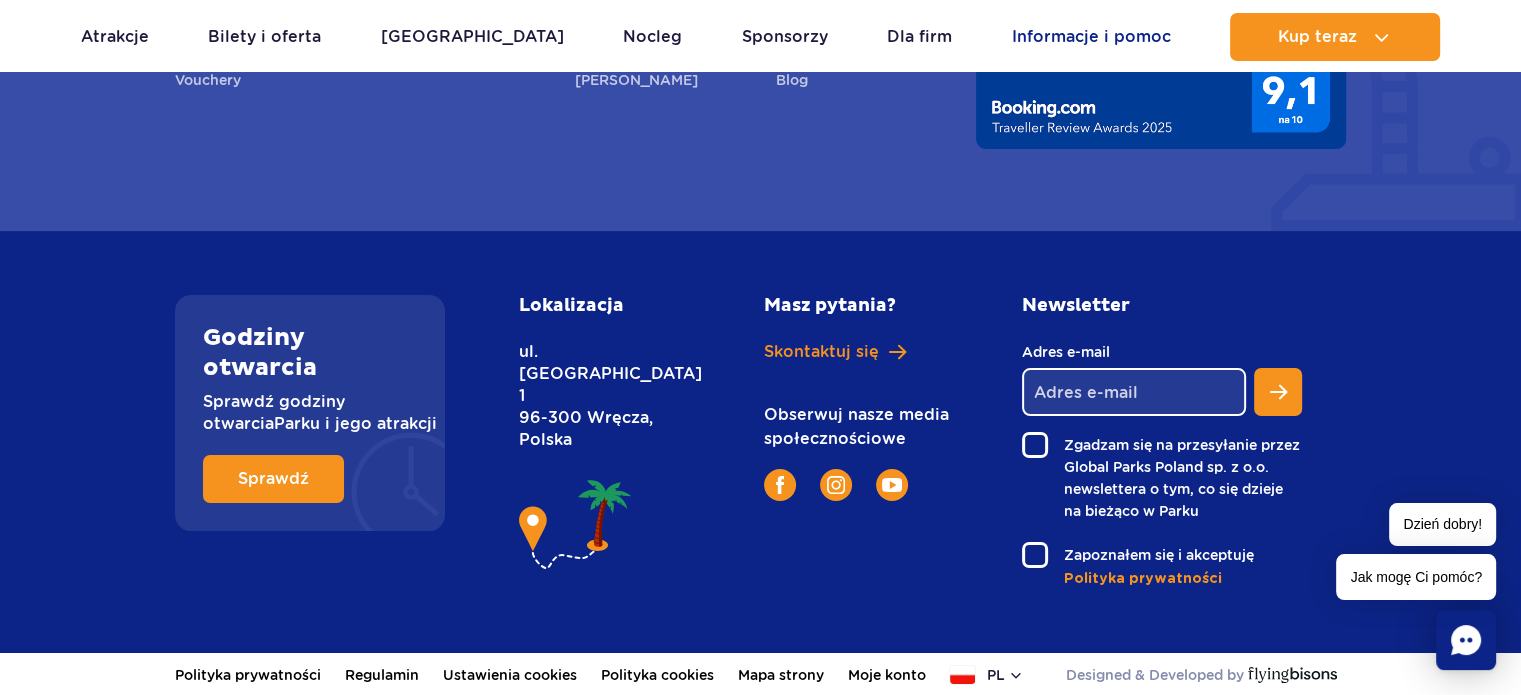 click on "Informacje i pomoc" at bounding box center [1091, 37] 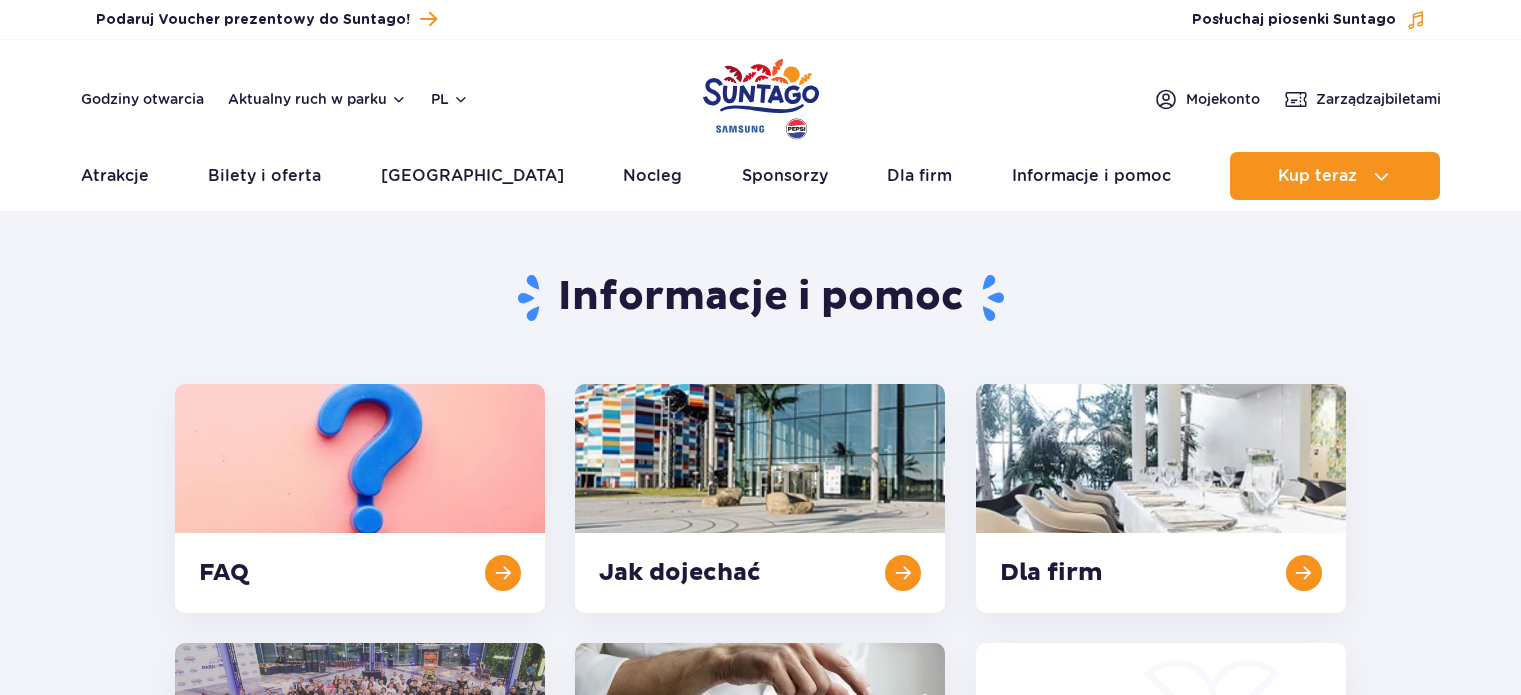 scroll, scrollTop: 0, scrollLeft: 0, axis: both 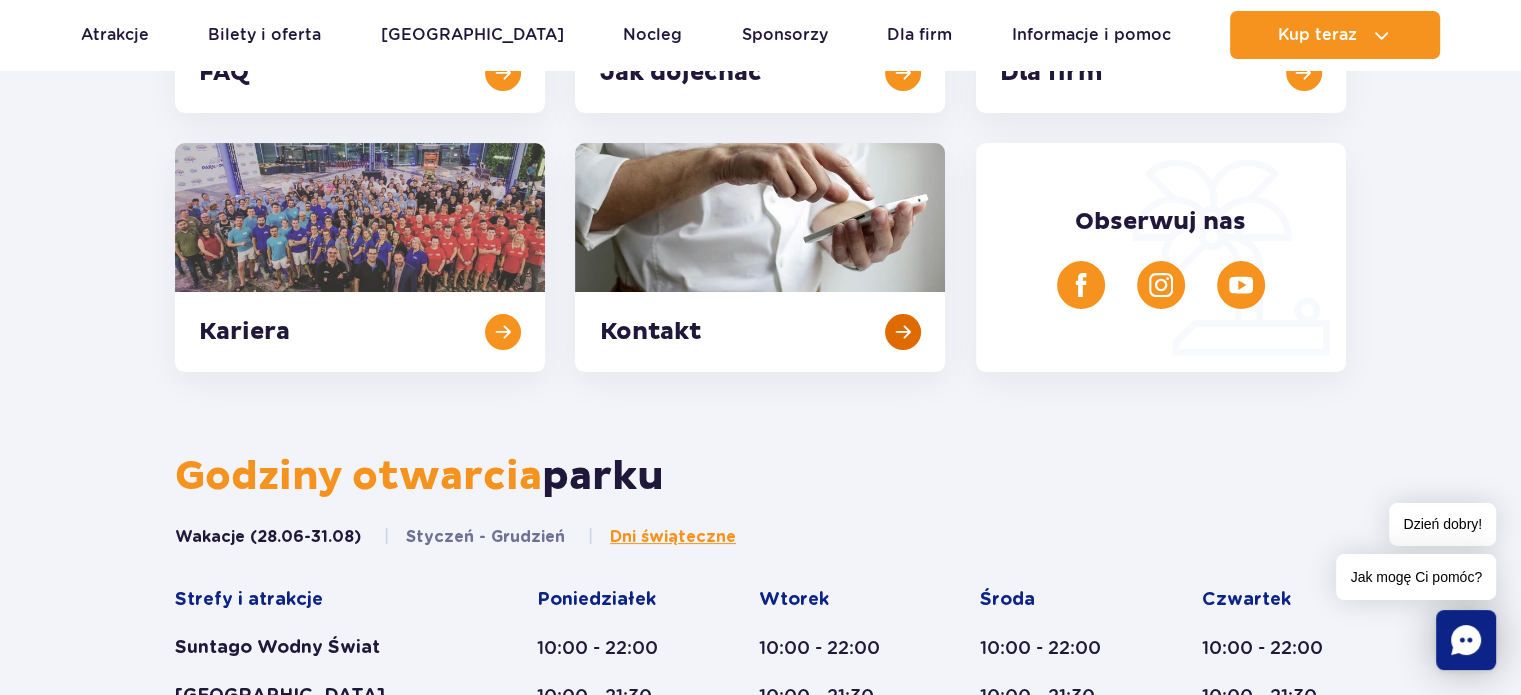 click at bounding box center (760, 257) 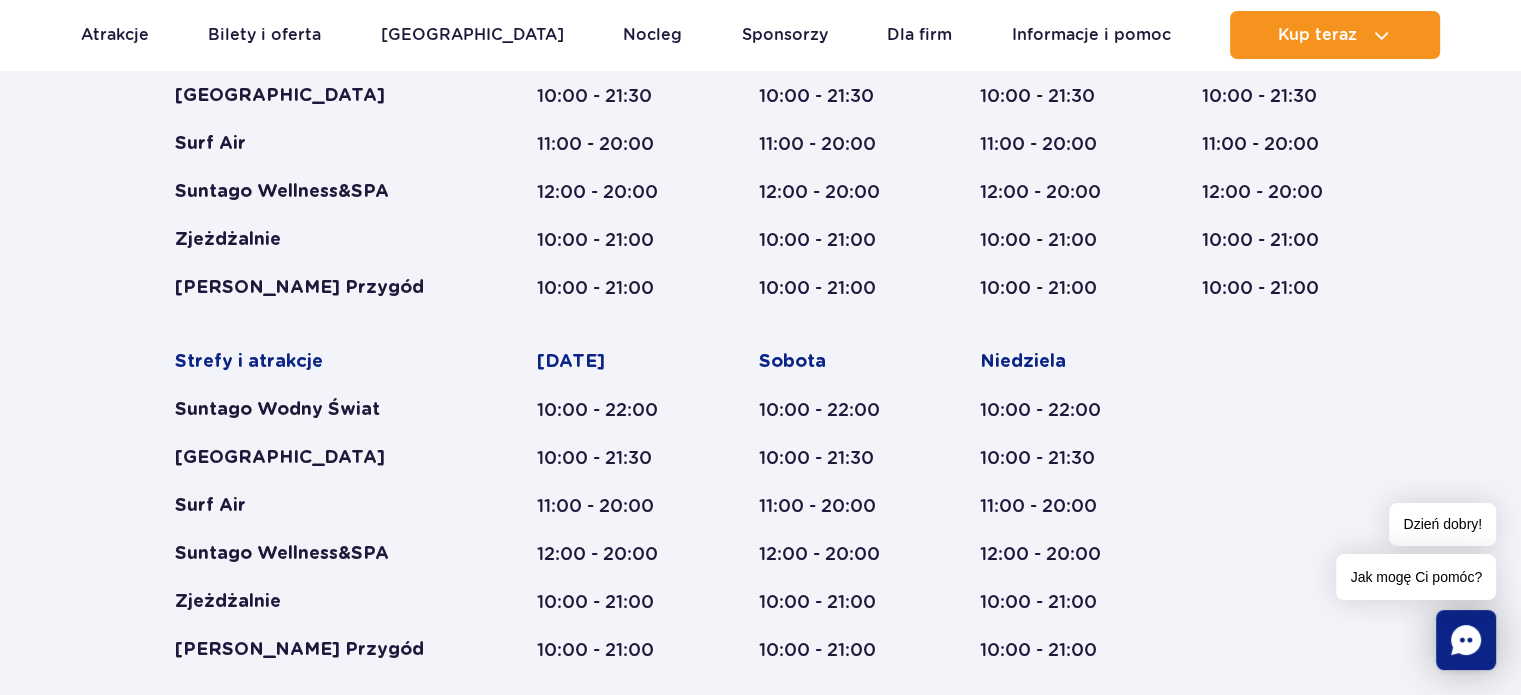 scroll, scrollTop: 1200, scrollLeft: 0, axis: vertical 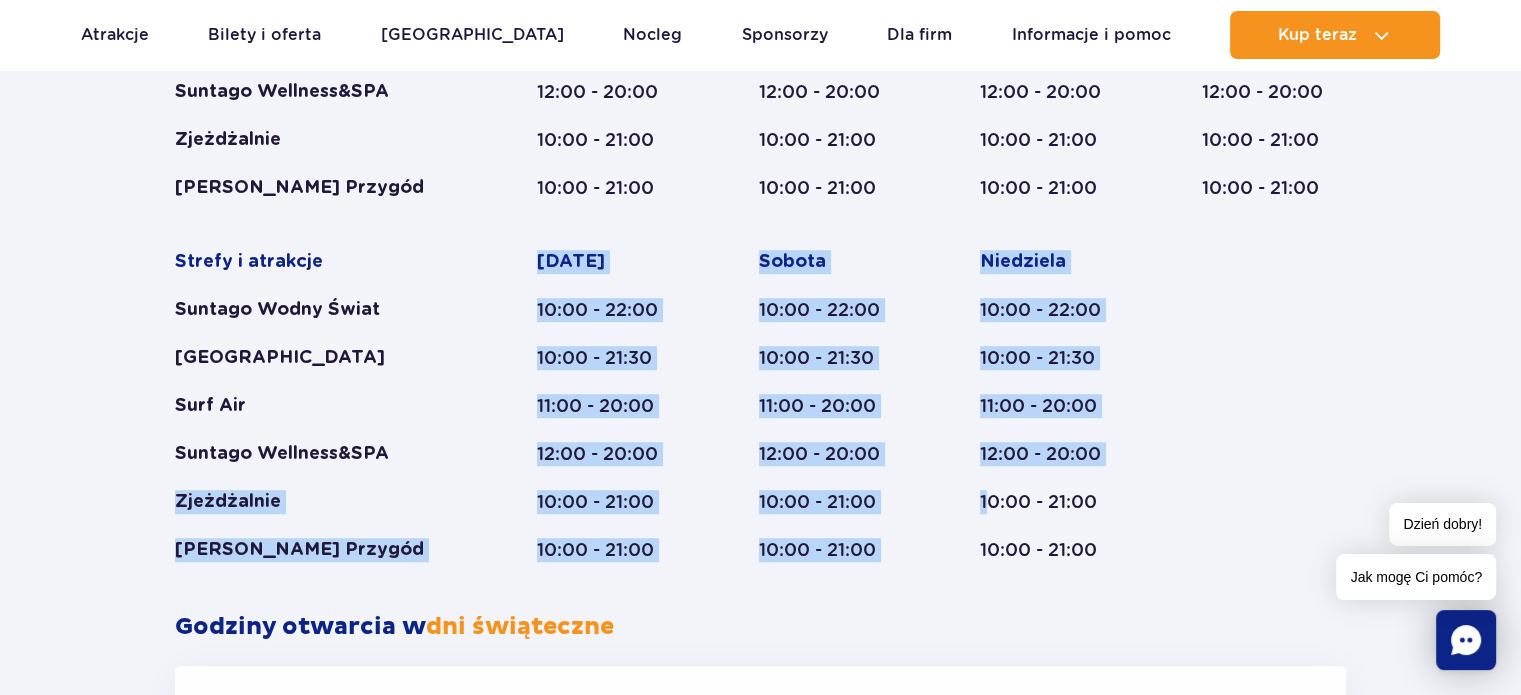 drag, startPoint x: 177, startPoint y: 509, endPoint x: 1123, endPoint y: 501, distance: 946.0338 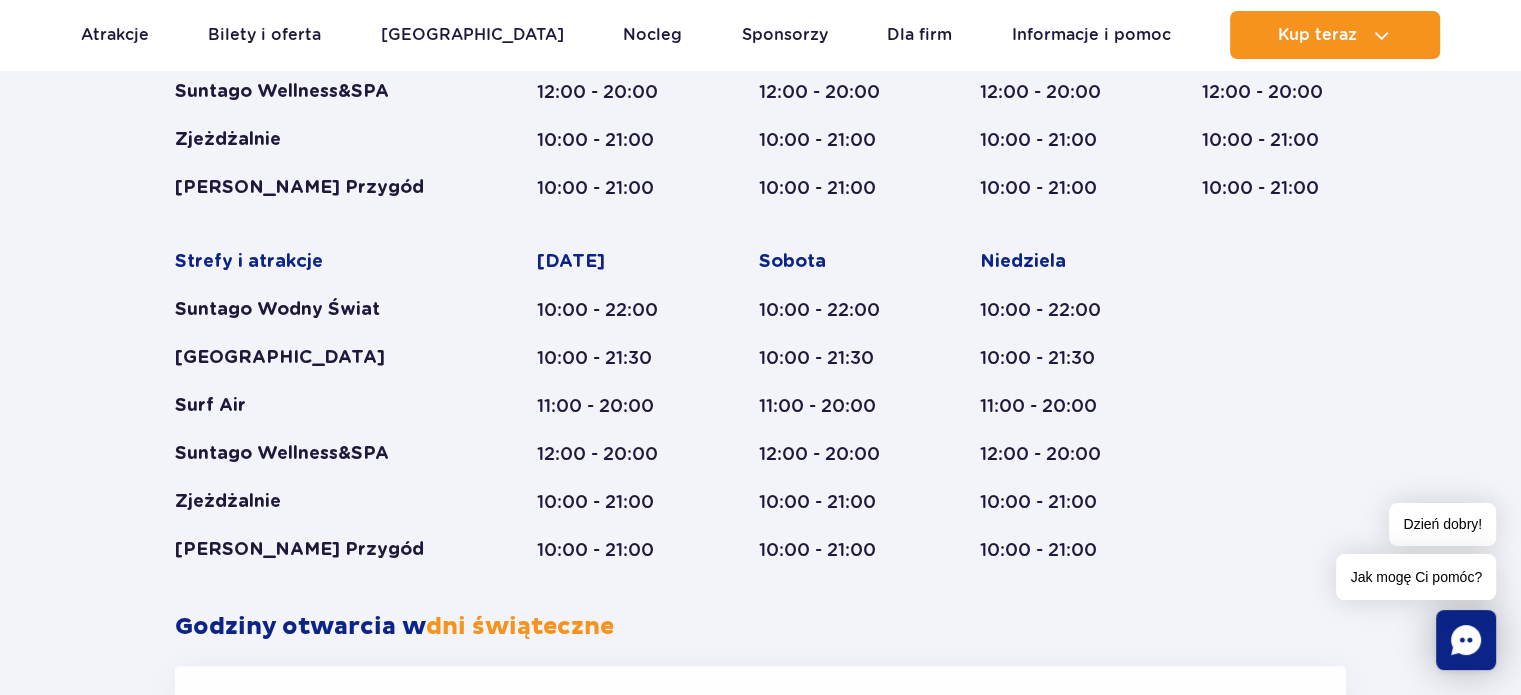 click on "Strefy i atrakcje
Suntago Wodny Świat
Crocodile Island
Surf Air
Suntago Wellness&SPA
Zjeżdżalnie
Mamba Rzeka Przygód
[DATE]
10:00 - 22:00
10:00 - 21:30
11:00 - 20:00
12:00 - 20:00
10:00 - 21:00
10:00 - 21:00
[DATE]
10:00 - 22:00
10:00 - 21:30
11:00 - 20:00
12:00 - 20:00
10:00 - 21:00
10:00 - 21:00
[DATE]
10:00 - 22:00
10:00 - 21:30
11:00 - 20:00
12:00 - 20:00
10:00 - 21:00
10:00 - 21:00
[DATE]
10:00 - 22:00
10:00 - 21:30
11:00 - 20:00" at bounding box center (760, 225) 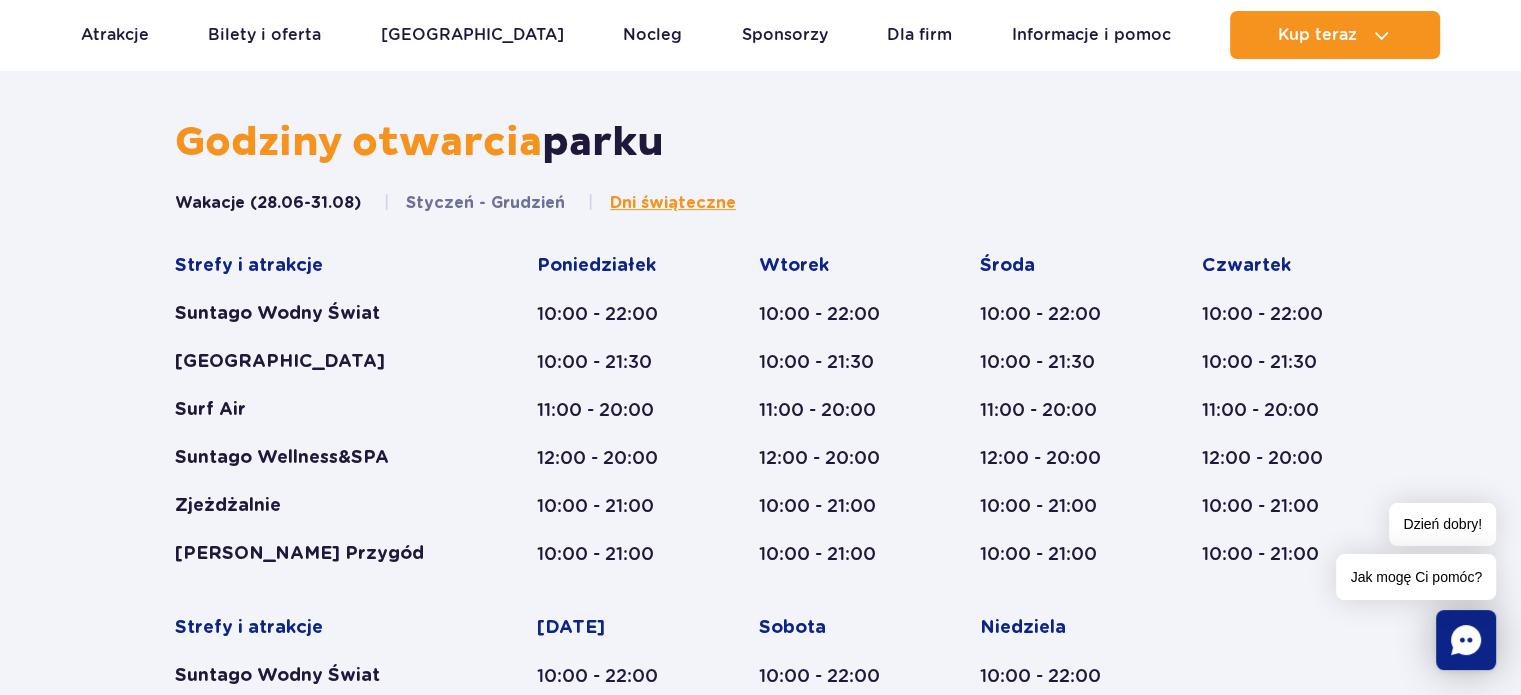 scroll, scrollTop: 800, scrollLeft: 0, axis: vertical 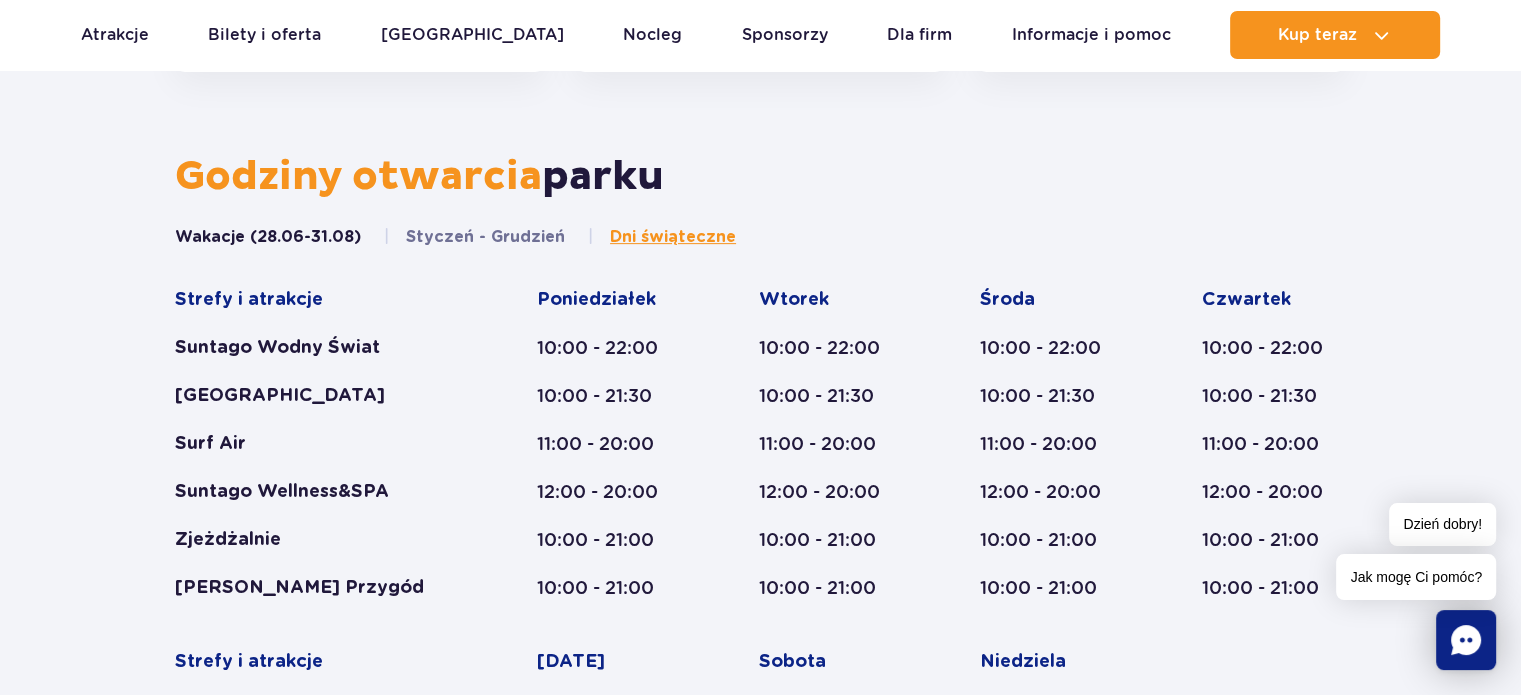 click on "Wakacje (28.06-31.08)" at bounding box center (268, 237) 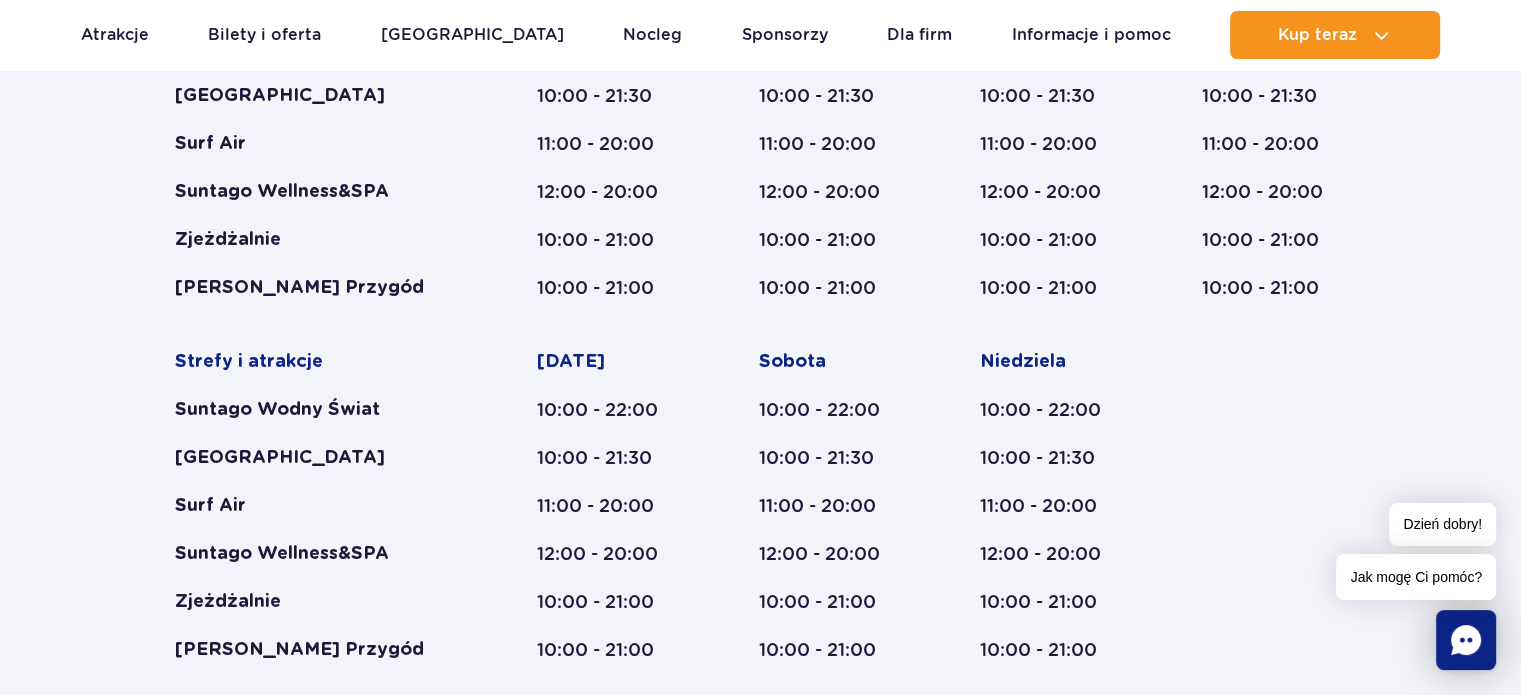 scroll, scrollTop: 1200, scrollLeft: 0, axis: vertical 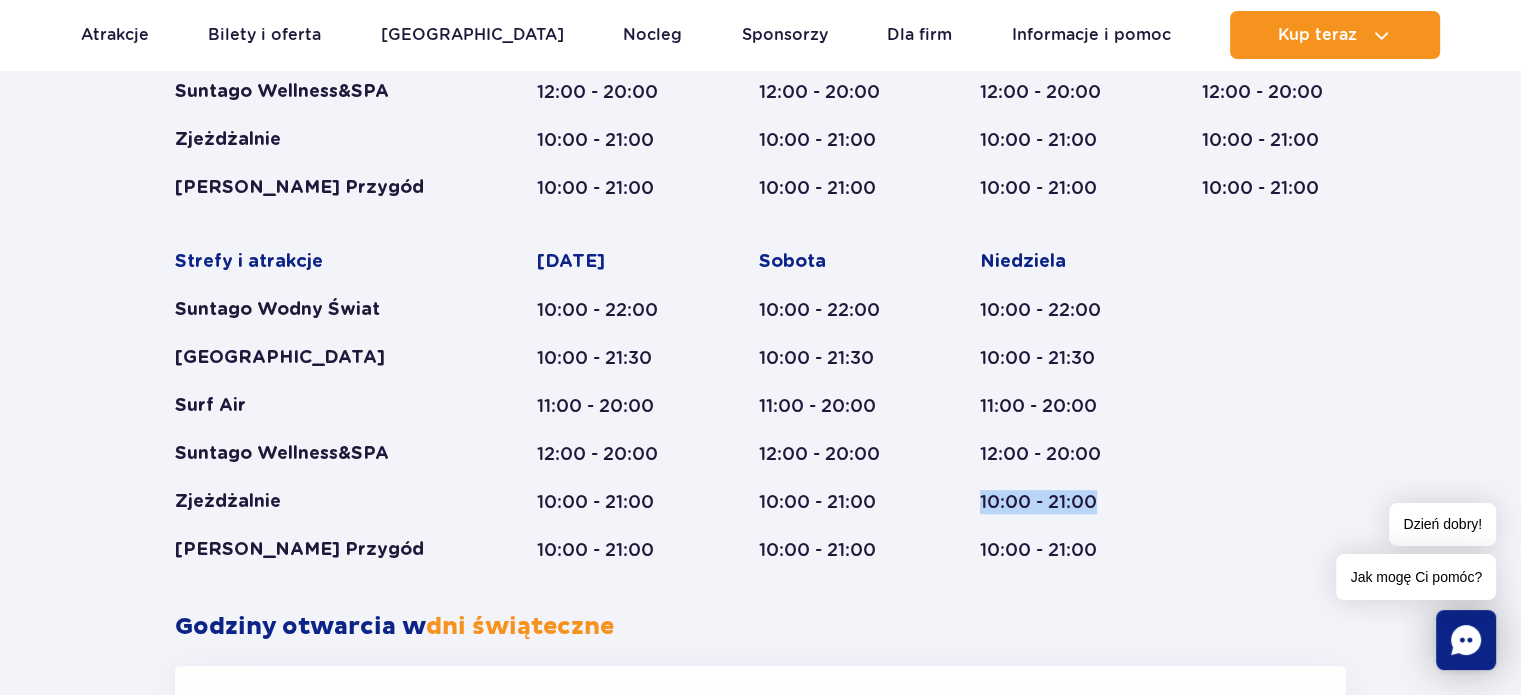 drag, startPoint x: 1061, startPoint y: 494, endPoint x: 960, endPoint y: 497, distance: 101.04455 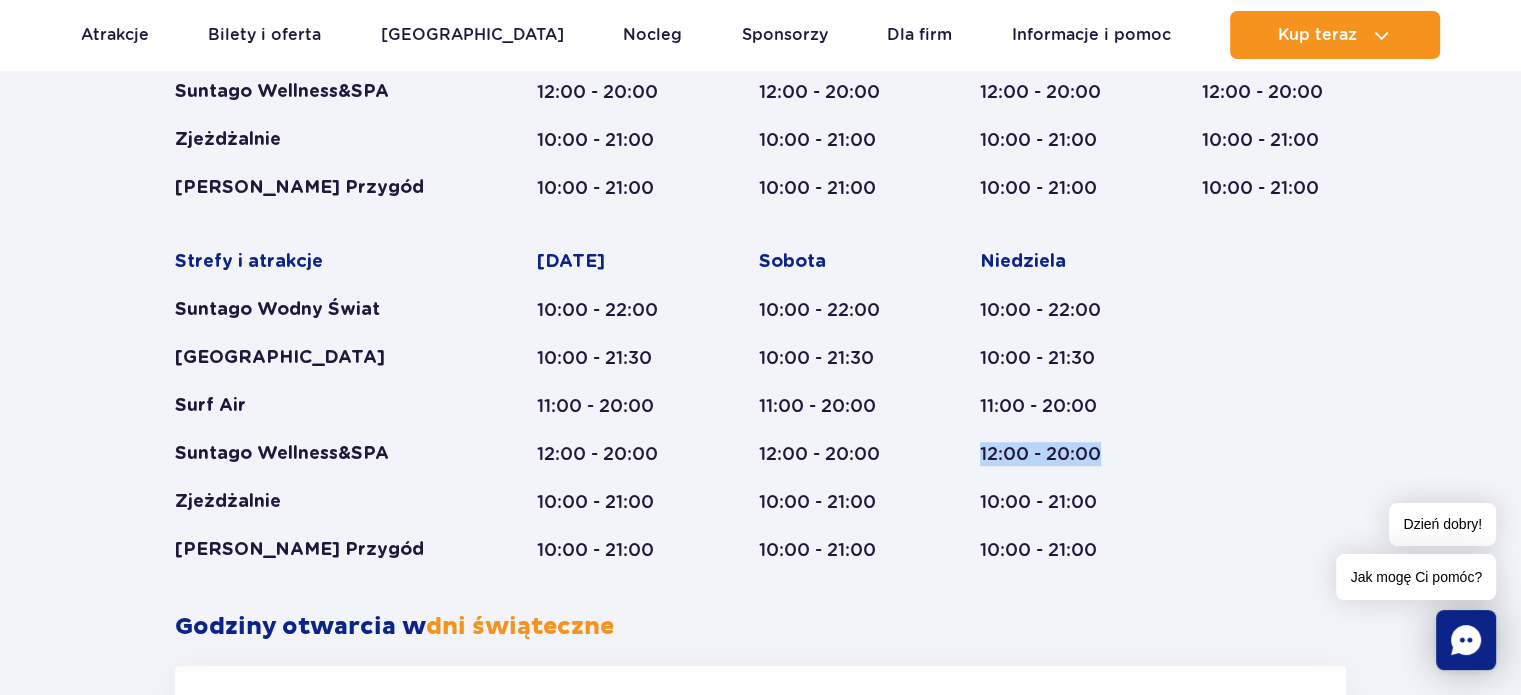drag, startPoint x: 1124, startPoint y: 451, endPoint x: 969, endPoint y: 449, distance: 155.01291 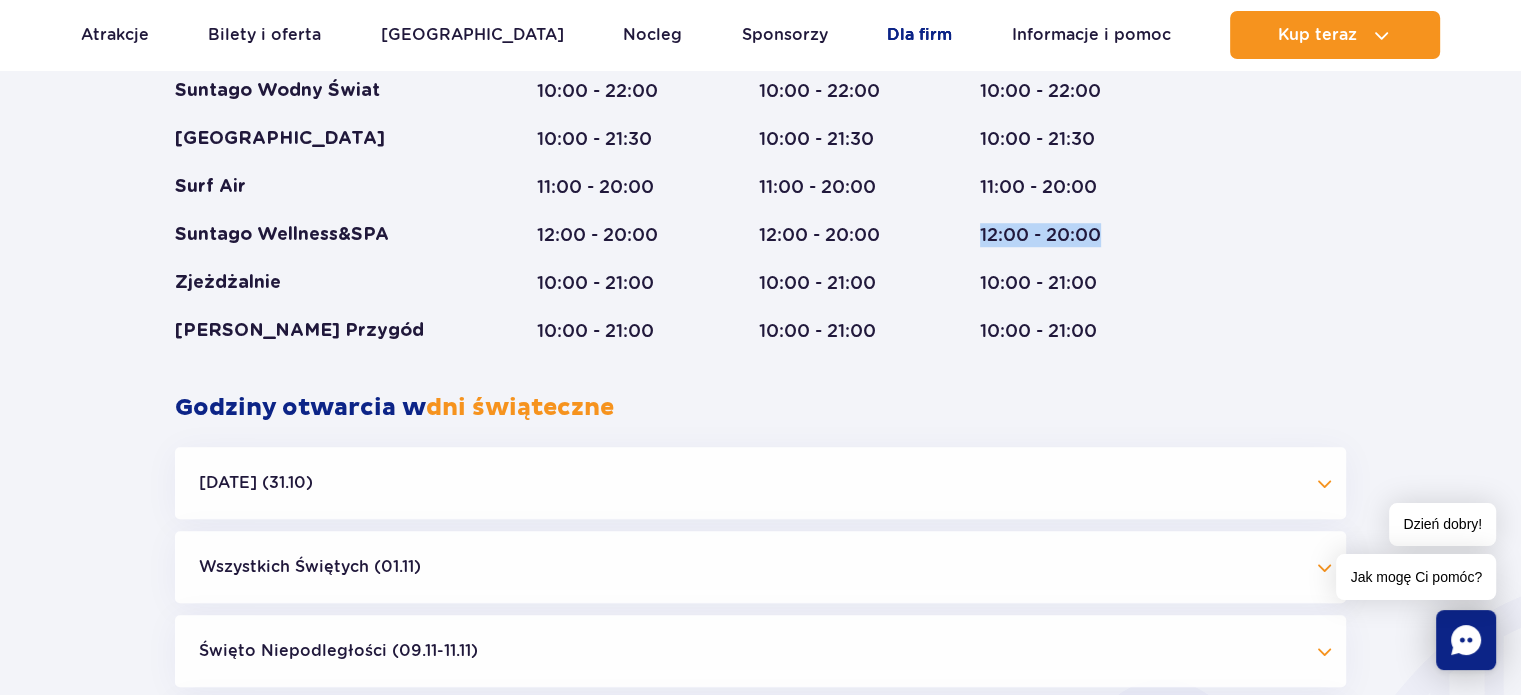 scroll, scrollTop: 1400, scrollLeft: 0, axis: vertical 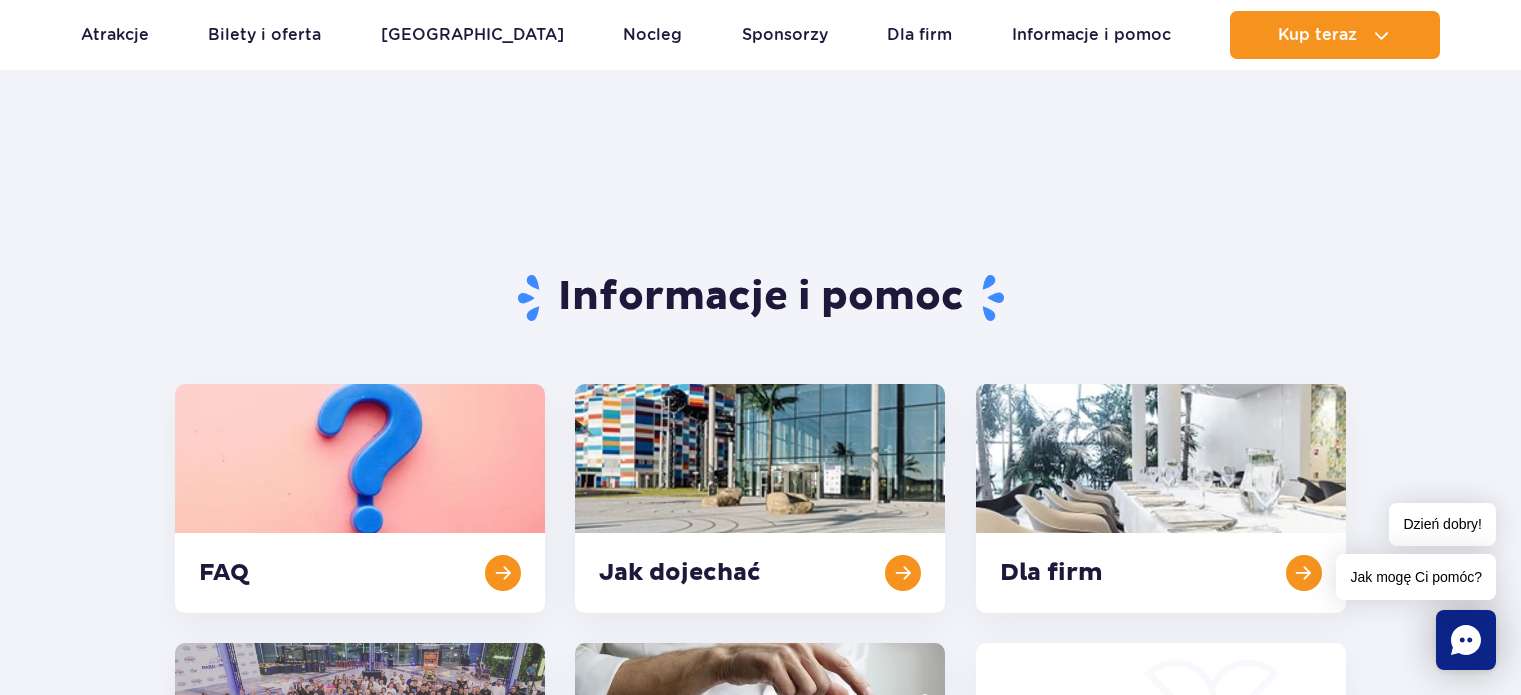 click on "Strefy i atrakcje
Suntago Wodny Świat
Crocodile Island
Surf Air
Suntago Wellness&SPA
Zjeżdżalnie
Mamba Rzeka Przygód
[DATE]
10:00 - 22:00
10:00 - 21:30
11:00 - 20:00
12:00 - 20:00
10:00 - 21:00
10:00 - 21:00
[DATE]
10:00 - 22:00
10:00 - 21:30
11:00 - 20:00
12:00 - 20:00
10:00 - 21:00
10:00 - 21:00
[DATE]
10:00 - 22:00
10:00 - 21:30
11:00 - 20:00
12:00 - 20:00
10:00 - 21:00
10:00 - 21:00
[DATE]
10:00 - 22:00
10:00 - 21:30
11:00 - 20:00" at bounding box center (760, 1425) 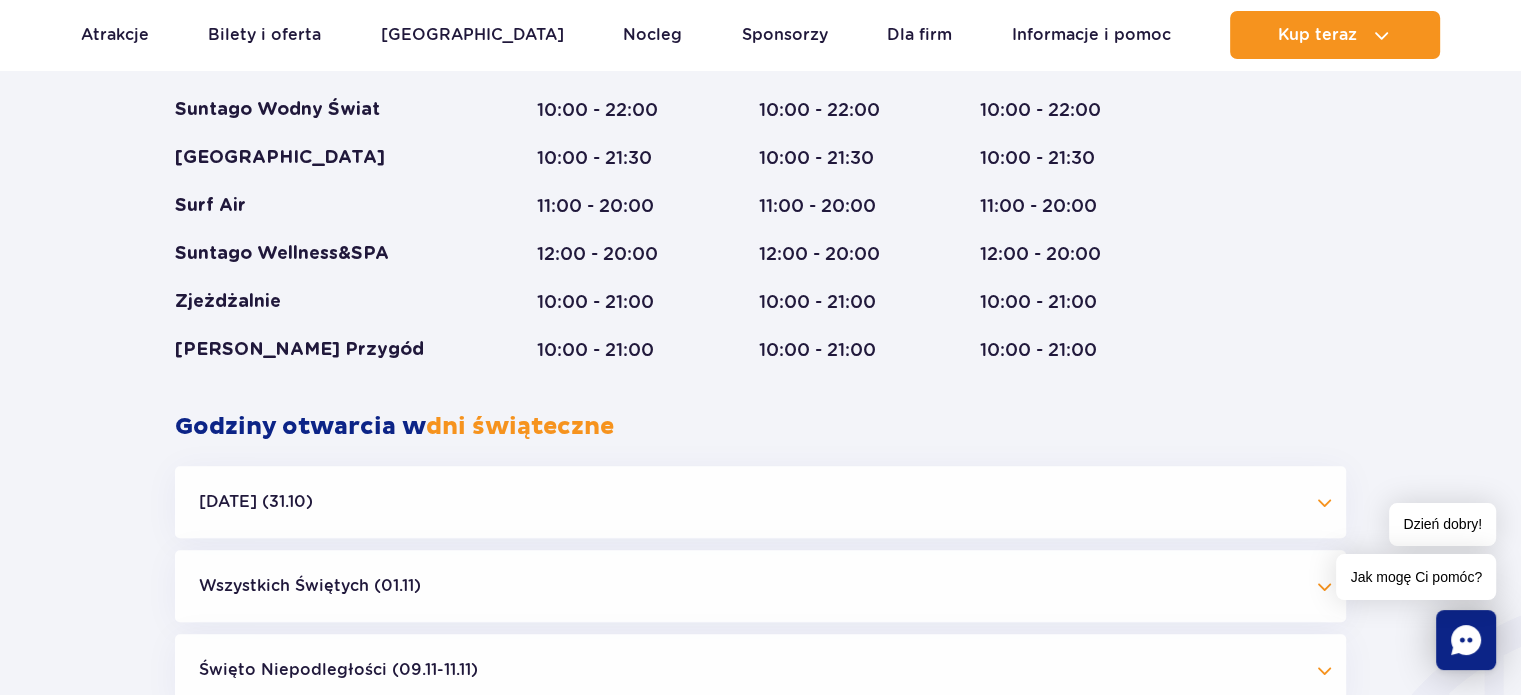 scroll, scrollTop: 0, scrollLeft: 0, axis: both 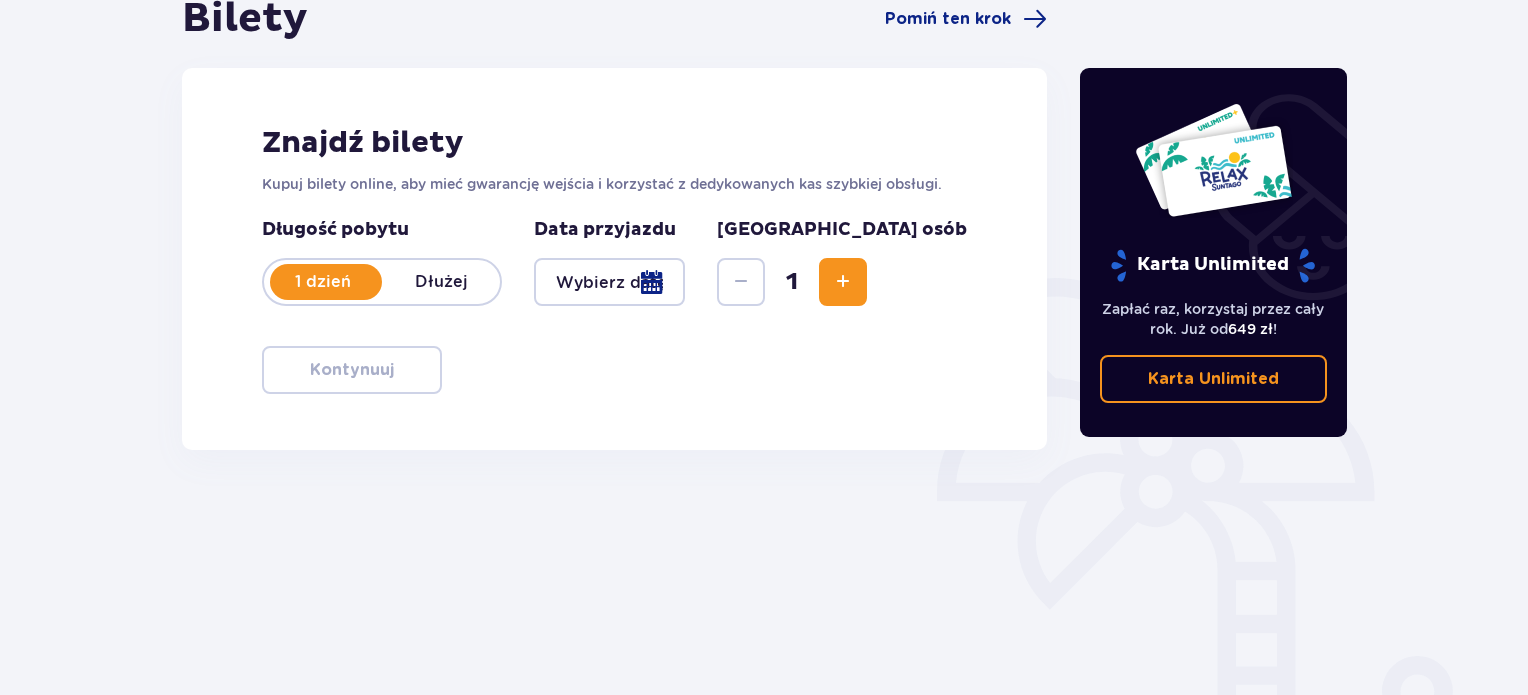 click at bounding box center [609, 282] 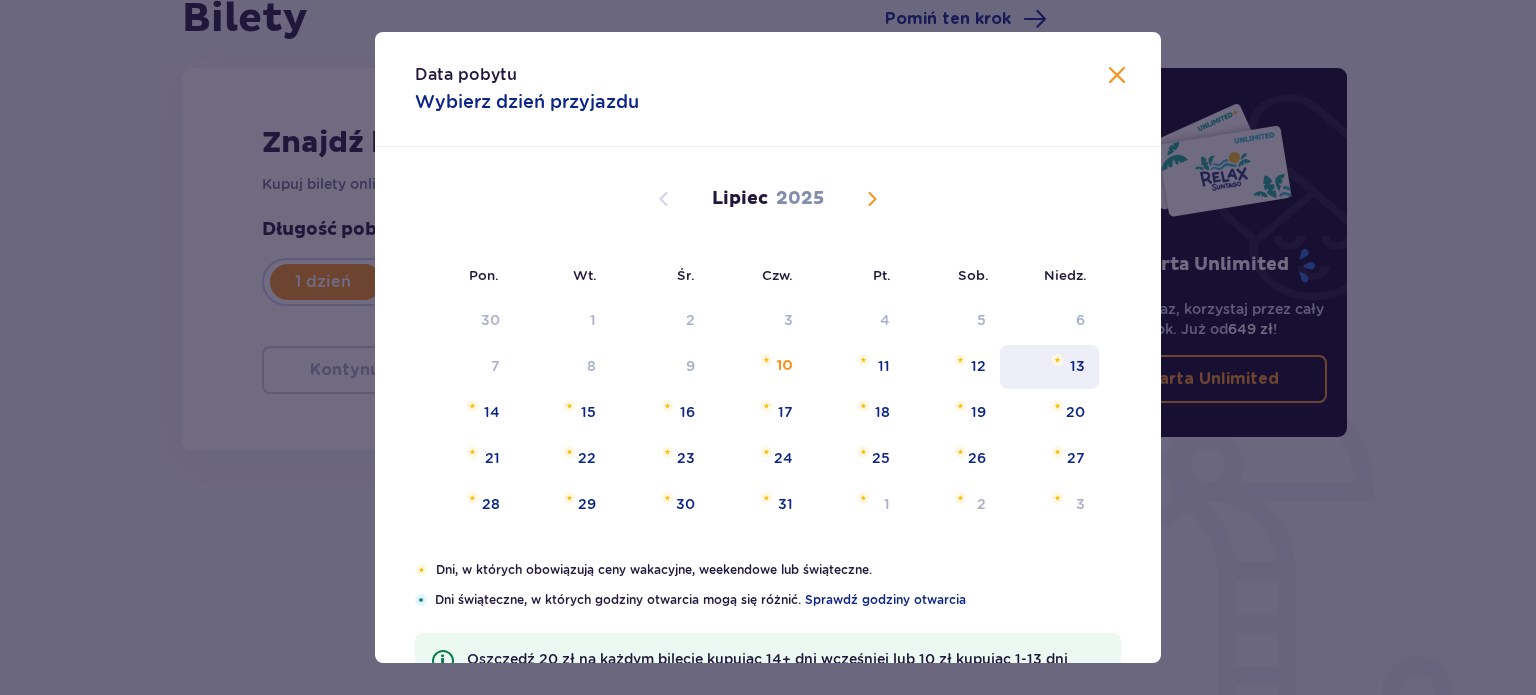 click on "13" at bounding box center (1049, 367) 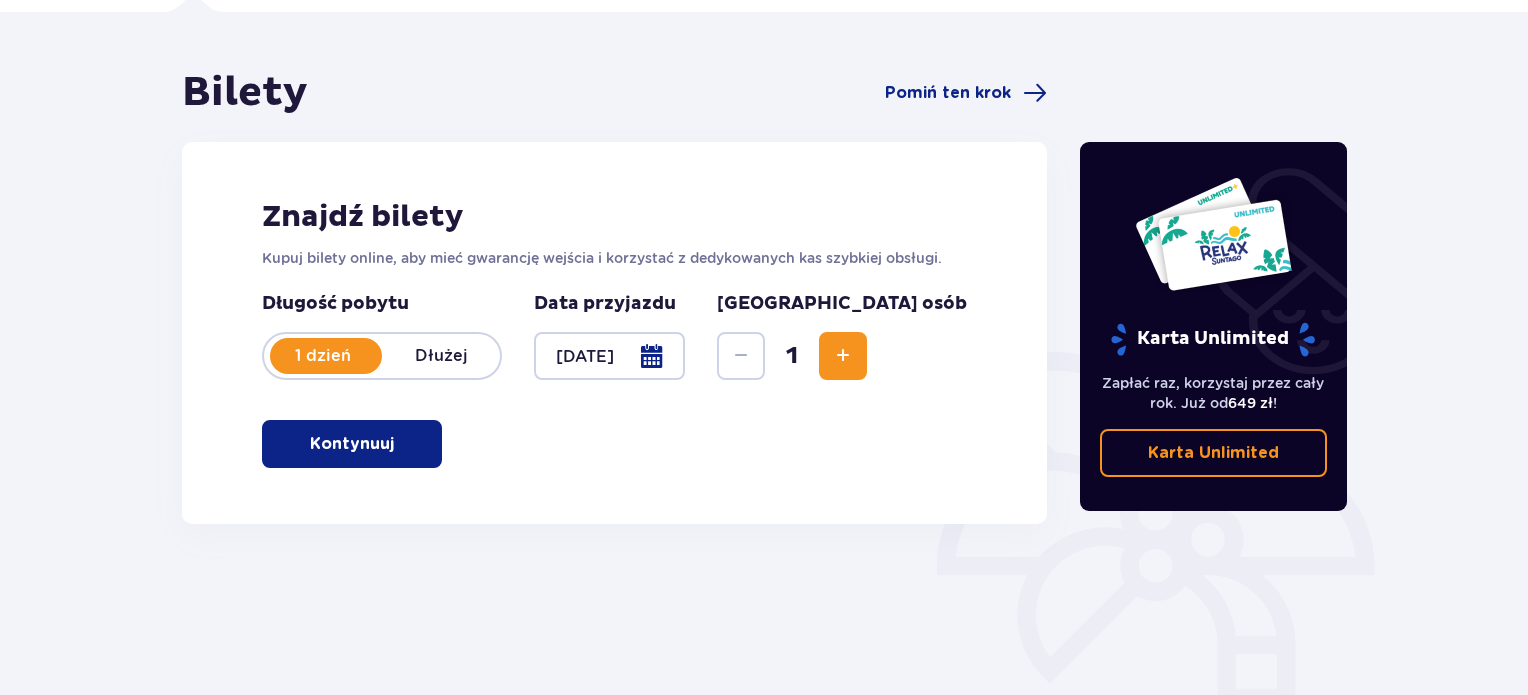 scroll, scrollTop: 132, scrollLeft: 0, axis: vertical 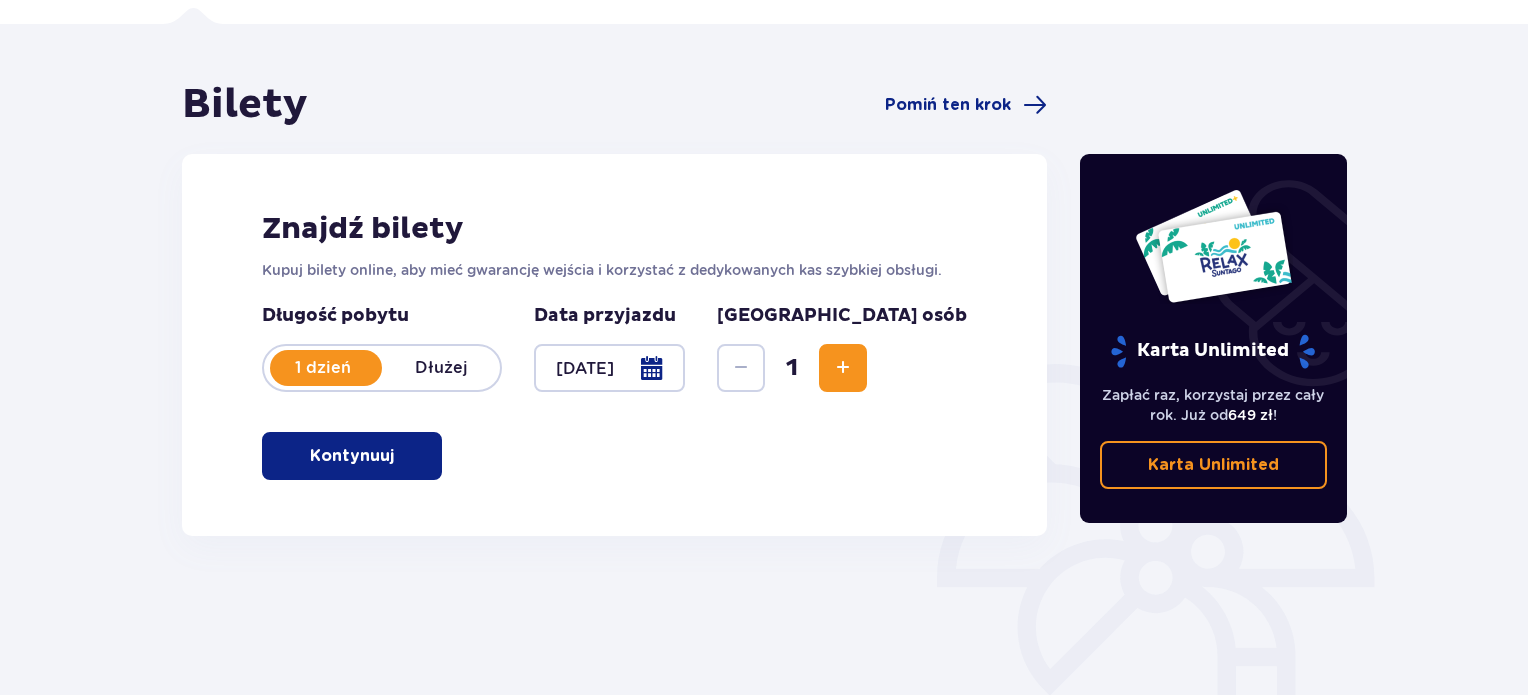 click on "Kontynuuj" at bounding box center [352, 456] 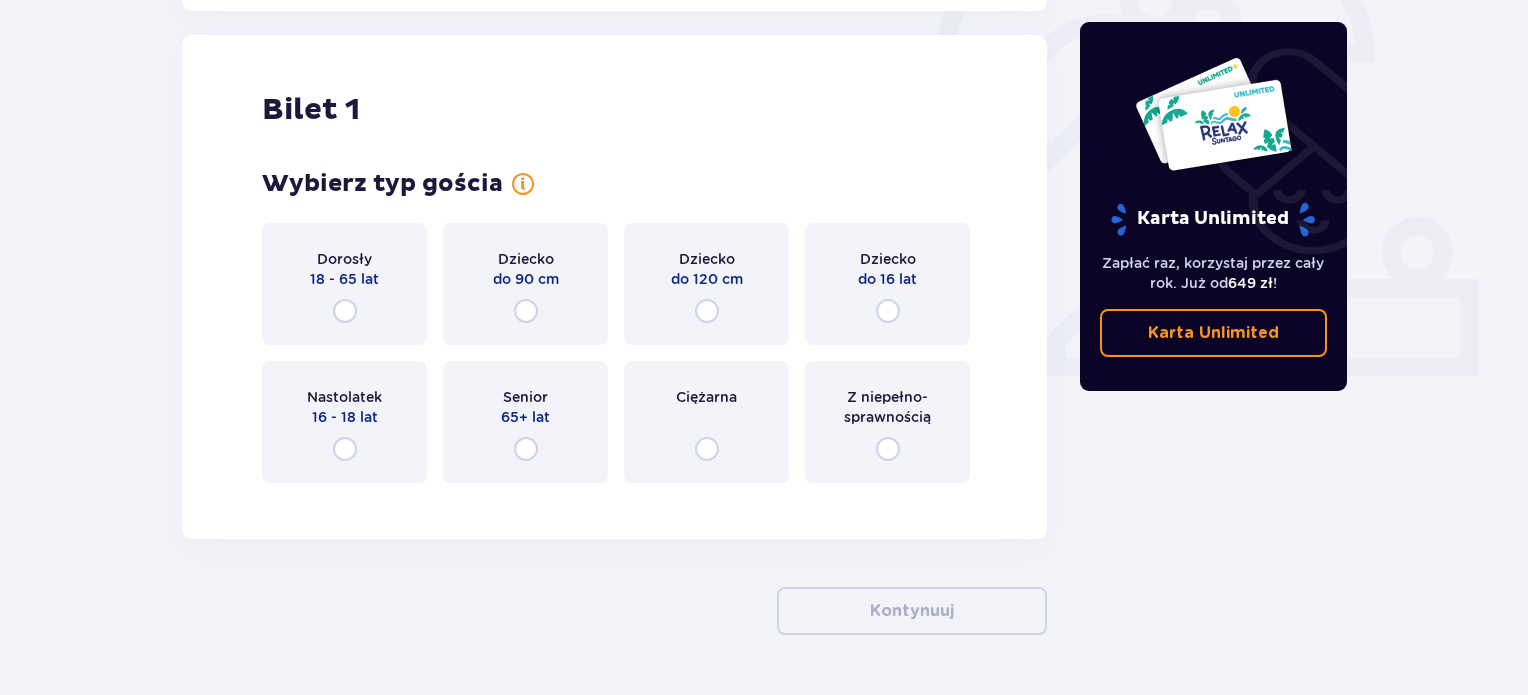scroll, scrollTop: 668, scrollLeft: 0, axis: vertical 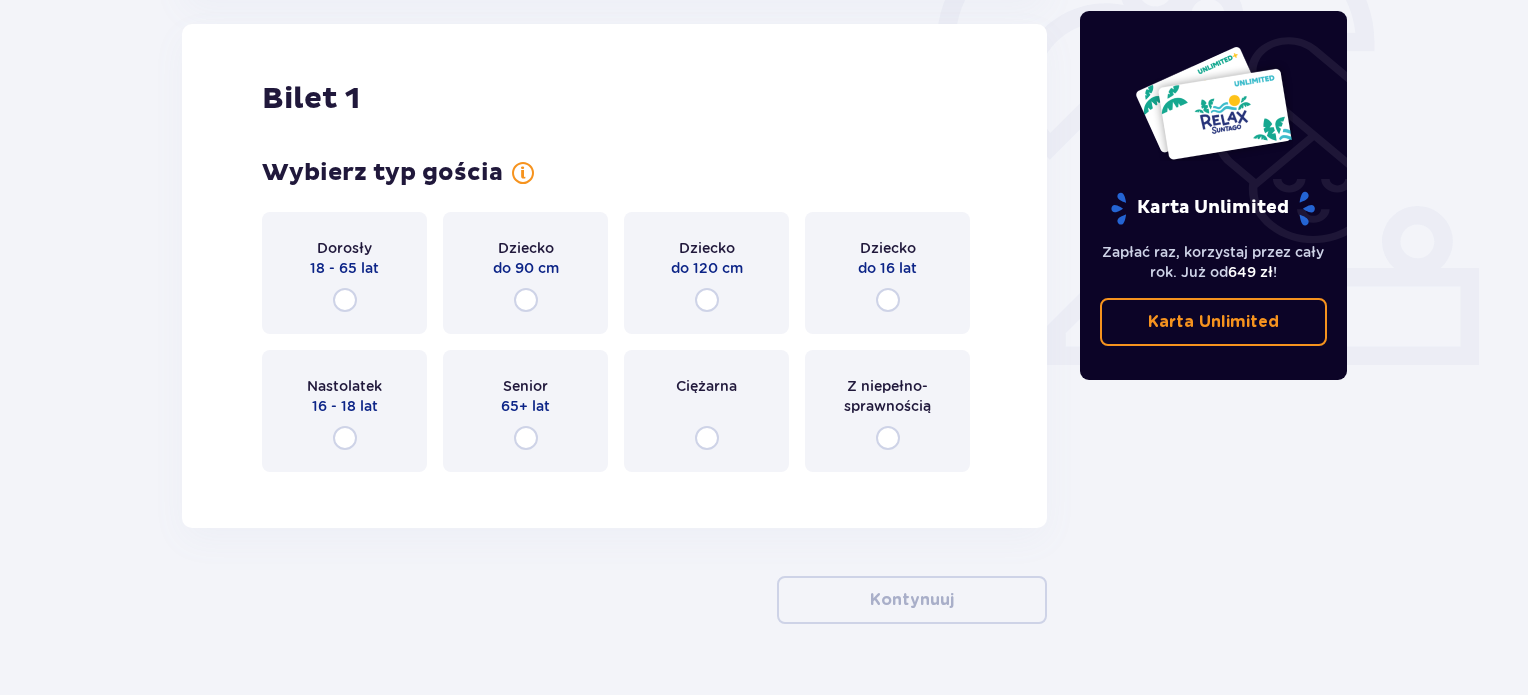 click on "Dorosły 18 - 65 lat" at bounding box center [344, 273] 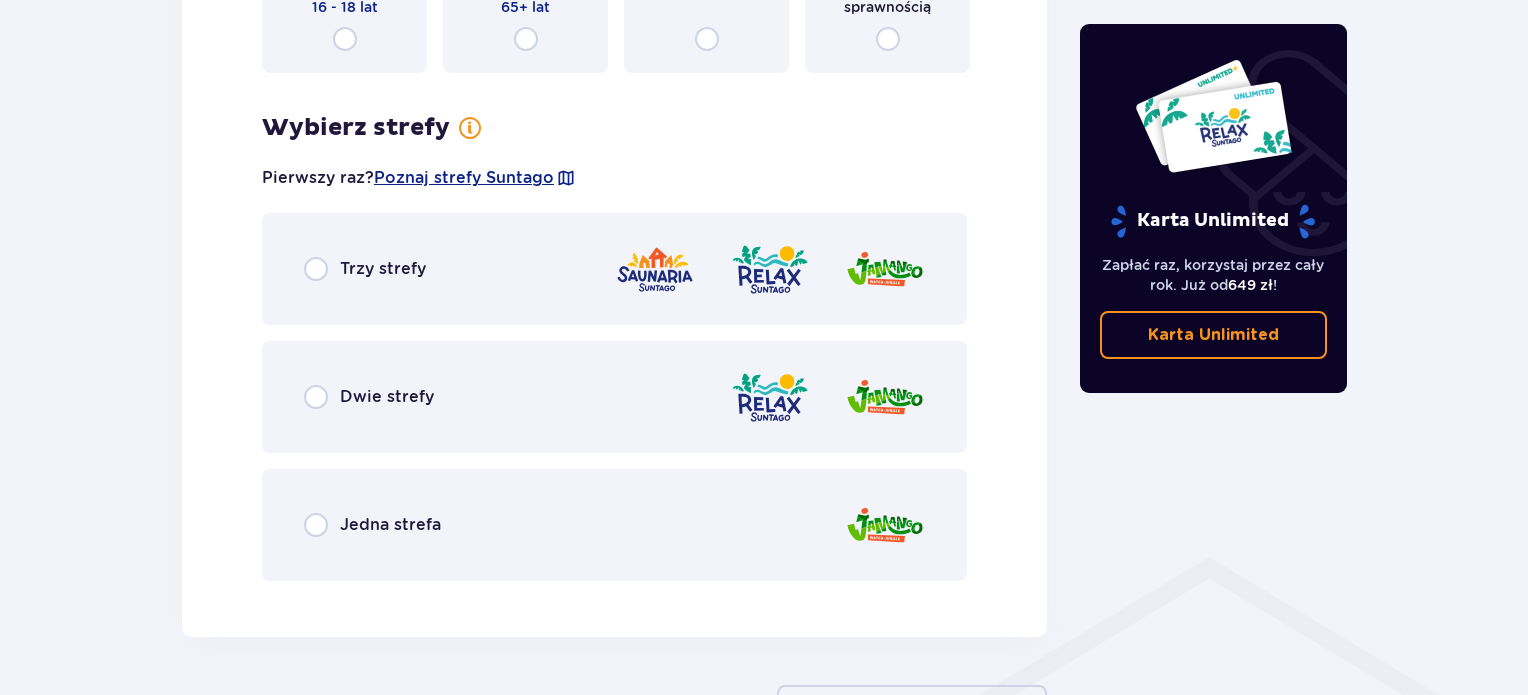click on "Wybierz typ gościa Dorosły 18 - 65 lat Dziecko do 90 cm Dziecko do 120 cm Dziecko do 16 lat Nastolatek 16 - 18 lat Senior 65+ lat Ciężarna Z niepełno­sprawnością Wybierz strefy Pierwszy raz?  Poznaj strefy Suntago Trzy strefy Dwie strefy Jedna strefa" at bounding box center [614, 170] 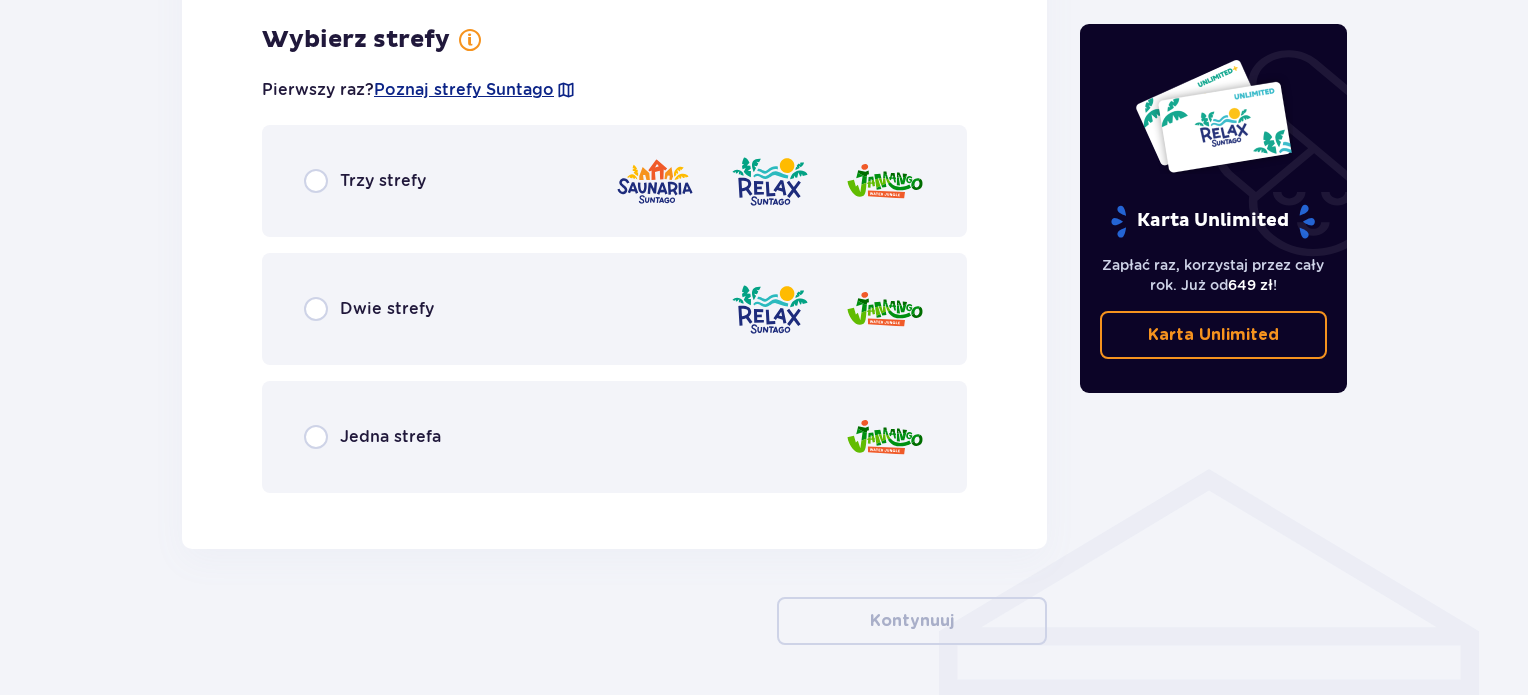 scroll, scrollTop: 1156, scrollLeft: 0, axis: vertical 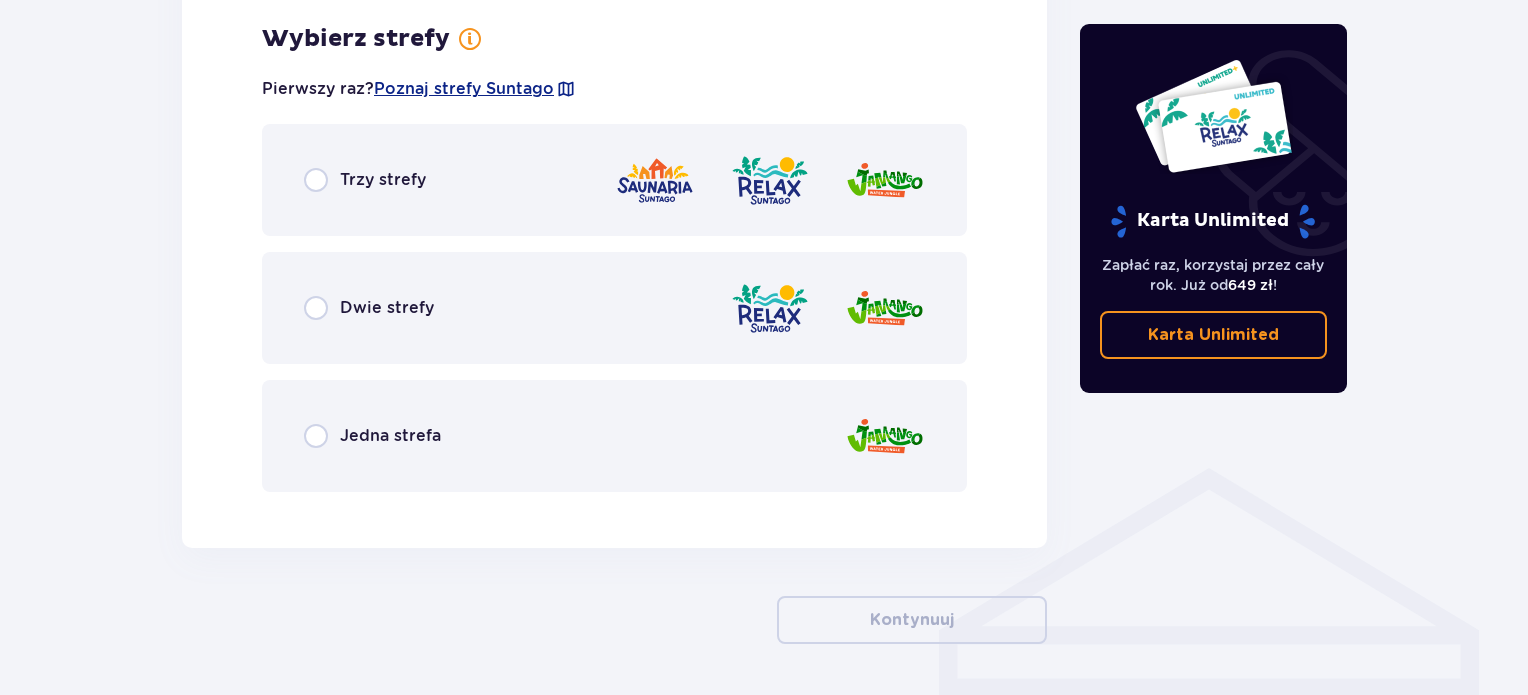 click on "Trzy strefy" at bounding box center (614, 180) 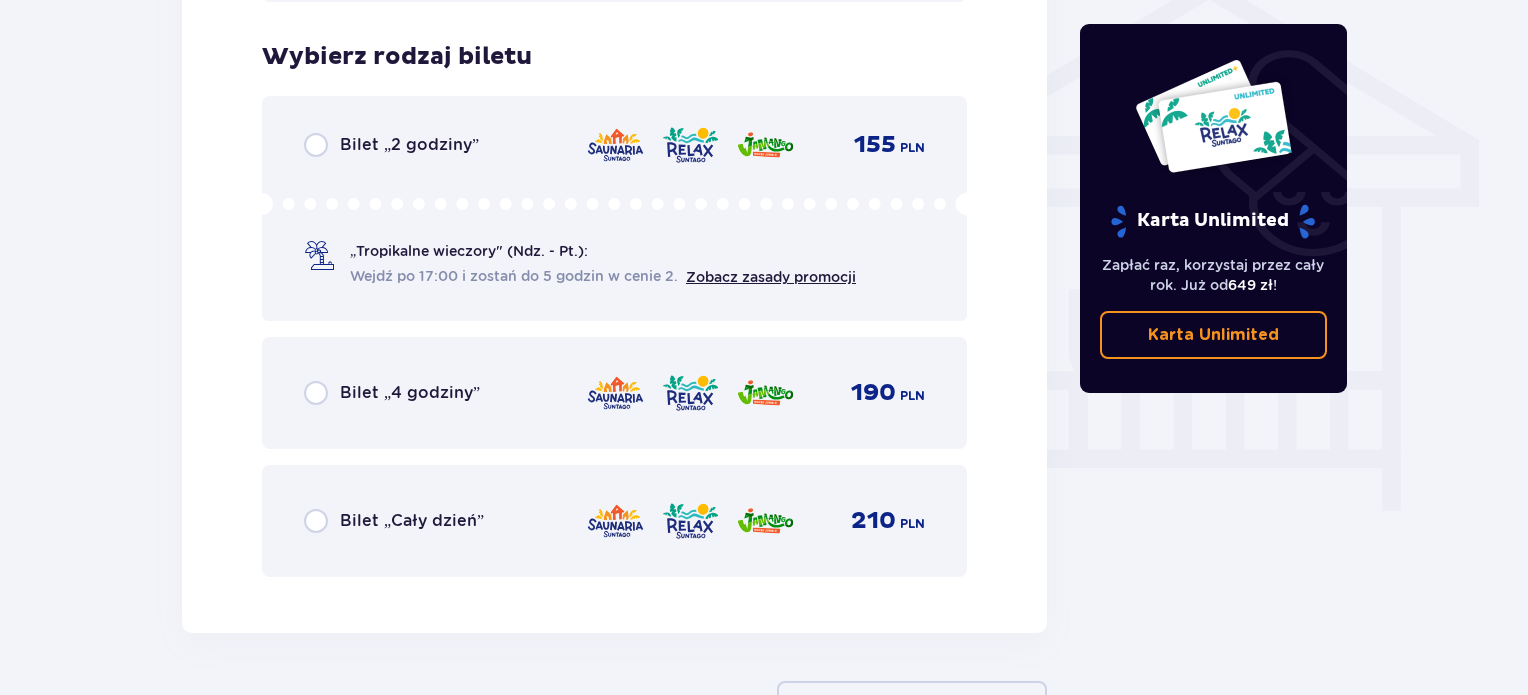 scroll, scrollTop: 1642, scrollLeft: 0, axis: vertical 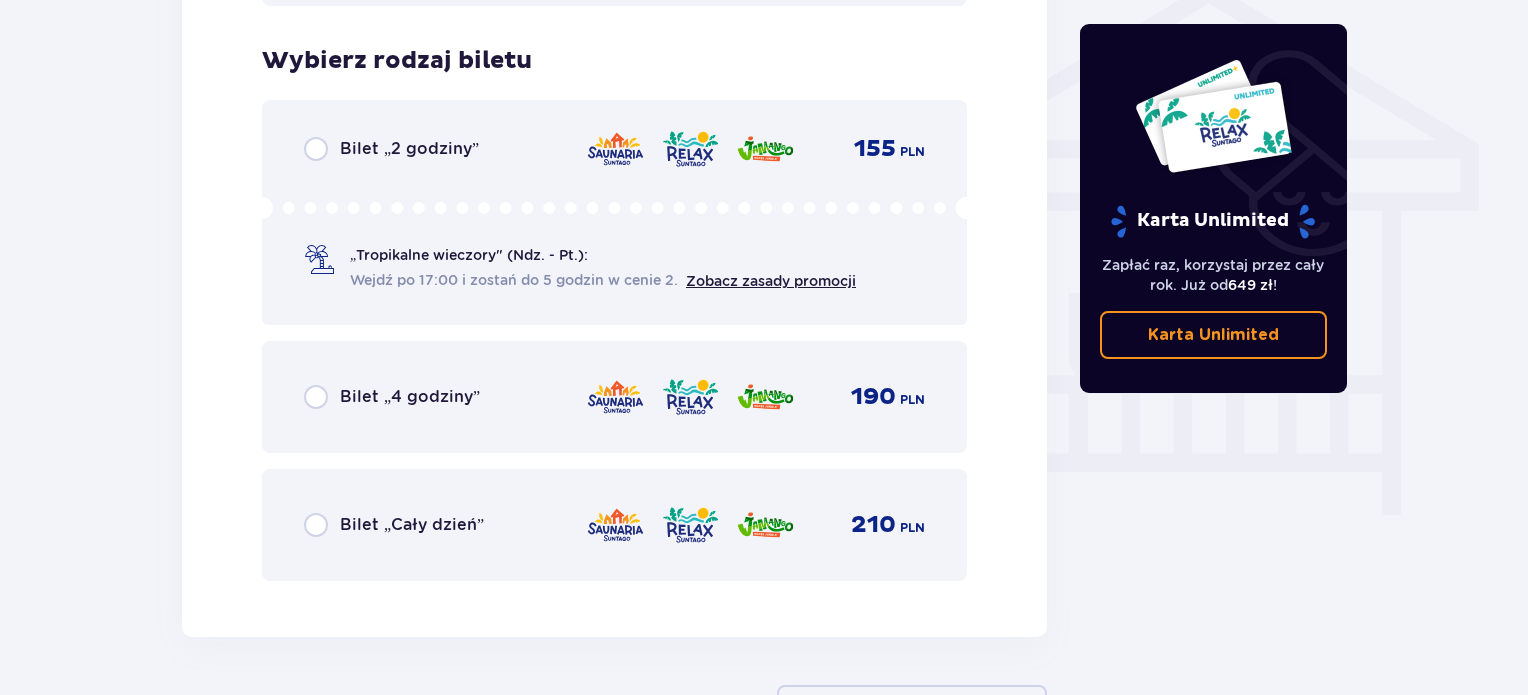 click on "Bilet „2 godziny” 155 PLN" at bounding box center [614, 149] 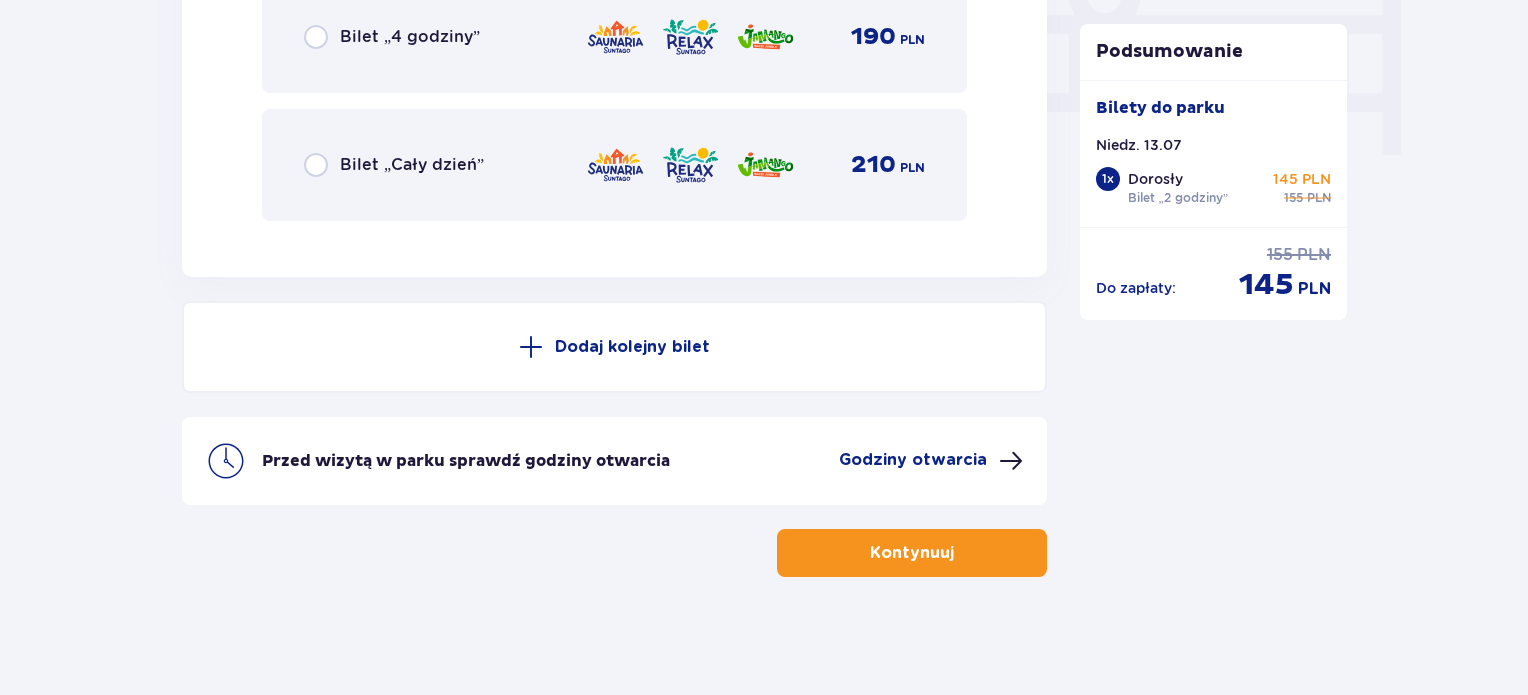 click on "Dodaj kolejny bilet" at bounding box center (614, 347) 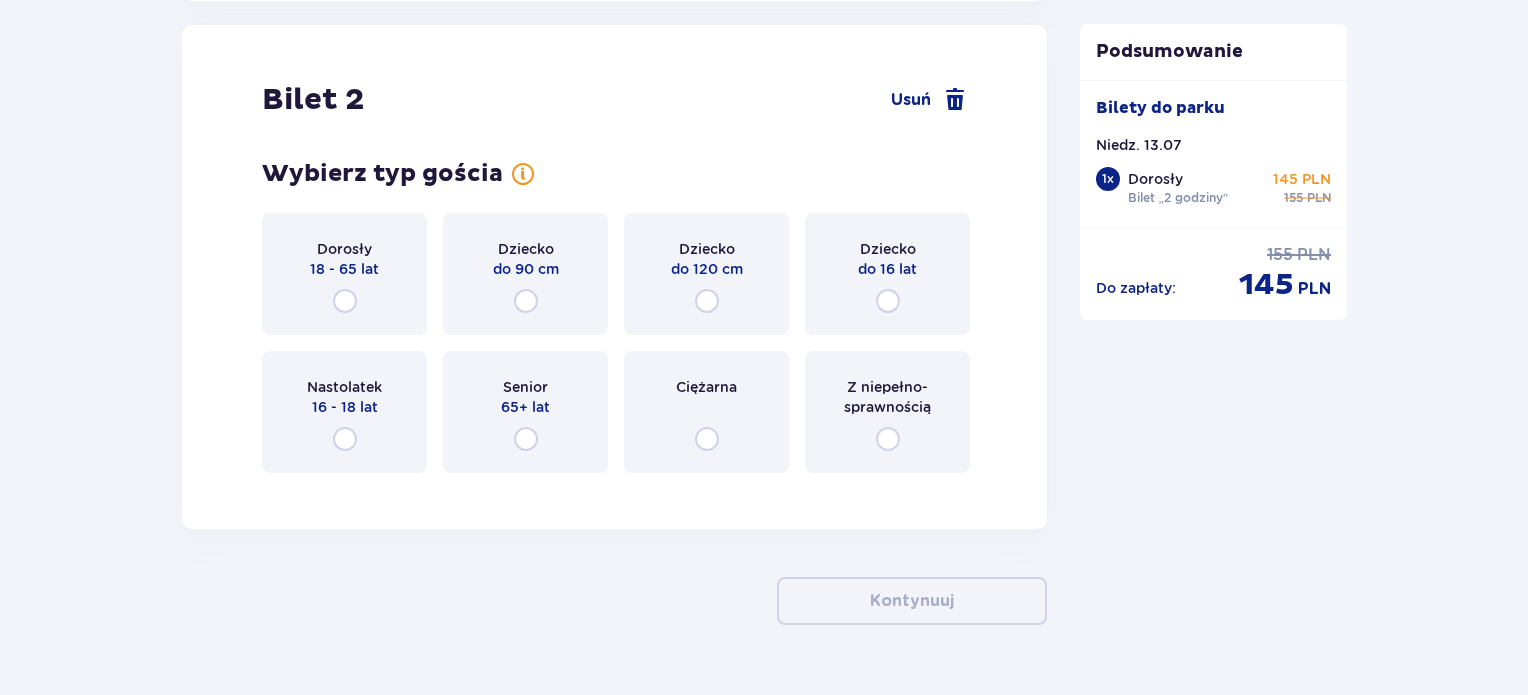 click on "Dorosły" at bounding box center [344, 249] 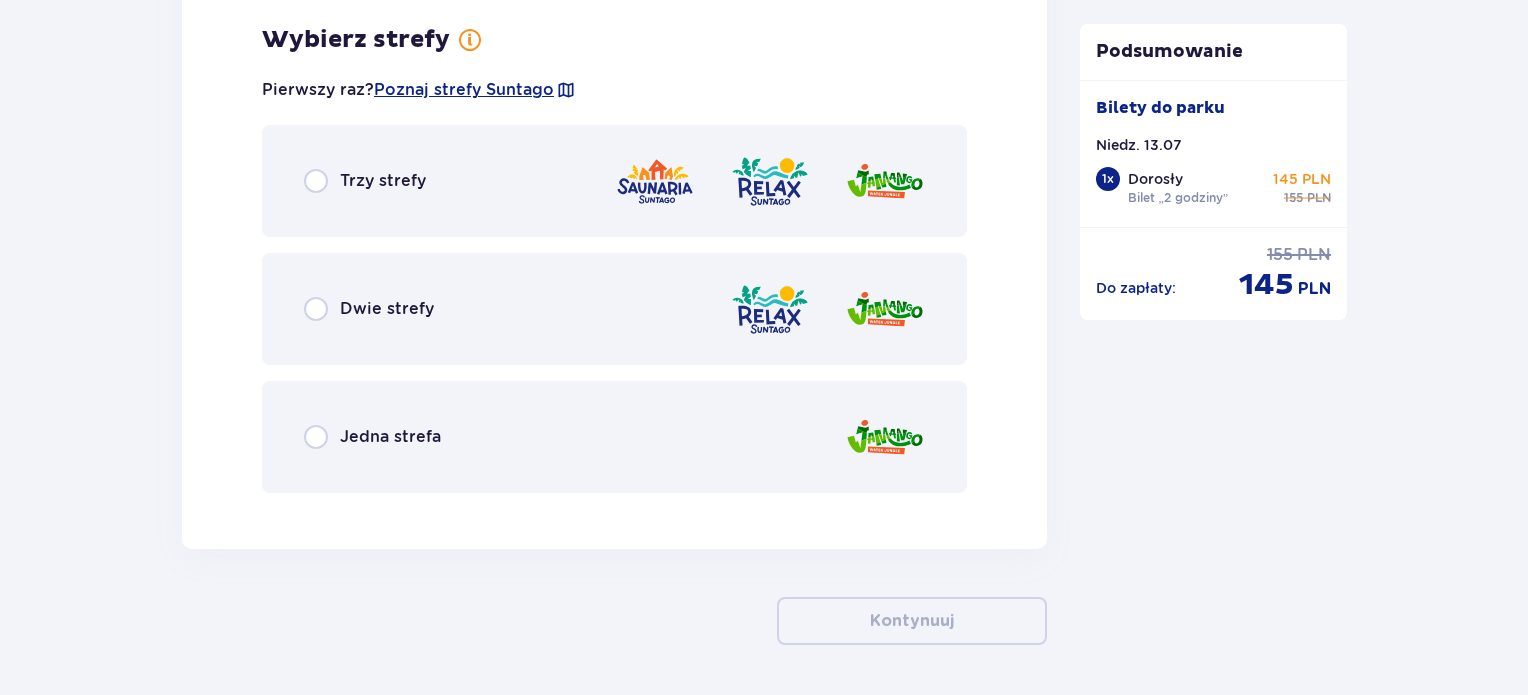 click at bounding box center (770, 181) 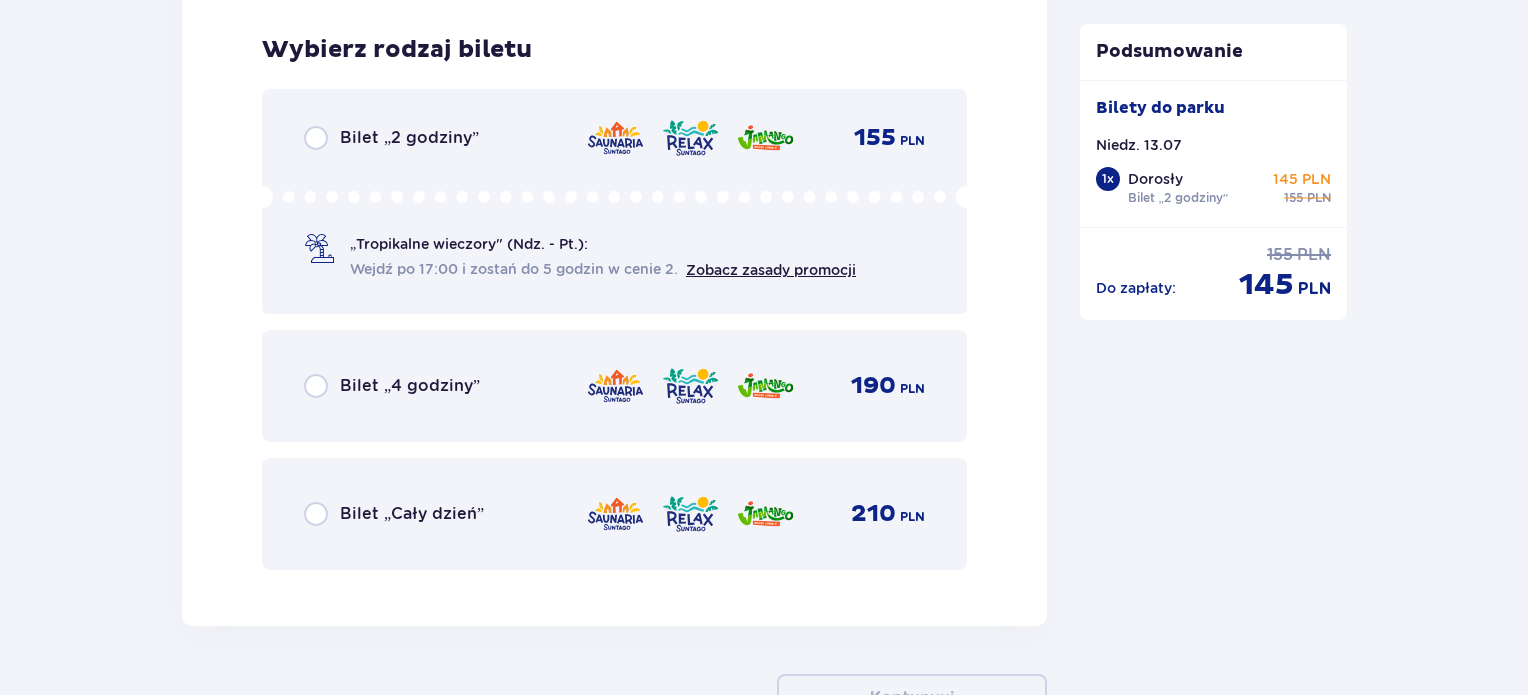 scroll, scrollTop: 3274, scrollLeft: 0, axis: vertical 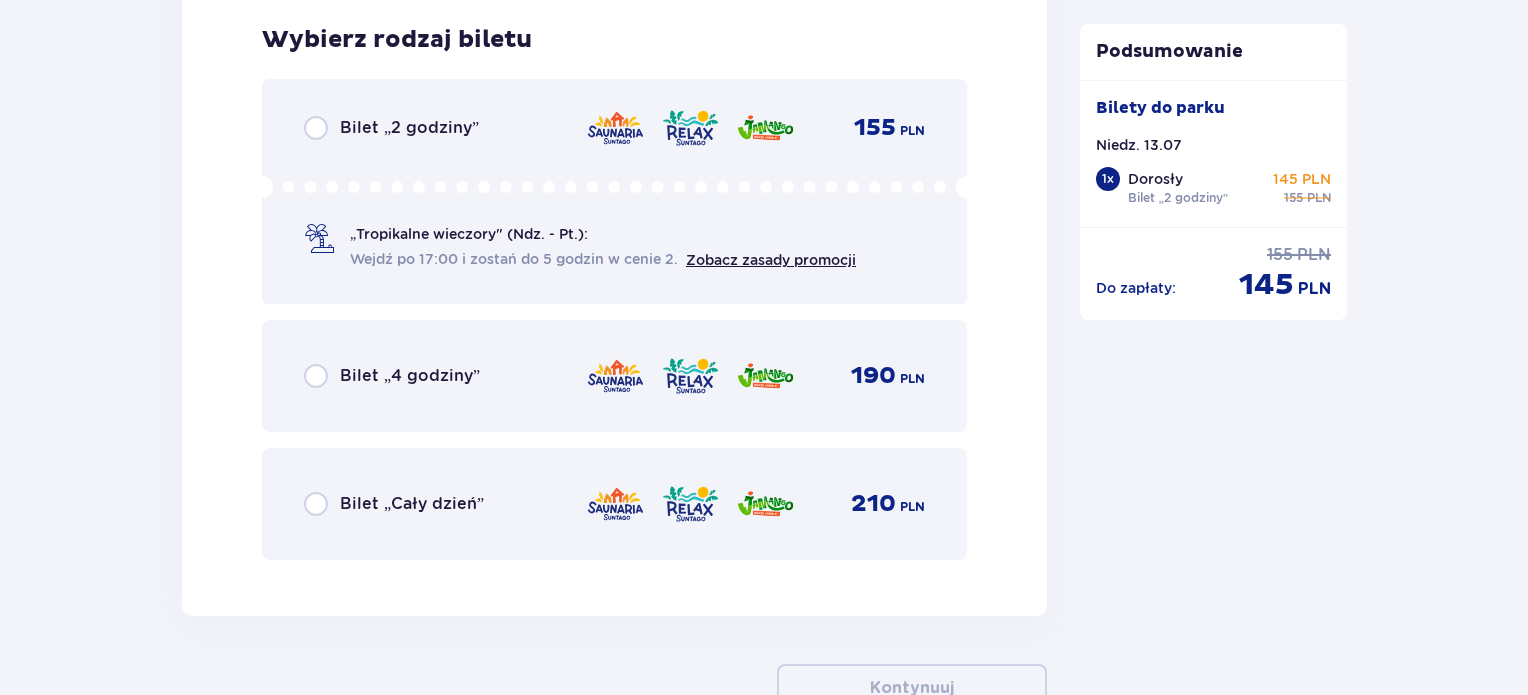 click on "155 PLN" at bounding box center [755, 128] 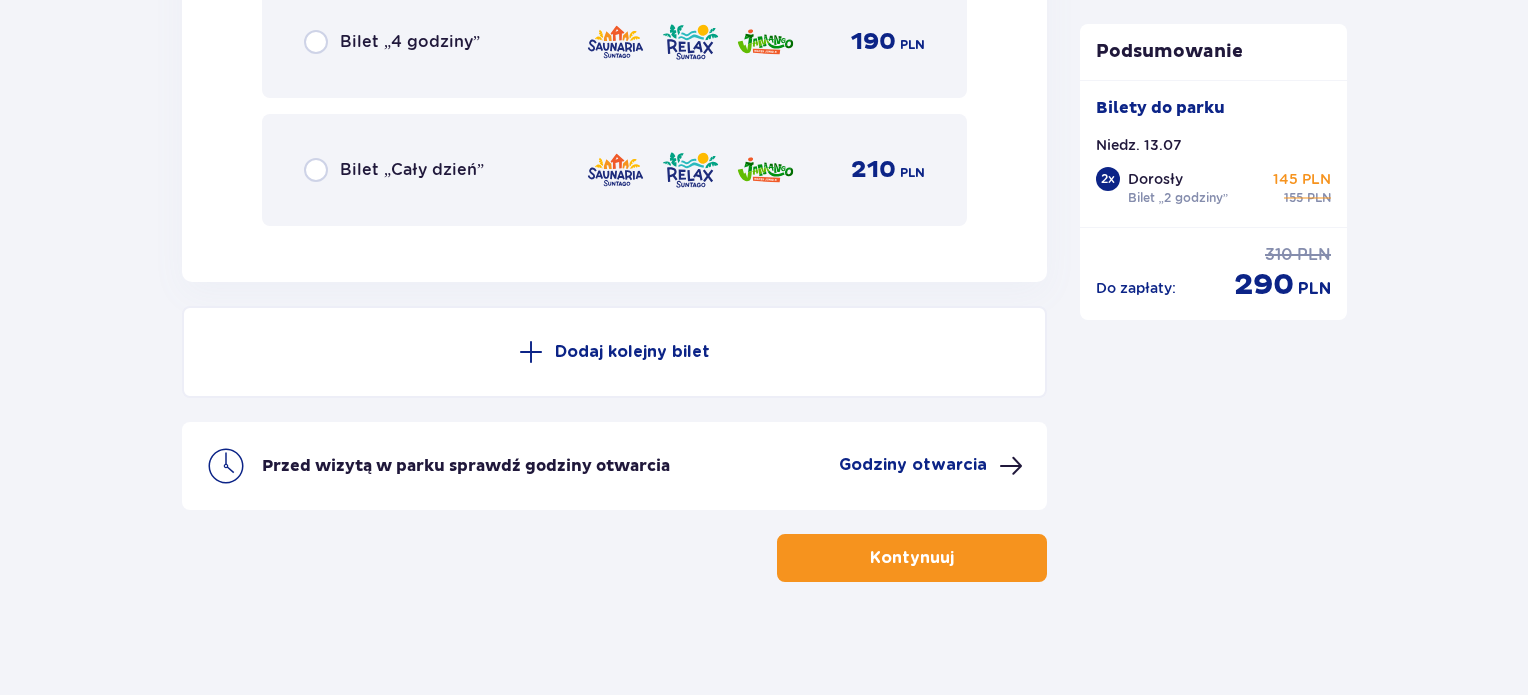 scroll, scrollTop: 3612, scrollLeft: 0, axis: vertical 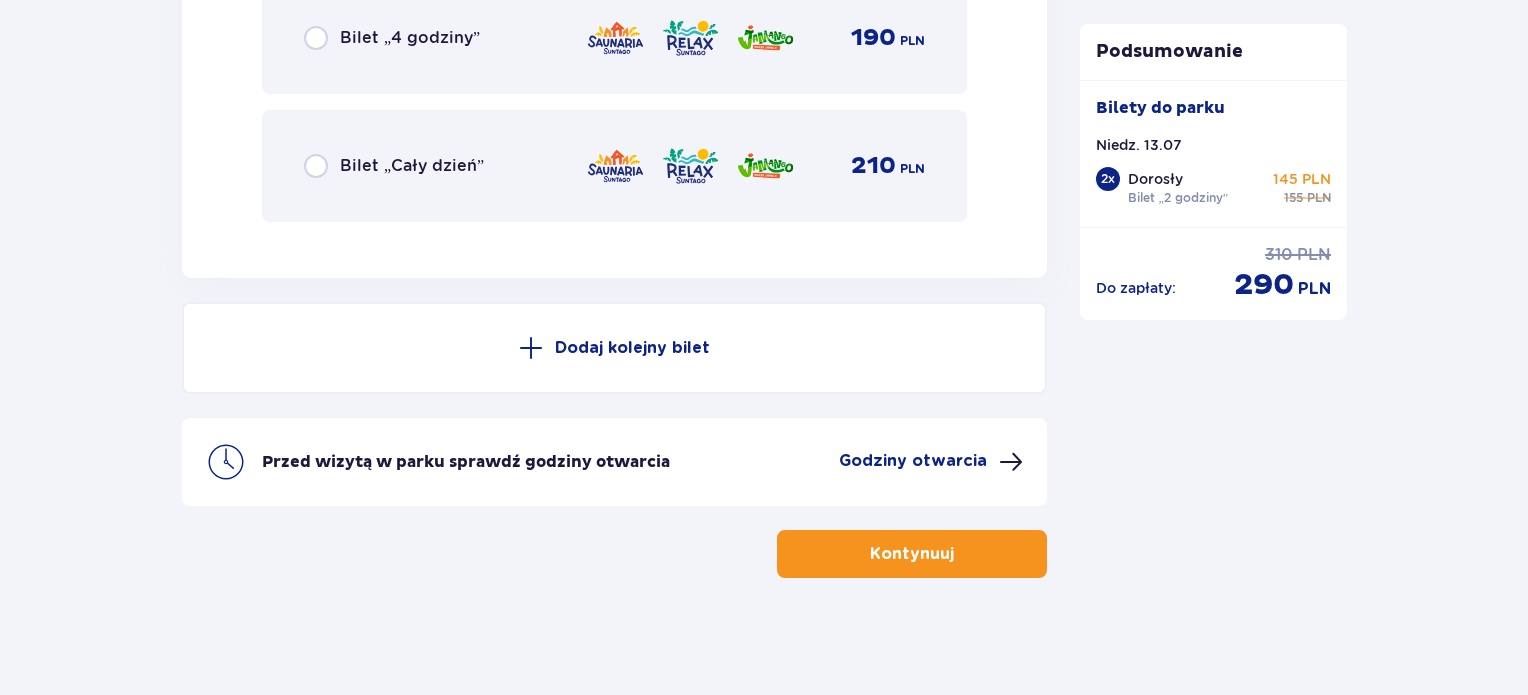 click on "Kontynuuj" at bounding box center (912, 554) 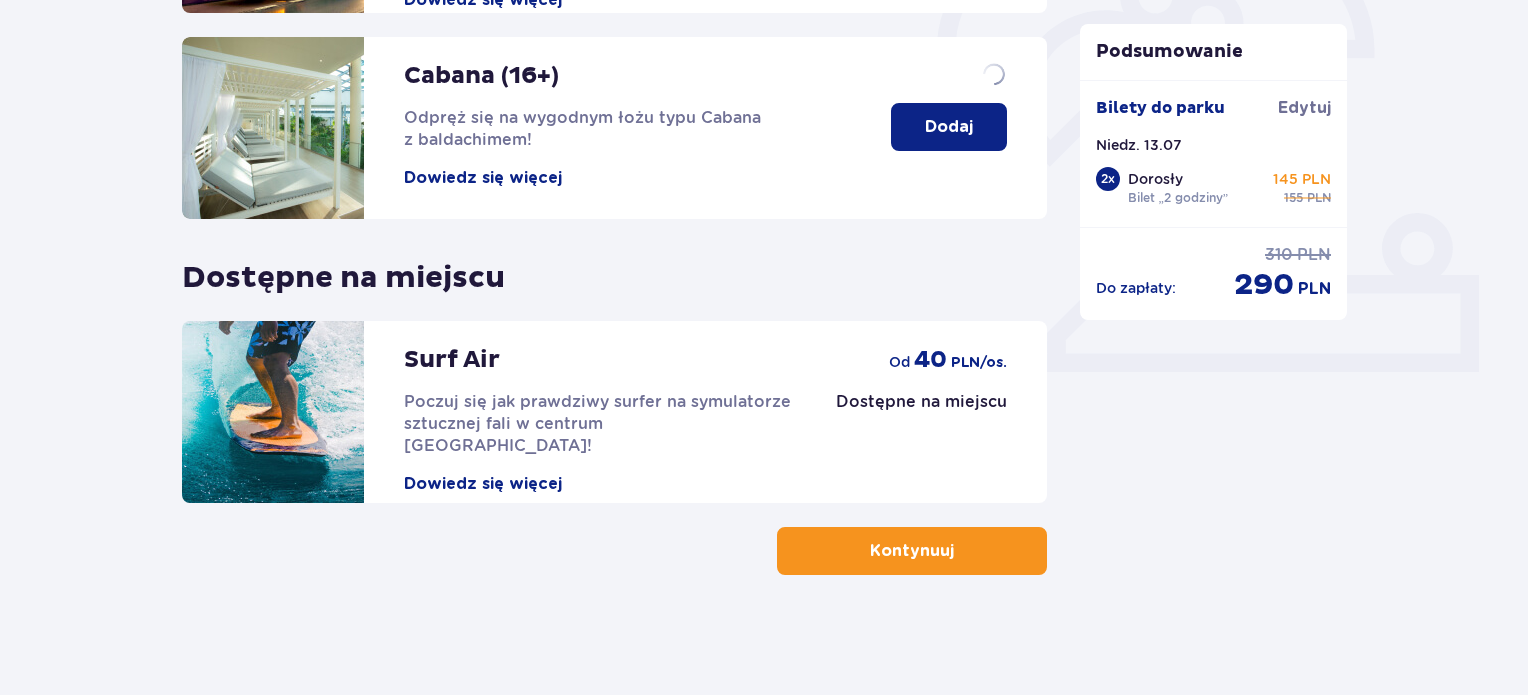scroll, scrollTop: 0, scrollLeft: 0, axis: both 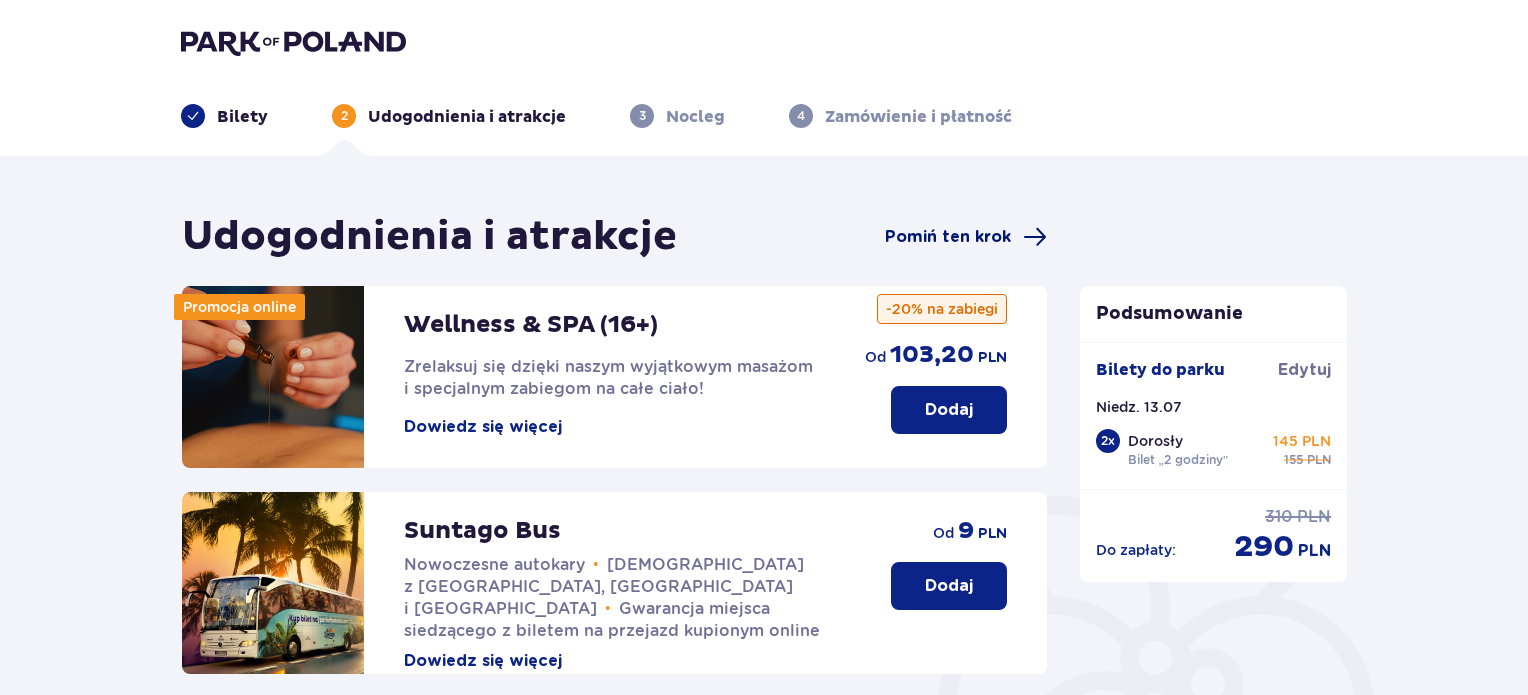 click on "Pomiń ten krok" at bounding box center [948, 237] 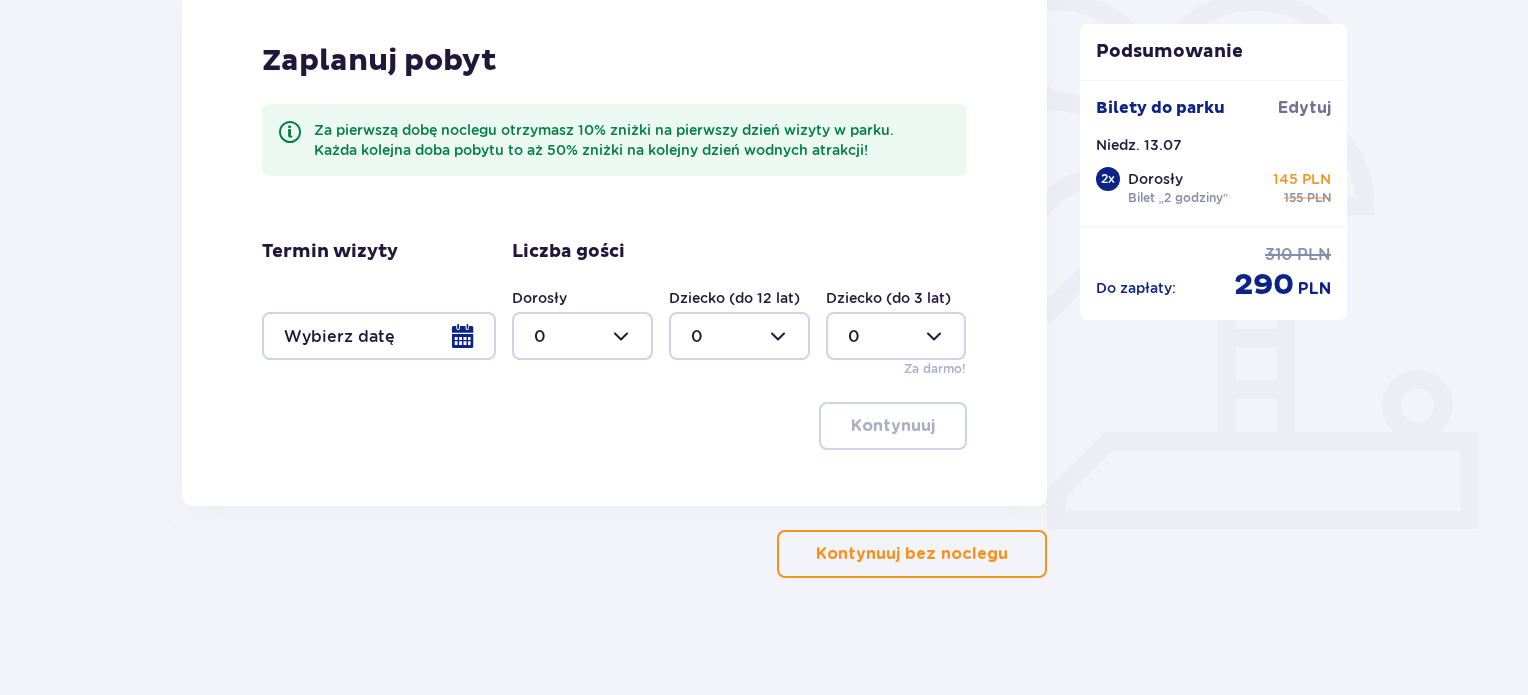 scroll, scrollTop: 506, scrollLeft: 0, axis: vertical 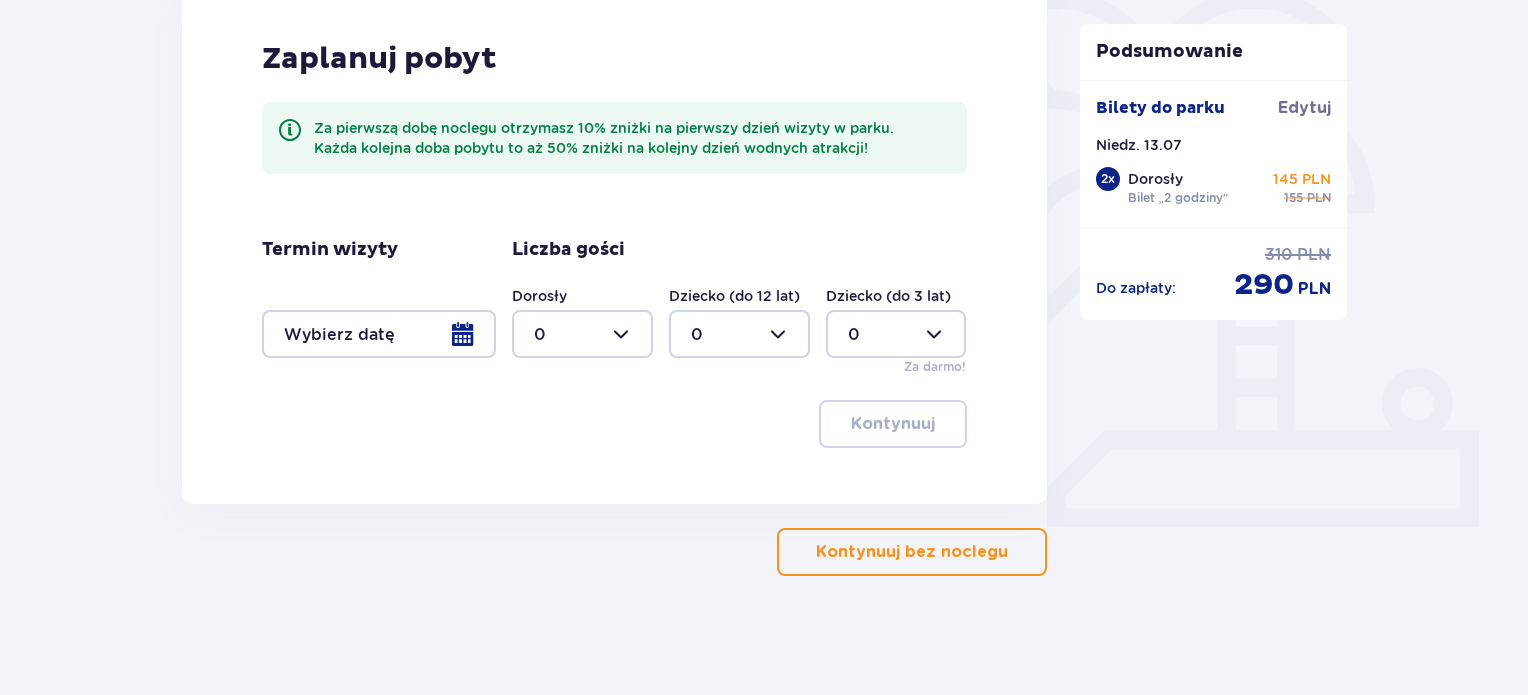 click on "Kontynuuj bez noclegu" at bounding box center (912, 552) 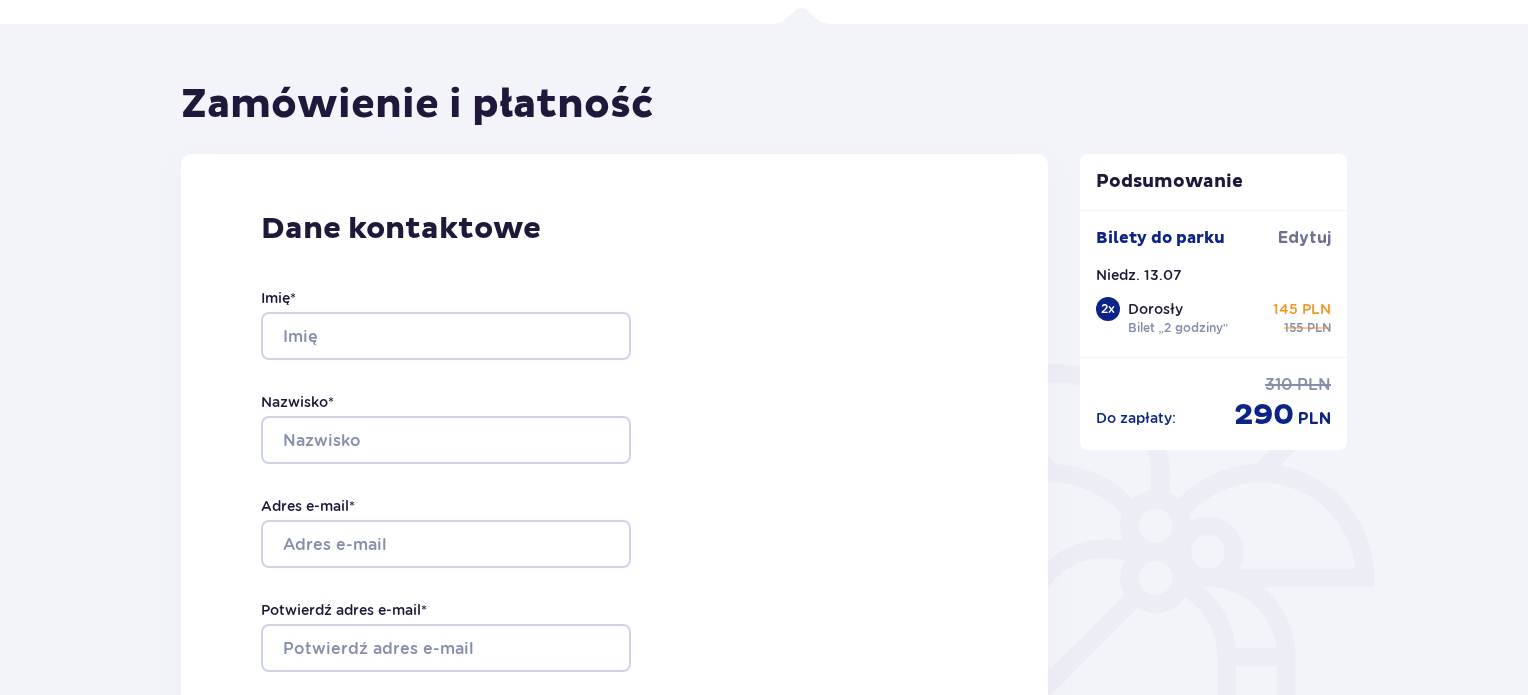 scroll, scrollTop: 146, scrollLeft: 0, axis: vertical 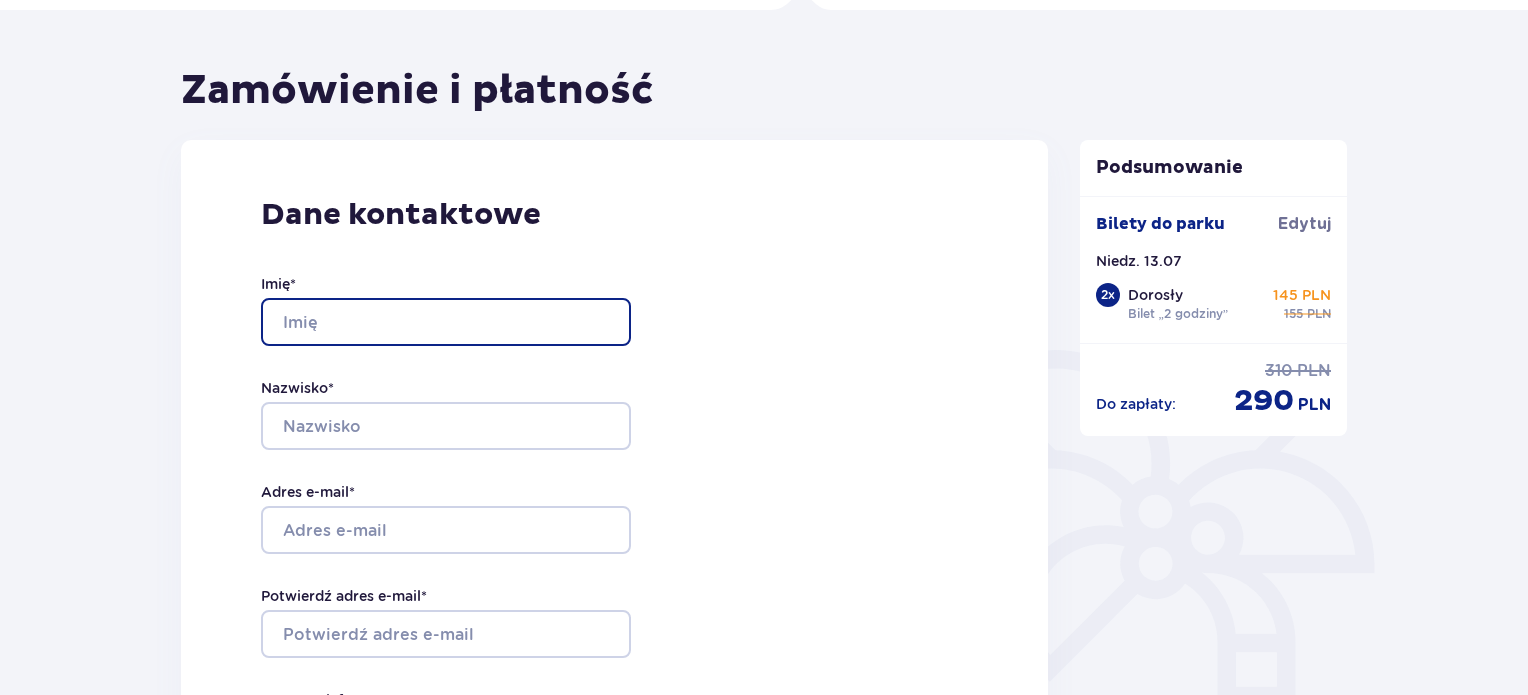 click on "Imię *" at bounding box center (446, 322) 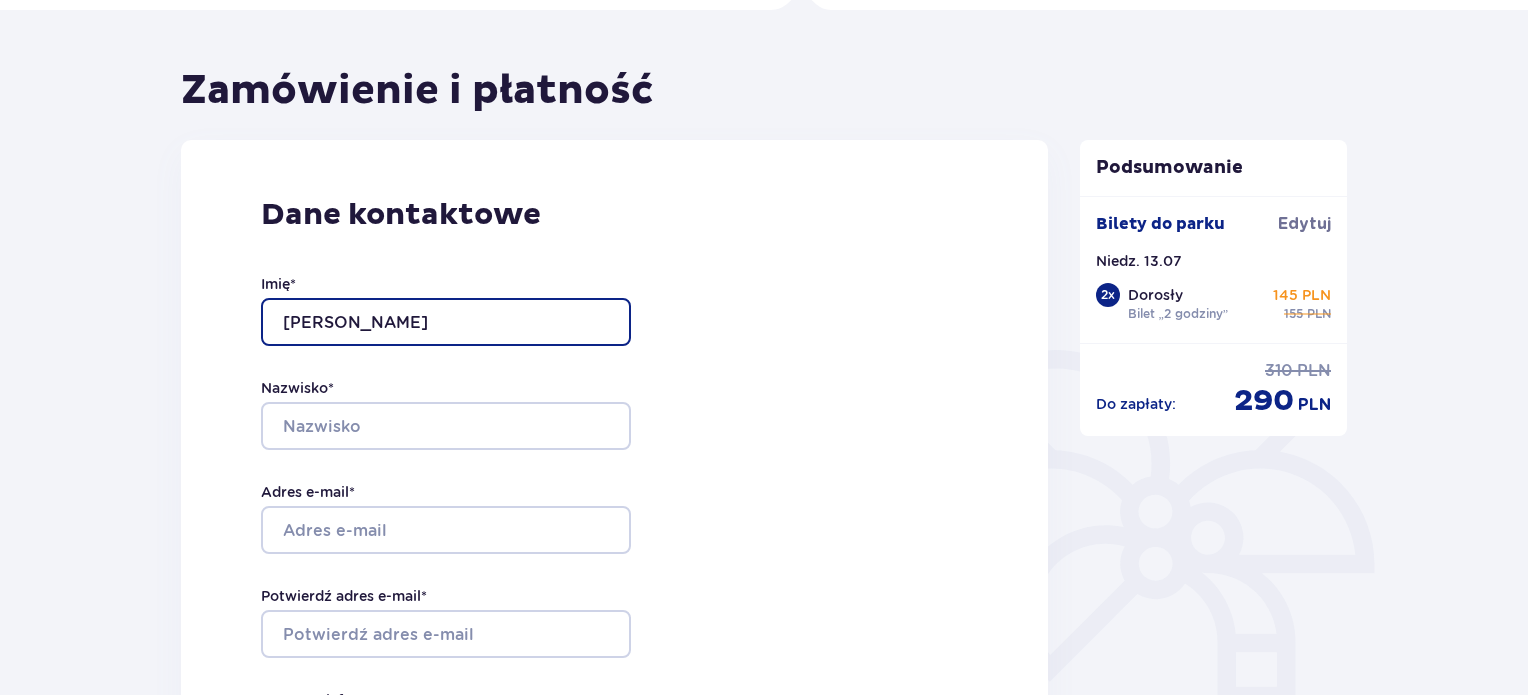type on "[PERSON_NAME]" 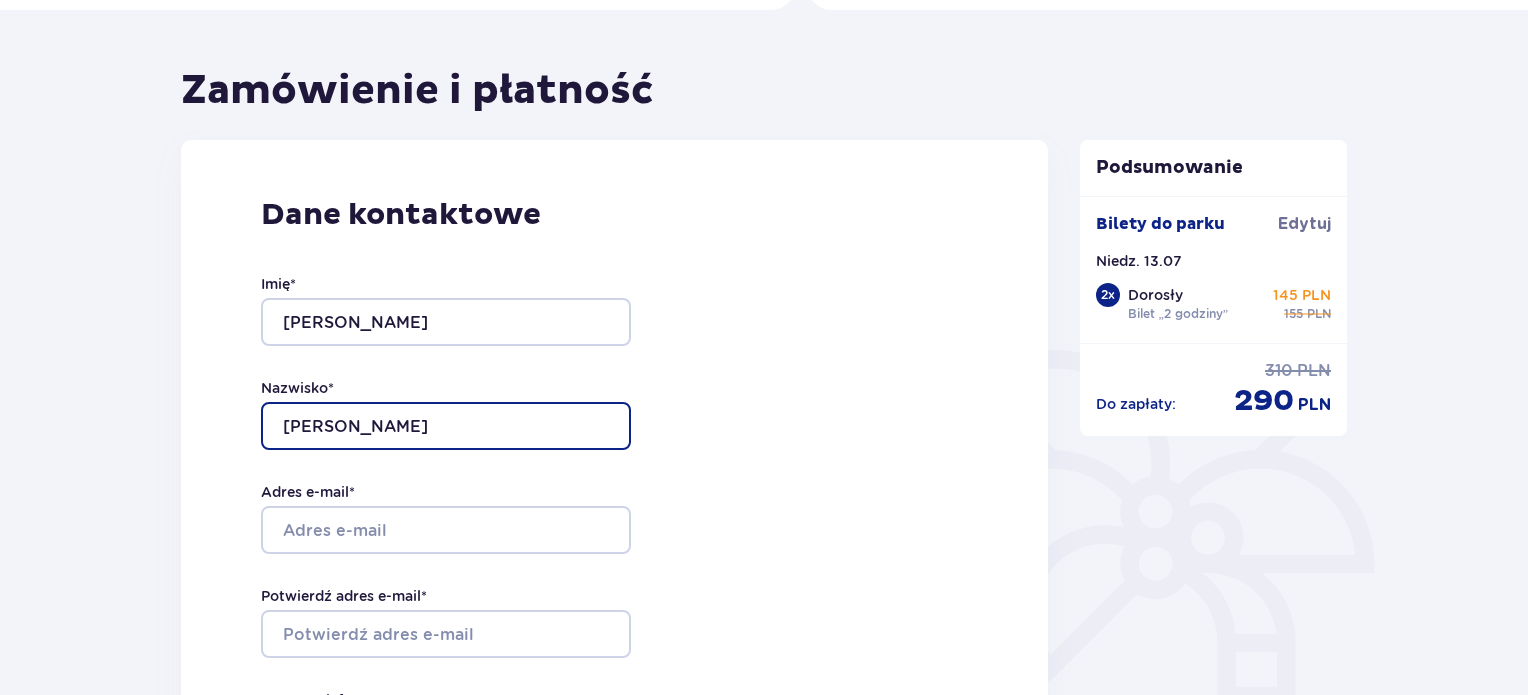 type on "[PERSON_NAME]" 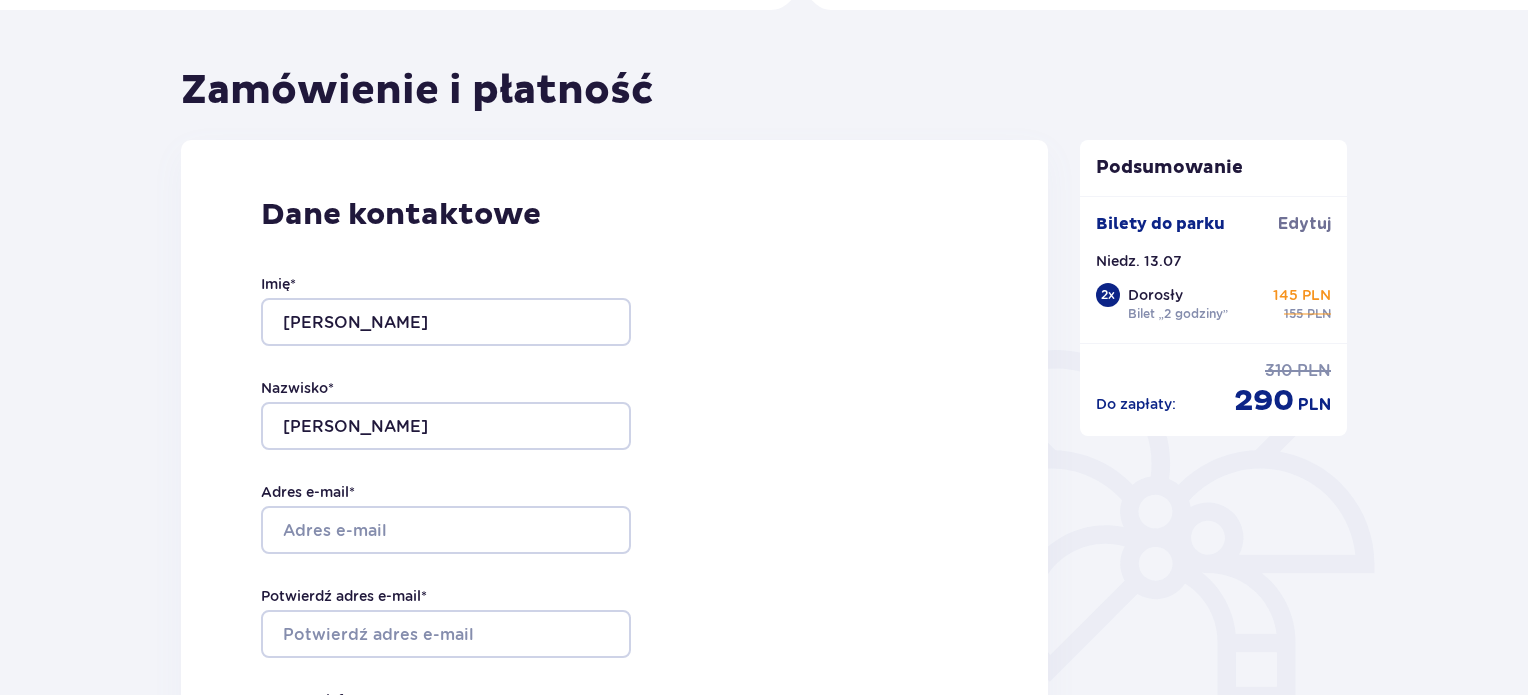 click on "Imię * [PERSON_NAME] Nazwisko * [PERSON_NAME] Adres e-mail * Potwierdź adres e-mail * Numer telefonu * Numer telefonu, wraz z kodem kraju, np. 48 ​123 ​456 ​789" at bounding box center [446, 529] 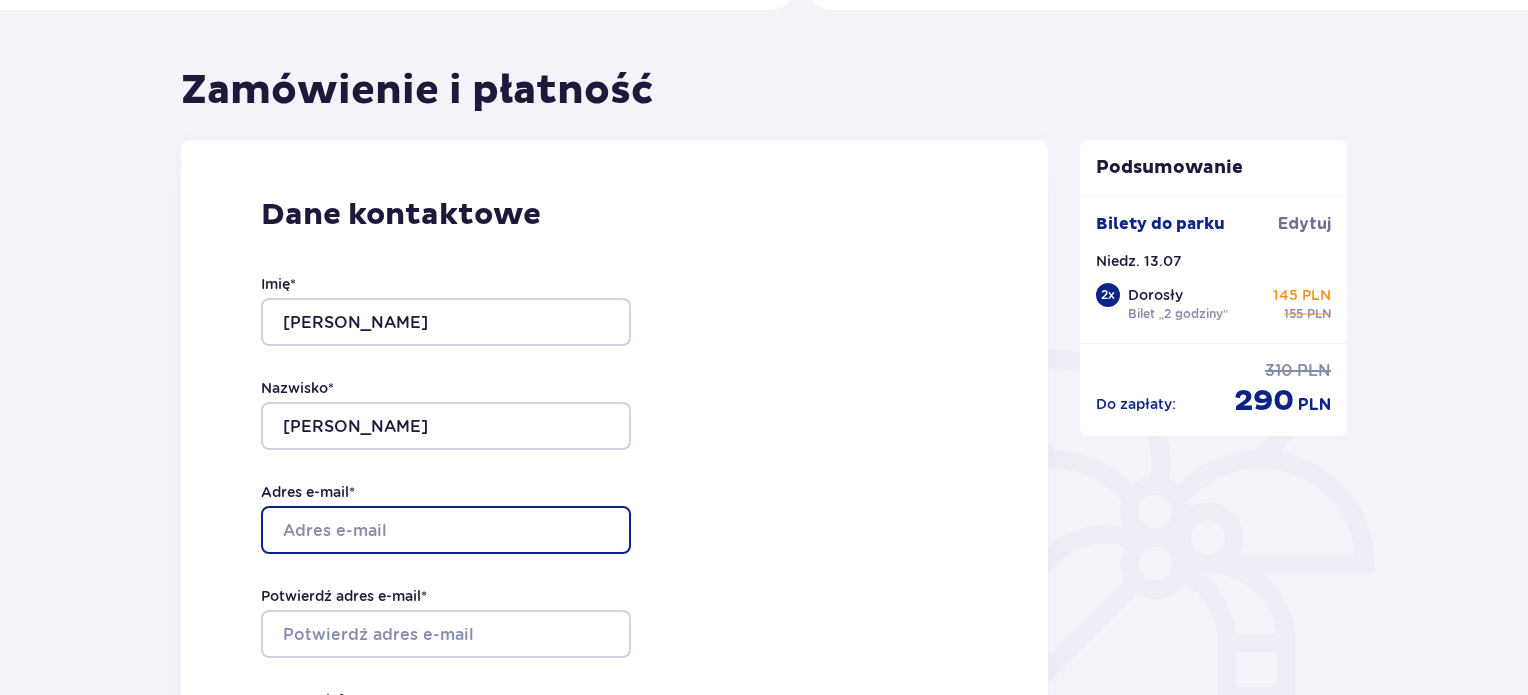 click on "Adres e-mail *" at bounding box center (446, 530) 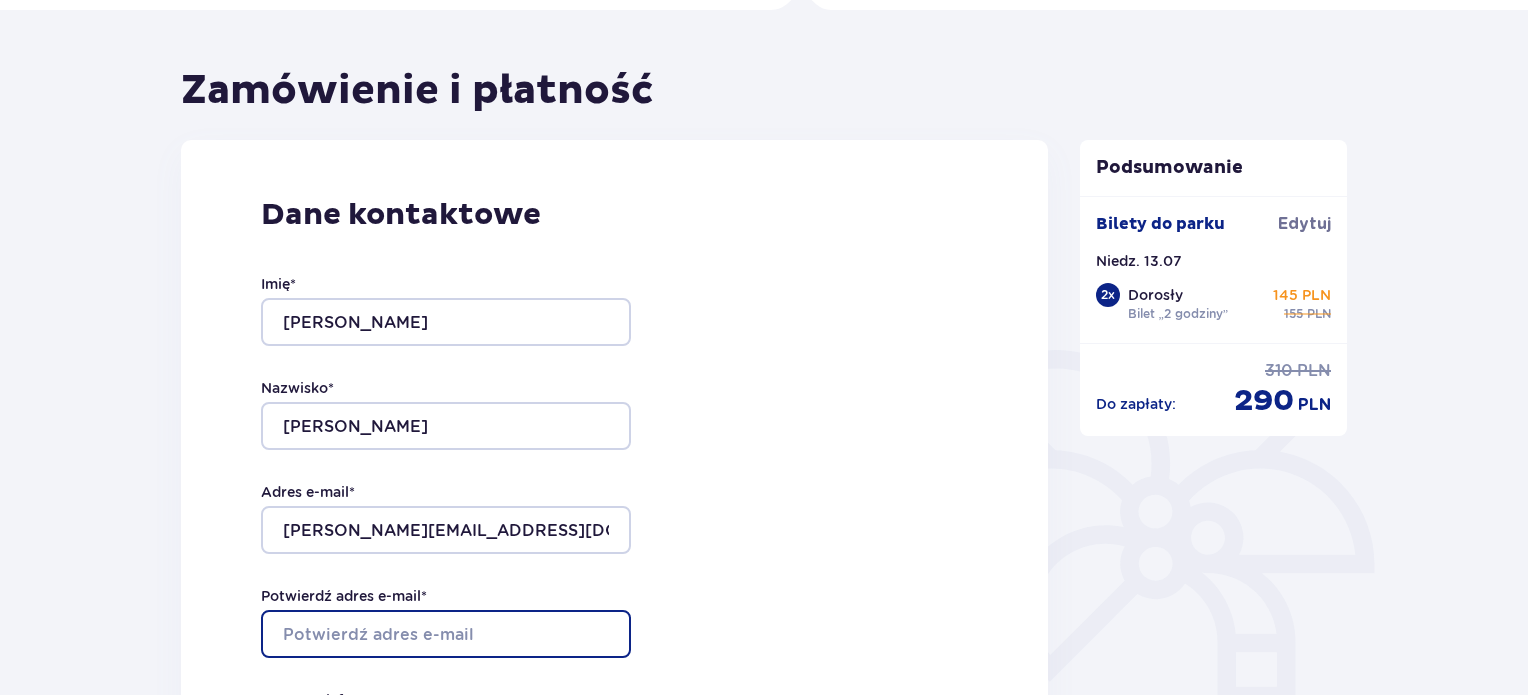type on "[PERSON_NAME][EMAIL_ADDRESS][DOMAIN_NAME]" 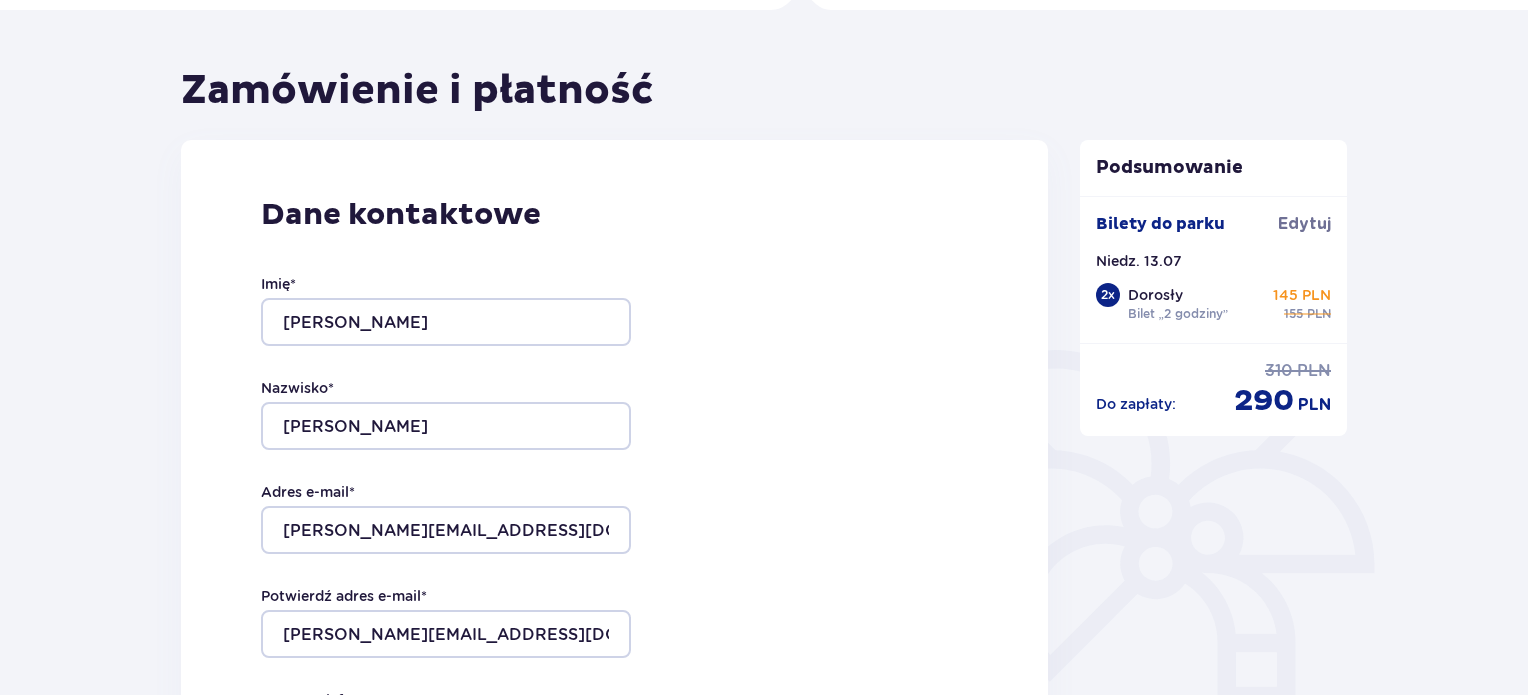 type on "730787773" 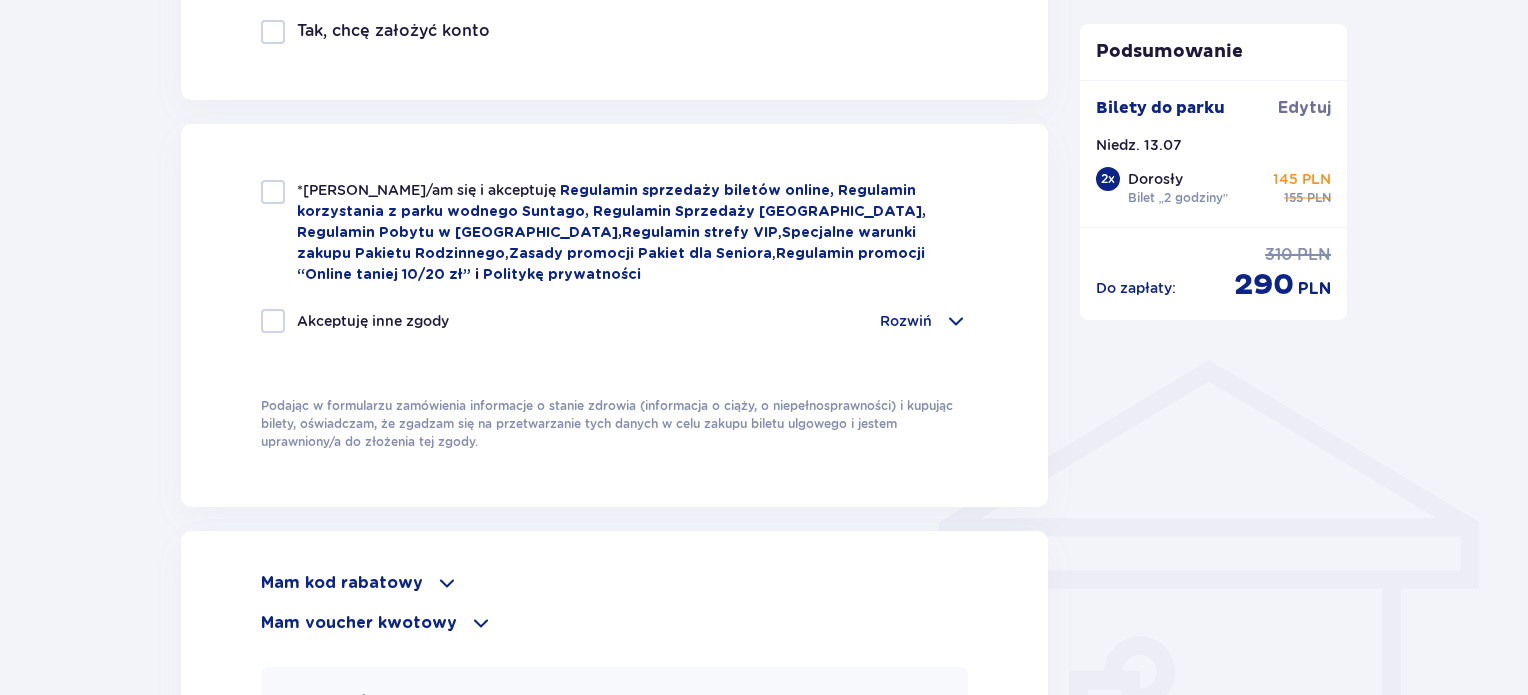 scroll, scrollTop: 1276, scrollLeft: 0, axis: vertical 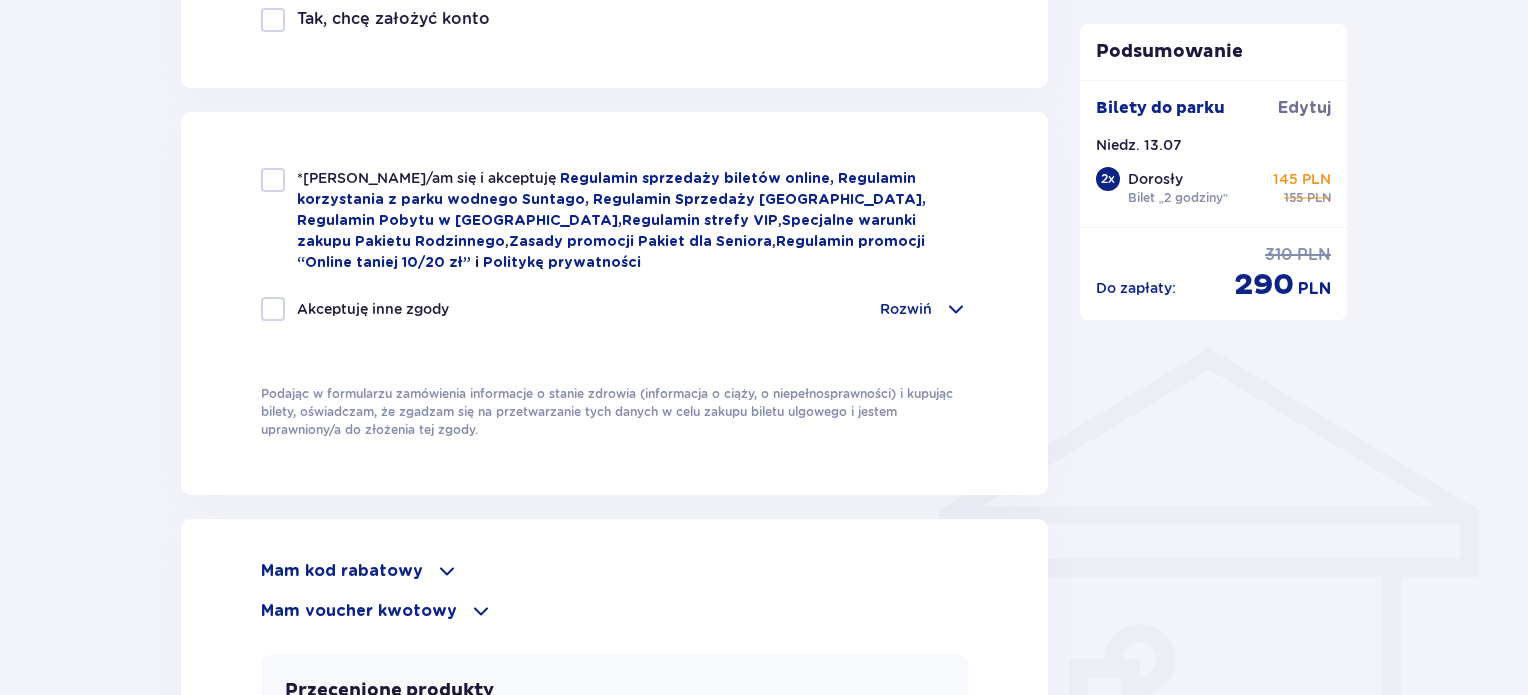 click at bounding box center (273, 180) 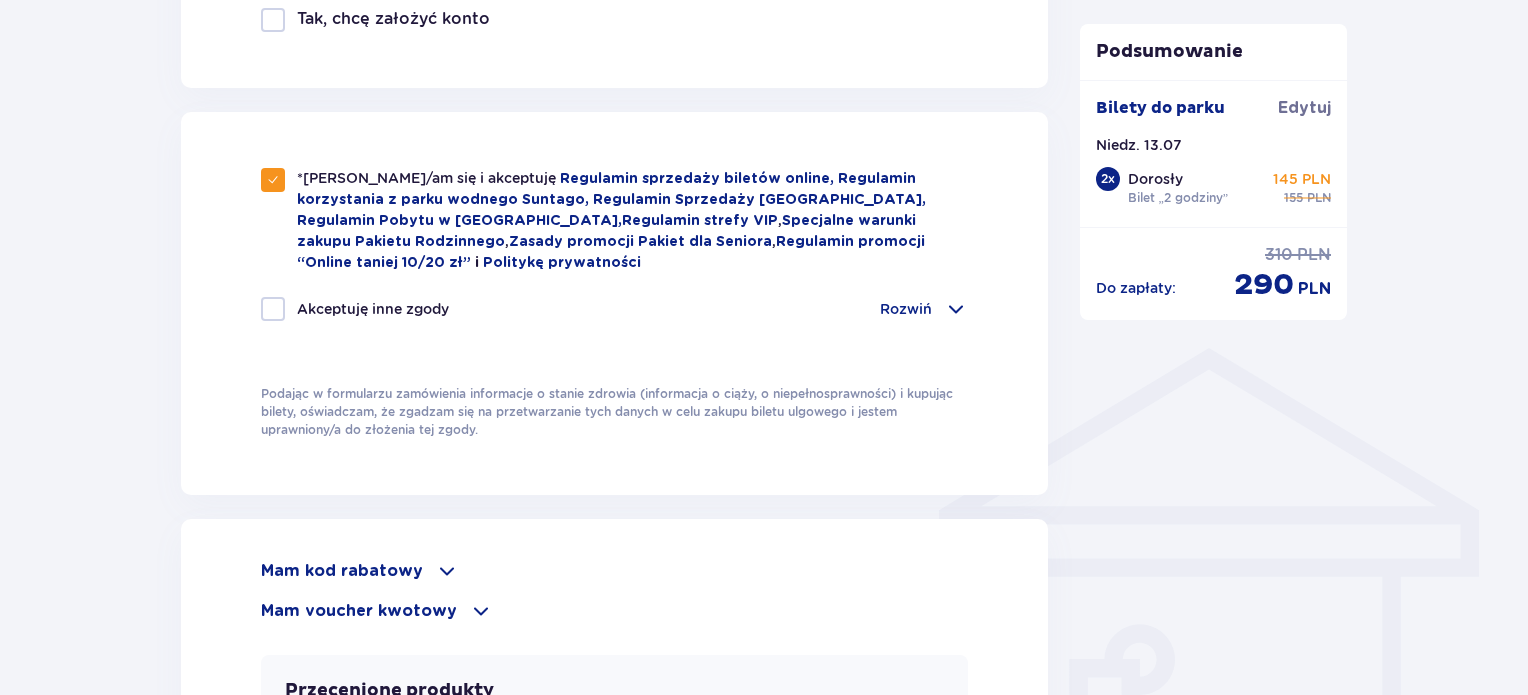 click at bounding box center [273, 309] 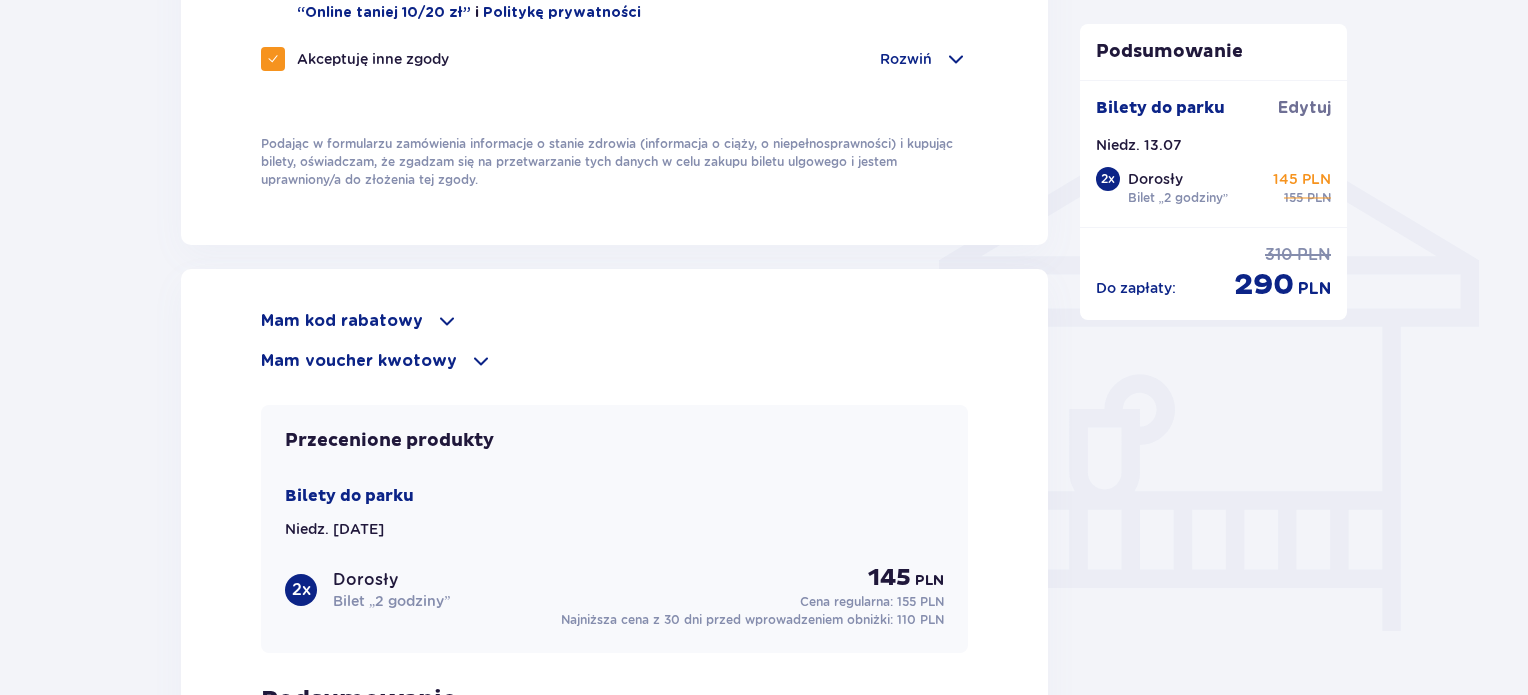 click on "Akceptuję inne zgody" at bounding box center [373, 59] 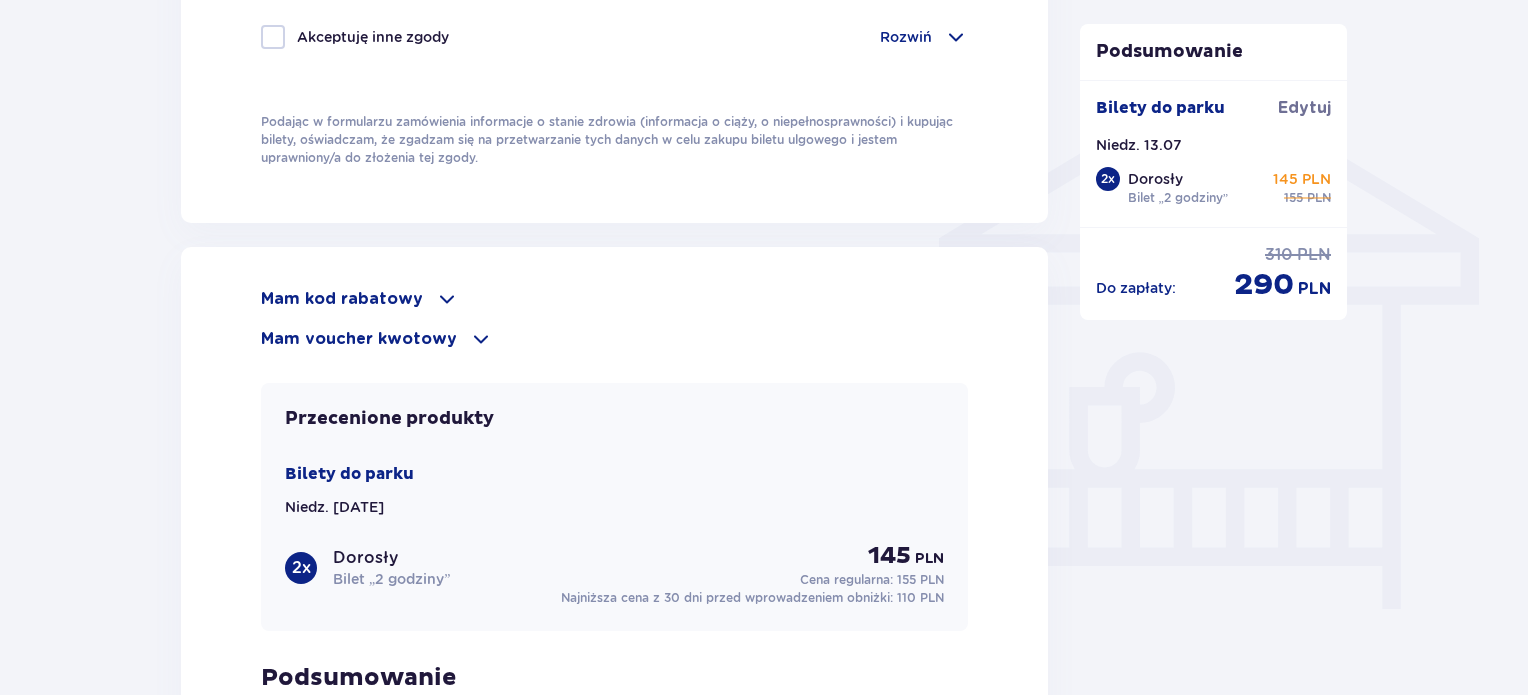 scroll, scrollTop: 1511, scrollLeft: 0, axis: vertical 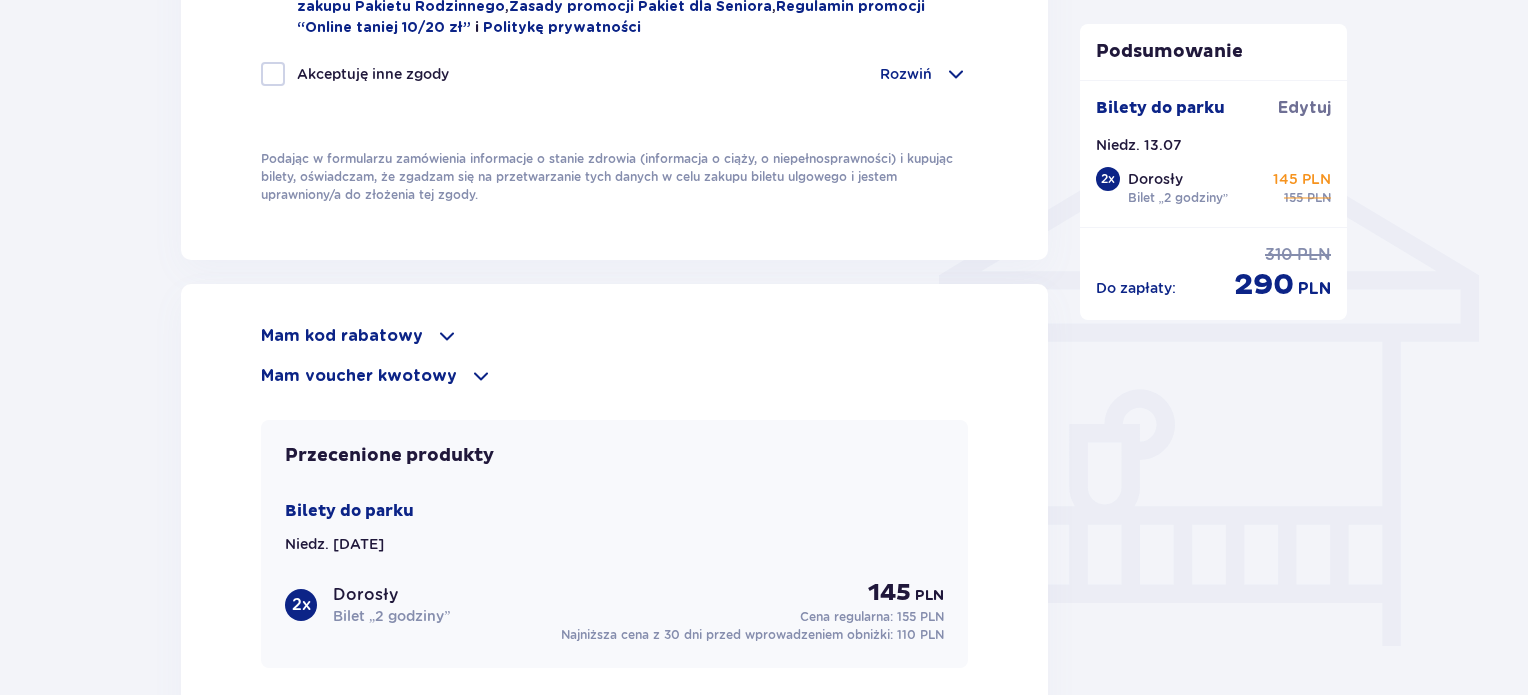 click on "Mam voucher kwotowy" at bounding box center (614, 376) 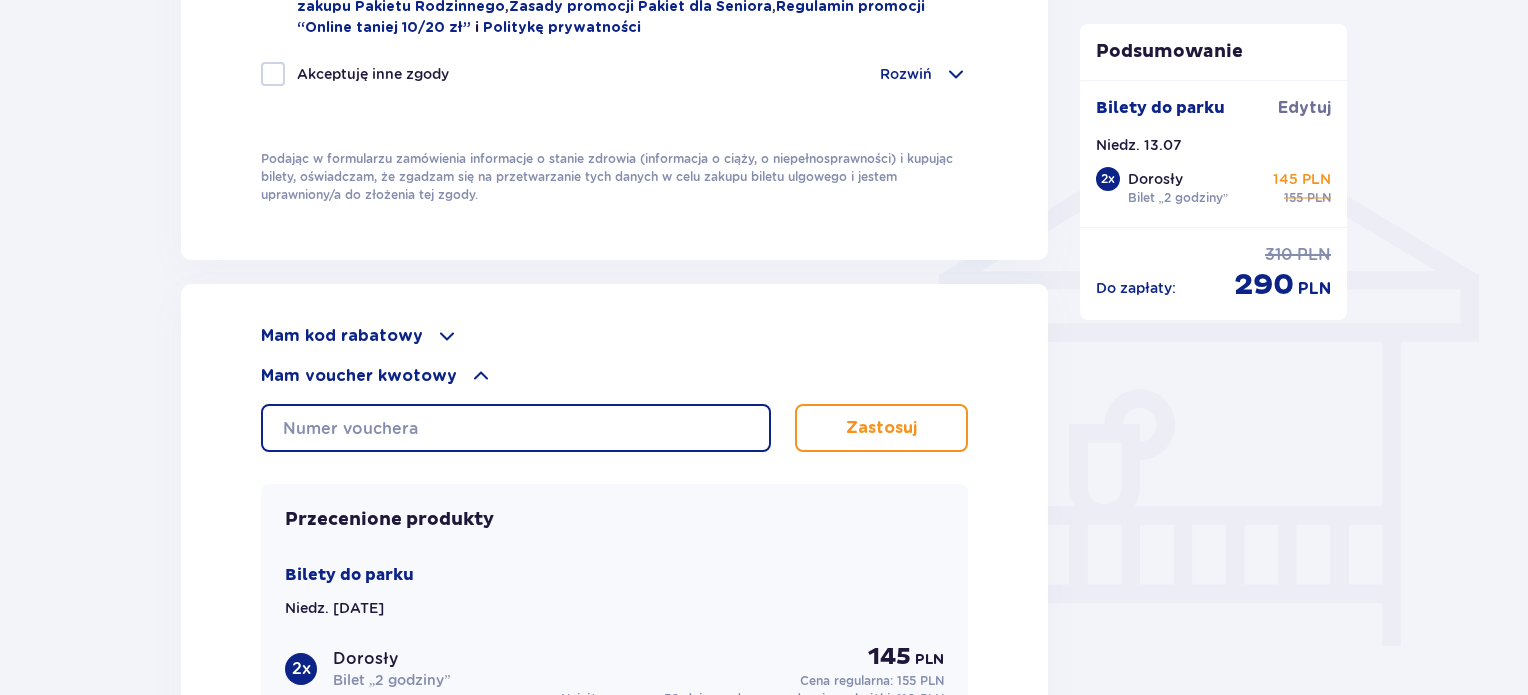 drag, startPoint x: 492, startPoint y: 424, endPoint x: 602, endPoint y: 424, distance: 110 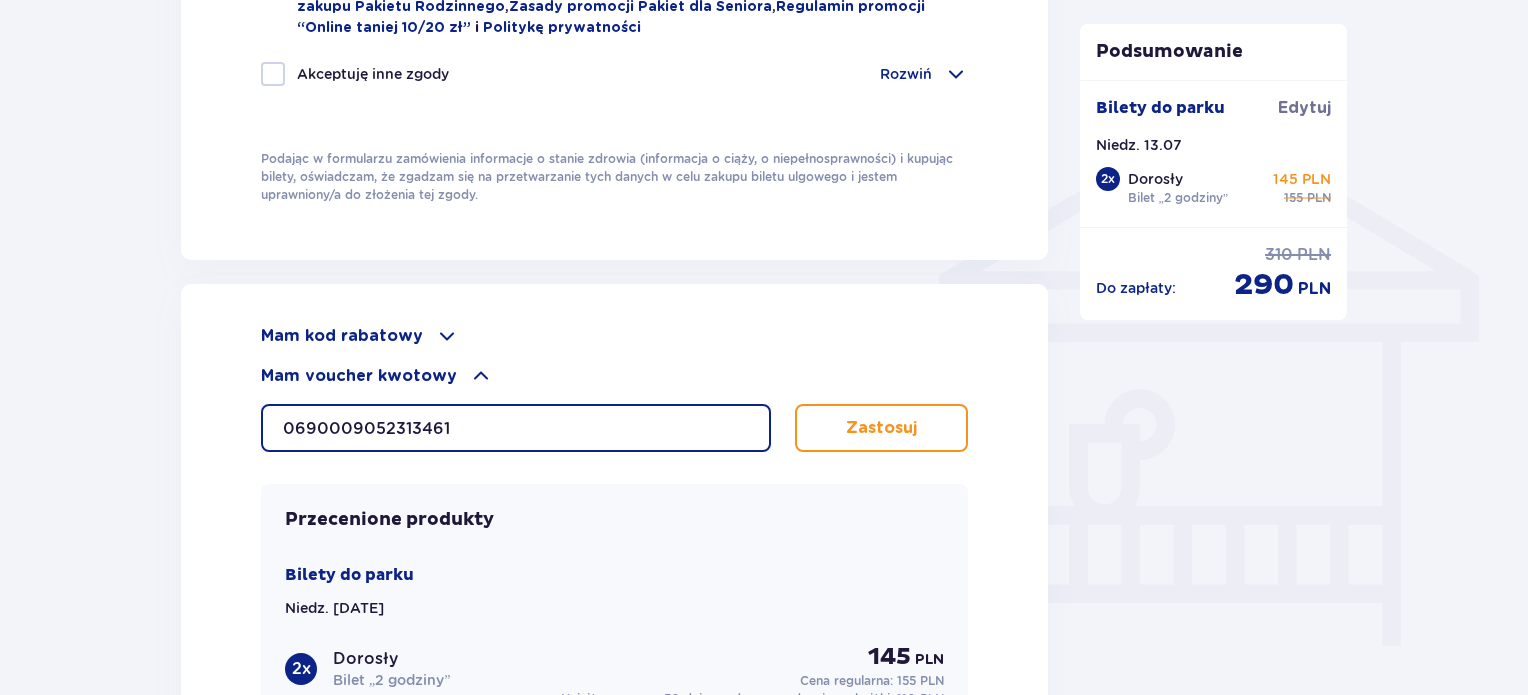 type on "0690009052313461" 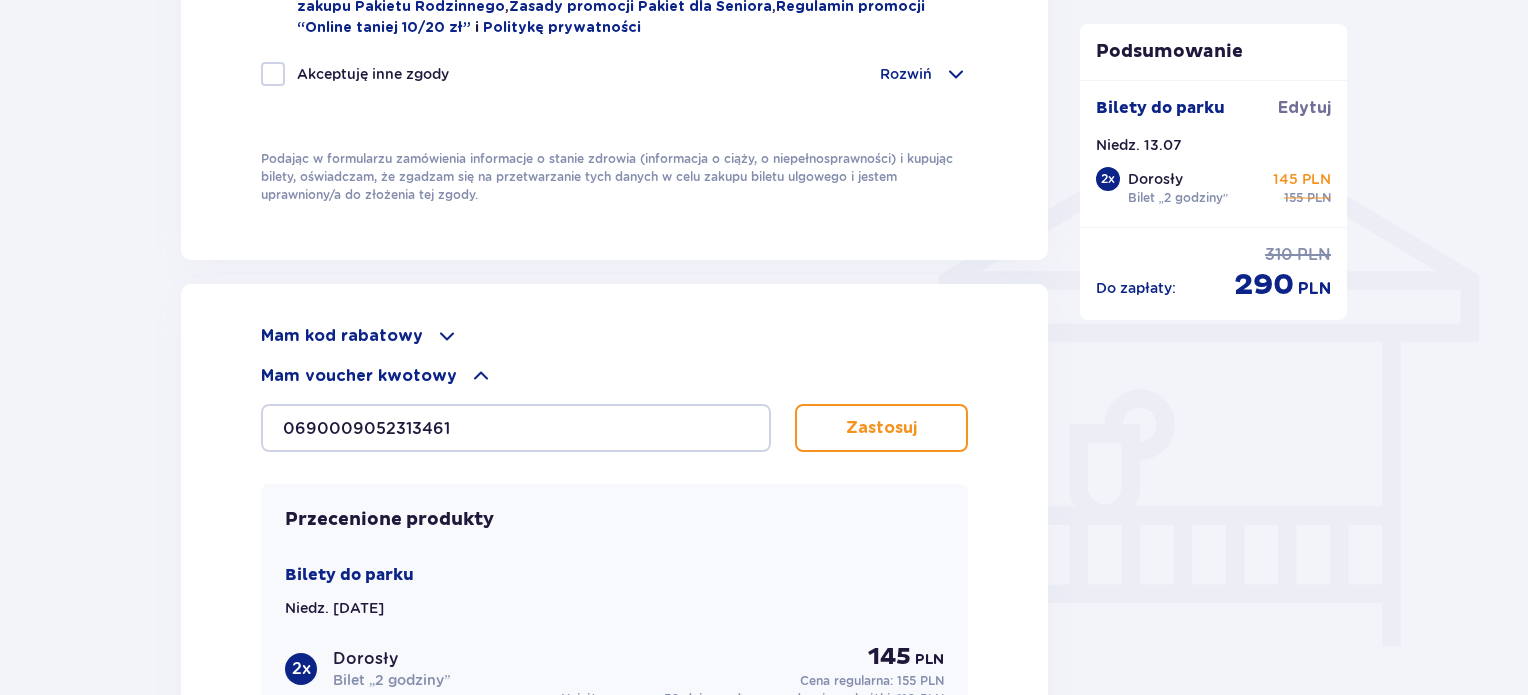 click on "Zastosuj" at bounding box center (881, 428) 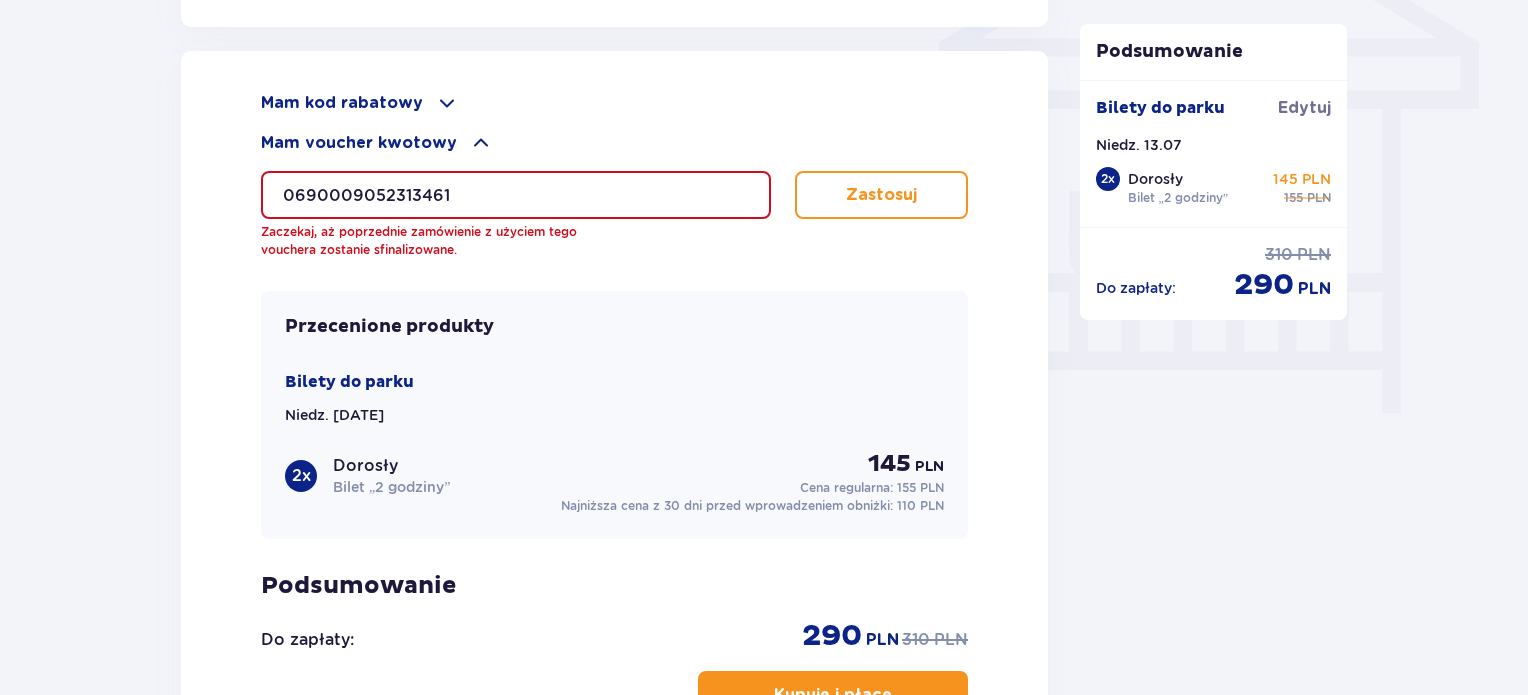 scroll, scrollTop: 1800, scrollLeft: 0, axis: vertical 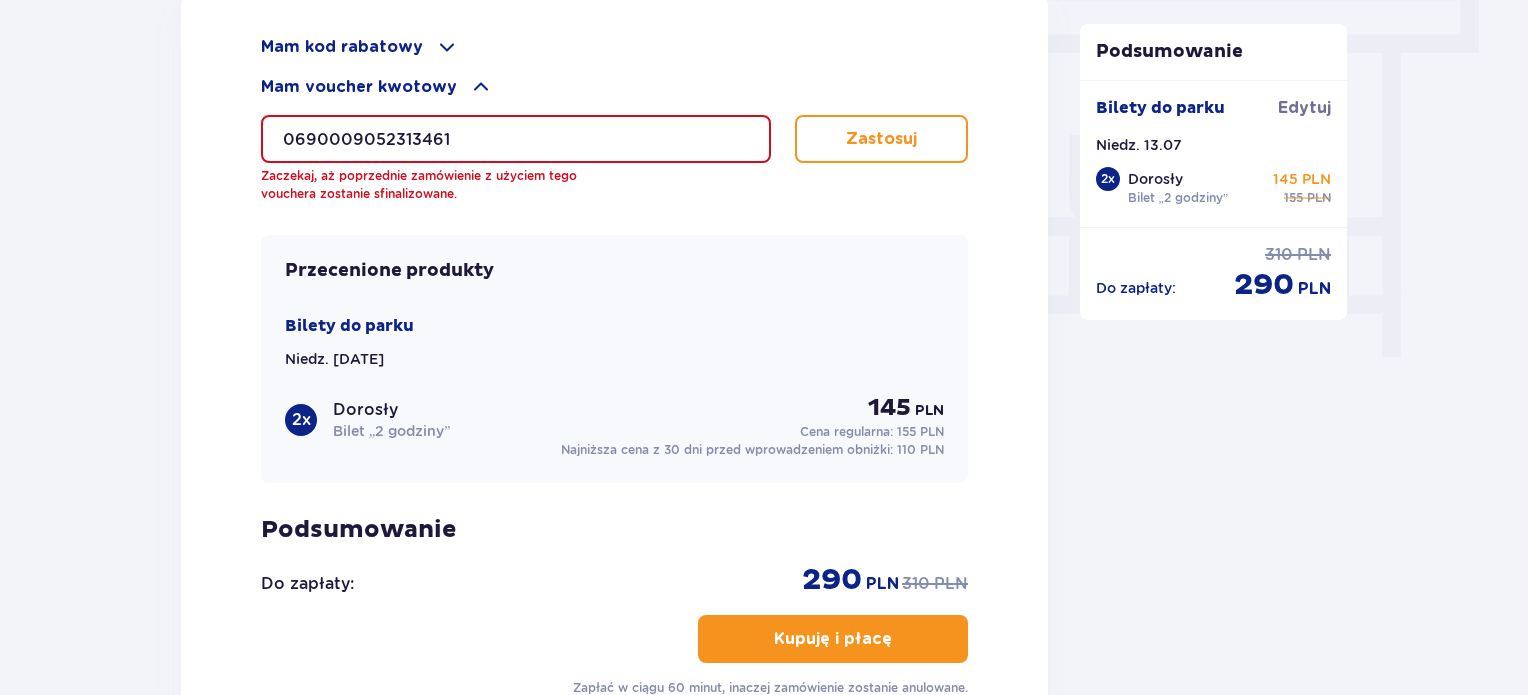 click on "Zastosuj" at bounding box center (881, 139) 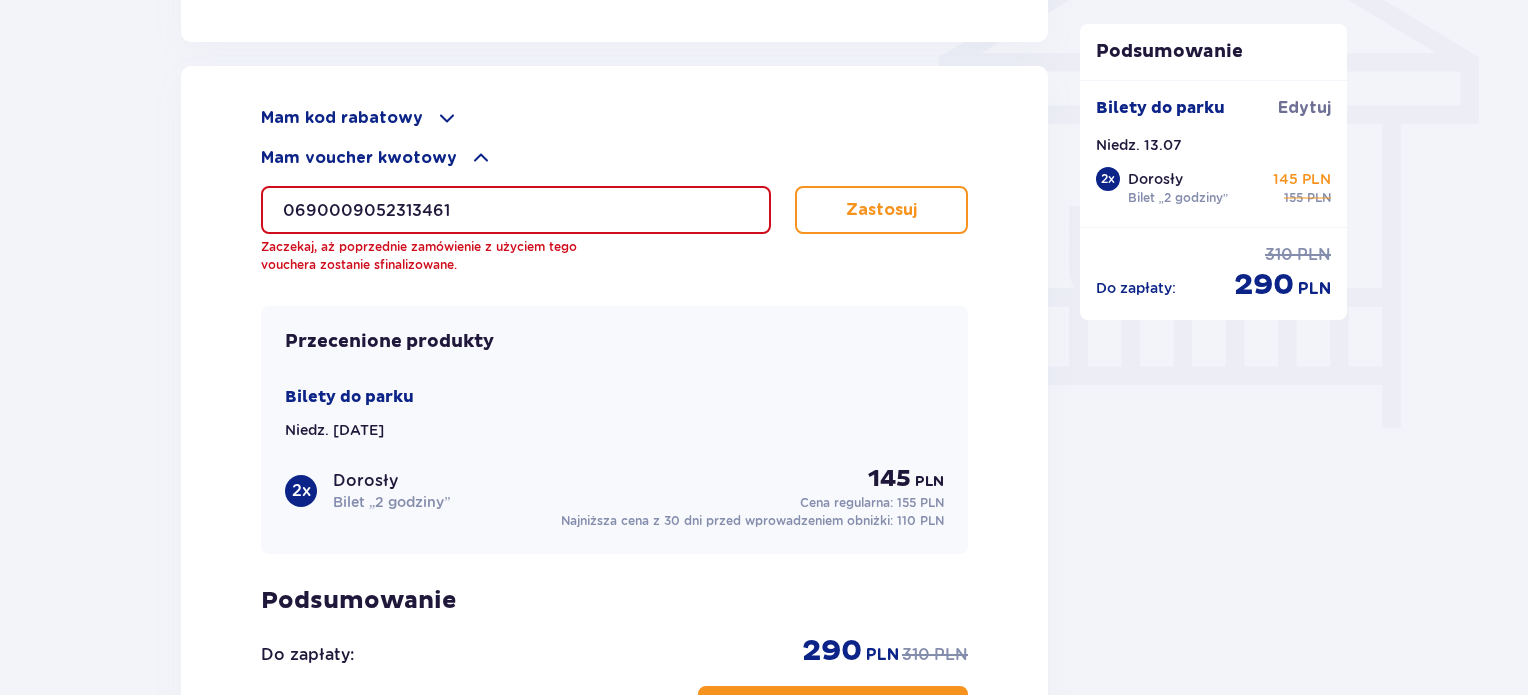 scroll, scrollTop: 1731, scrollLeft: 0, axis: vertical 